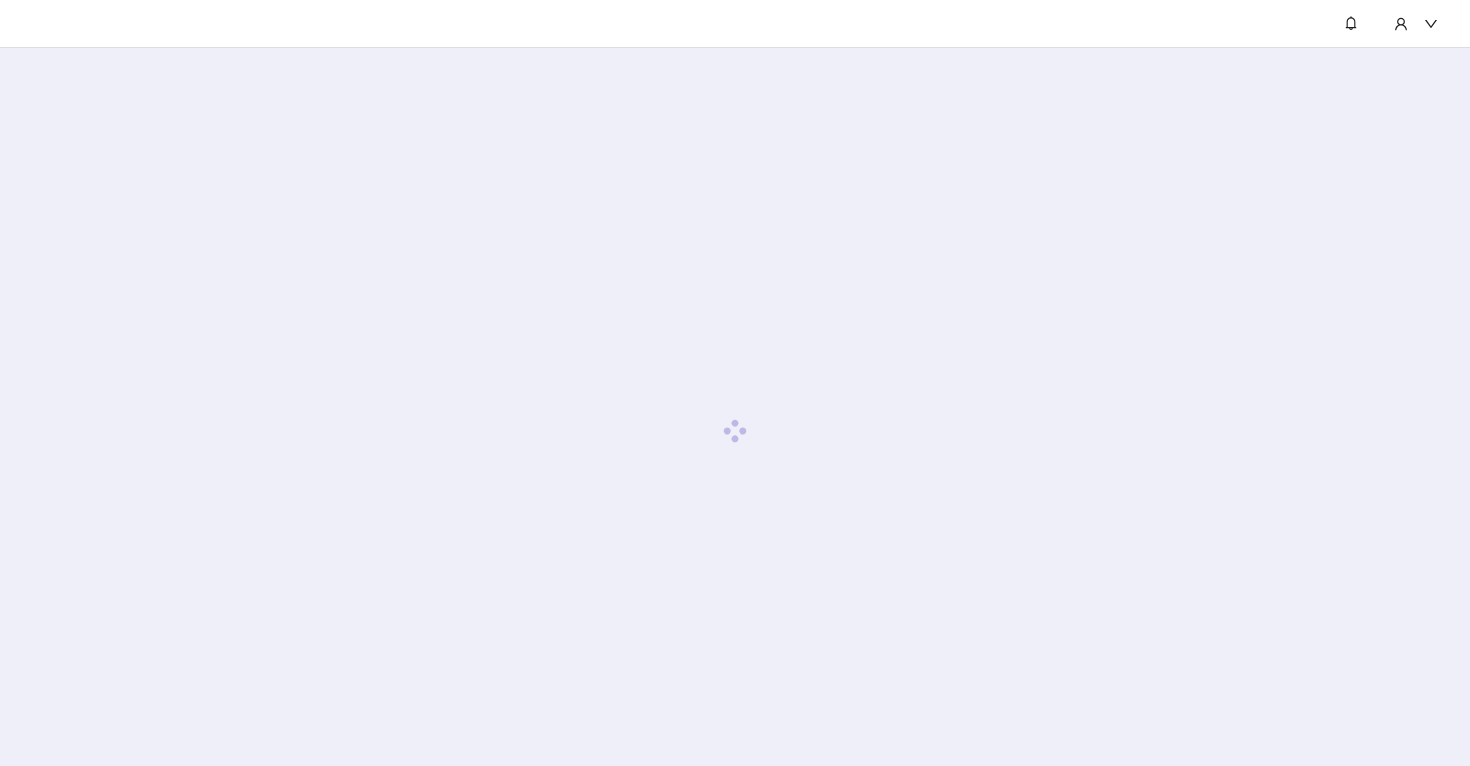 scroll, scrollTop: 0, scrollLeft: 0, axis: both 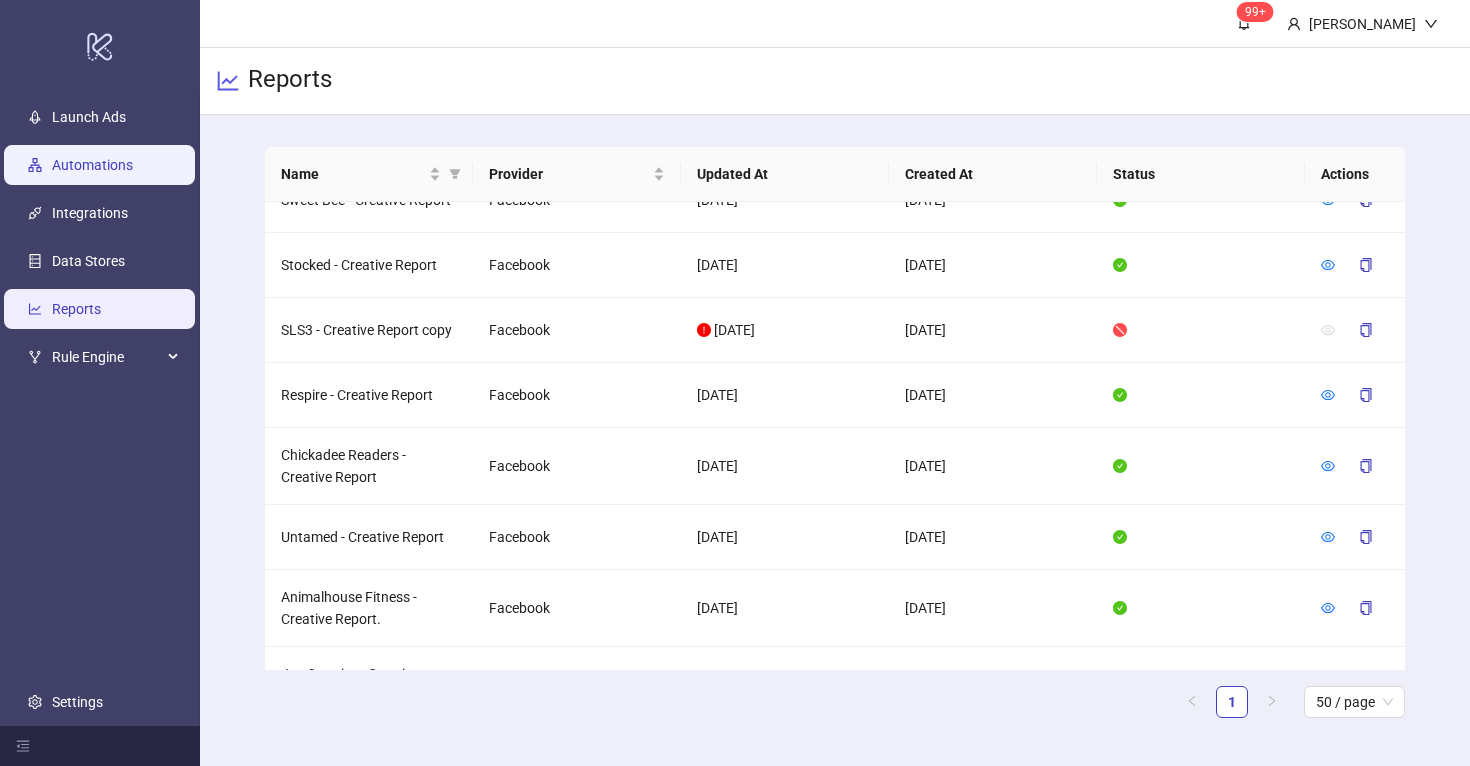click on "Automations" at bounding box center (92, 165) 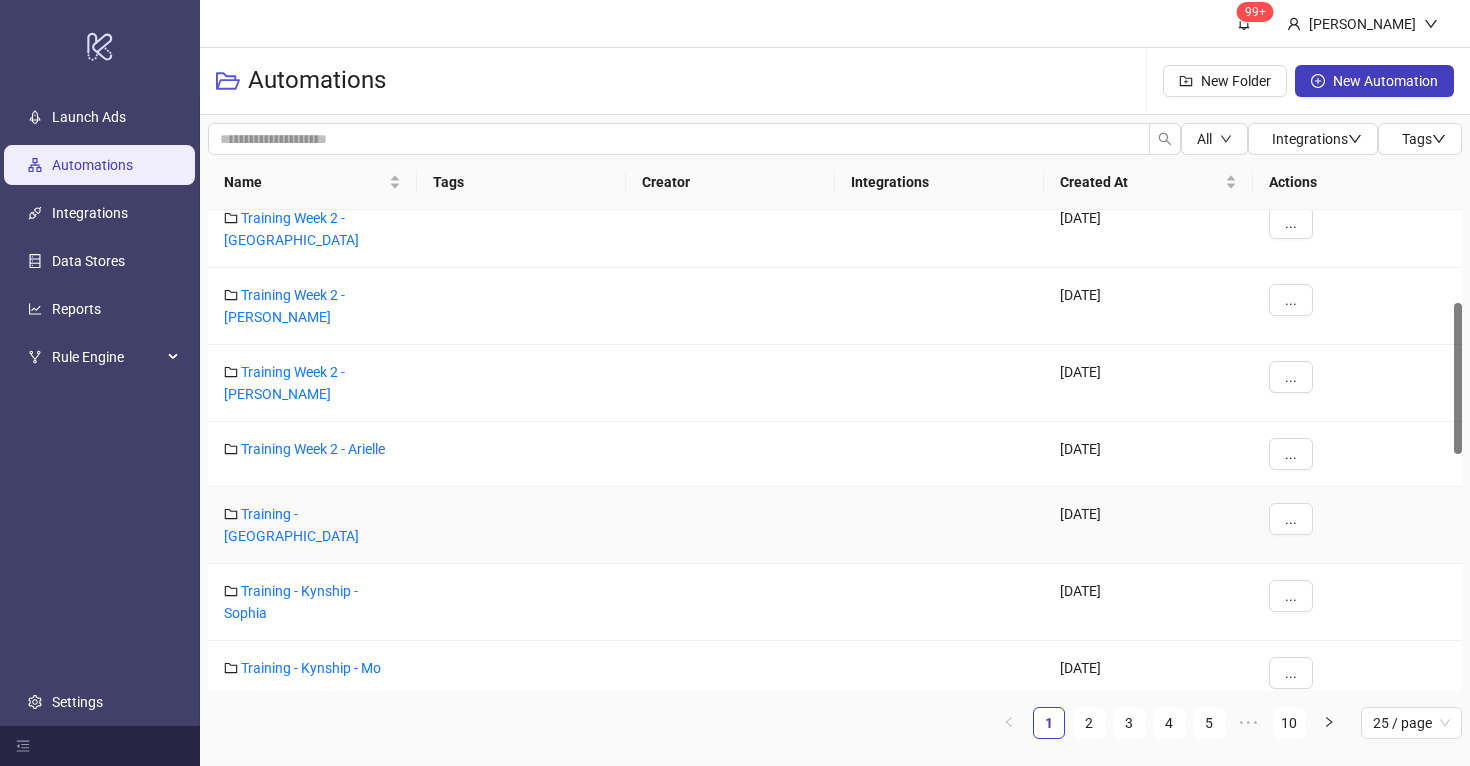 scroll, scrollTop: 300, scrollLeft: 0, axis: vertical 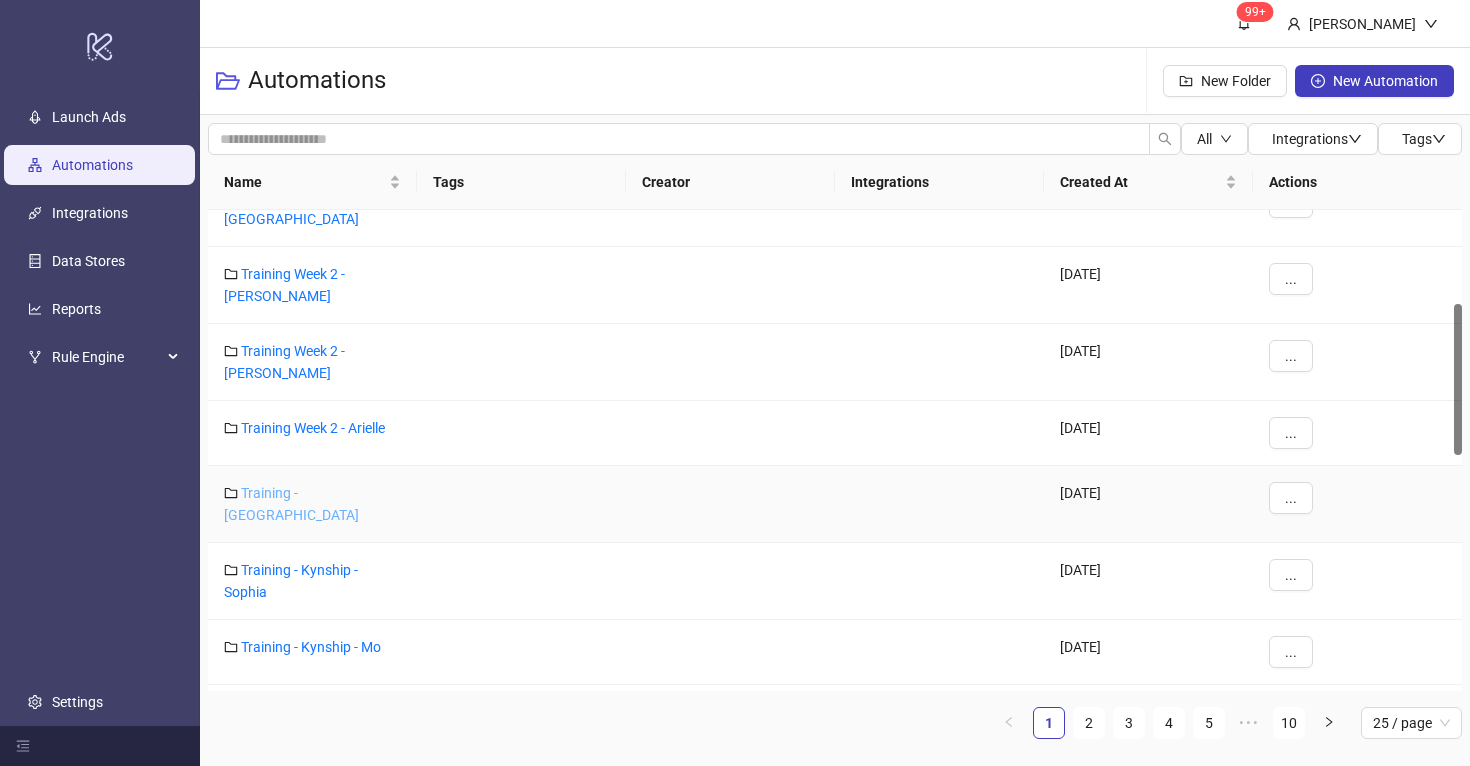 click on "Training - [GEOGRAPHIC_DATA]" at bounding box center [291, 504] 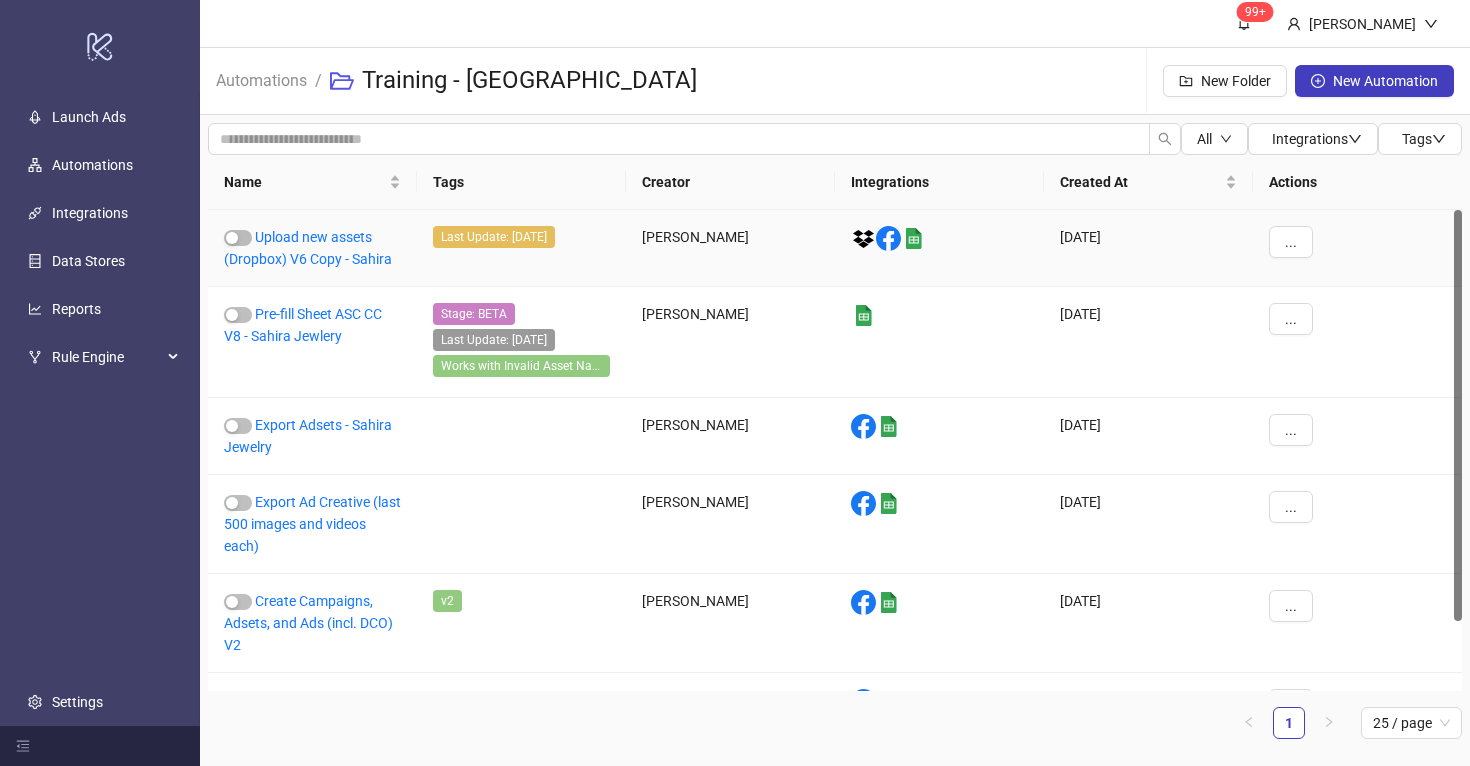 scroll, scrollTop: 81, scrollLeft: 0, axis: vertical 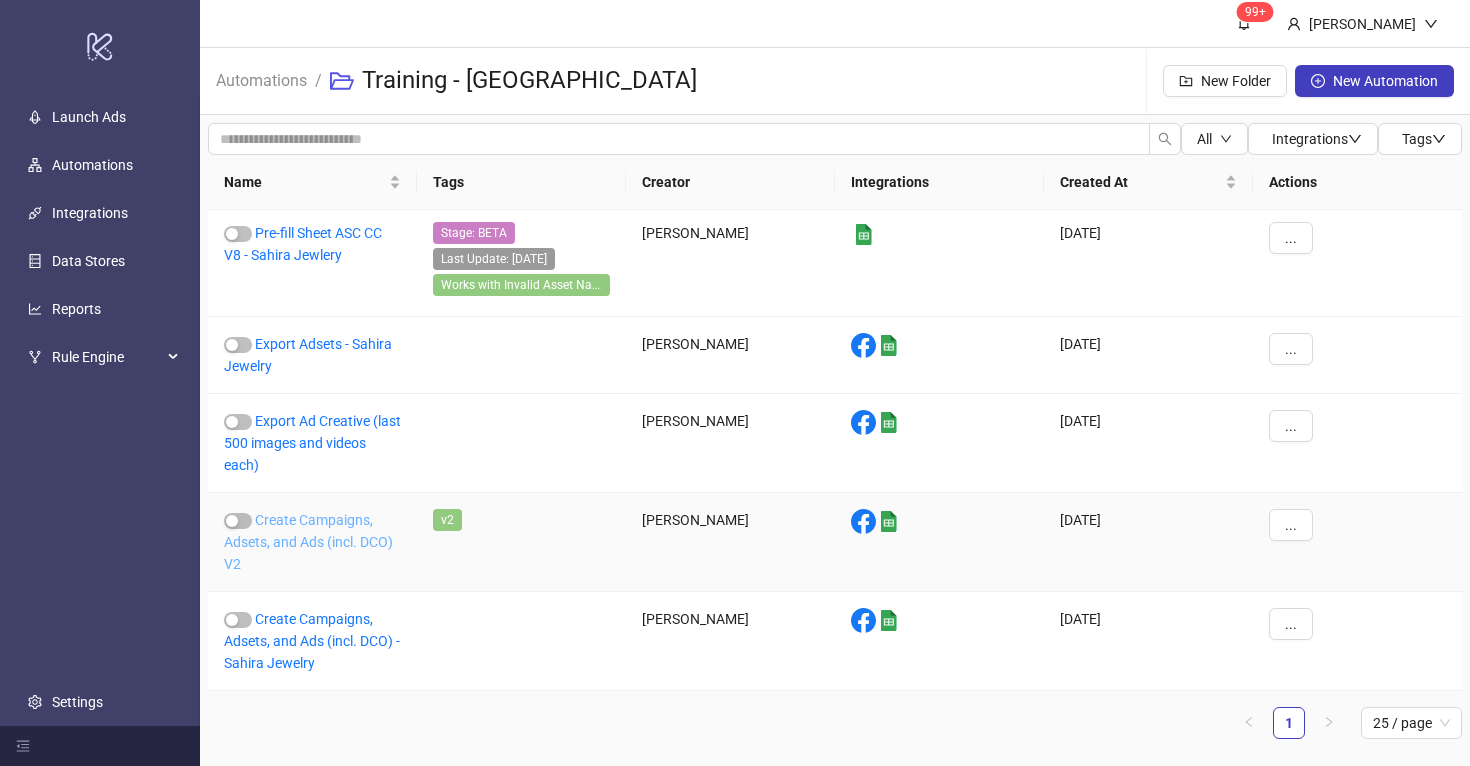 click on "Create Campaigns, Adsets, and Ads (incl. DCO) V2" at bounding box center (308, 542) 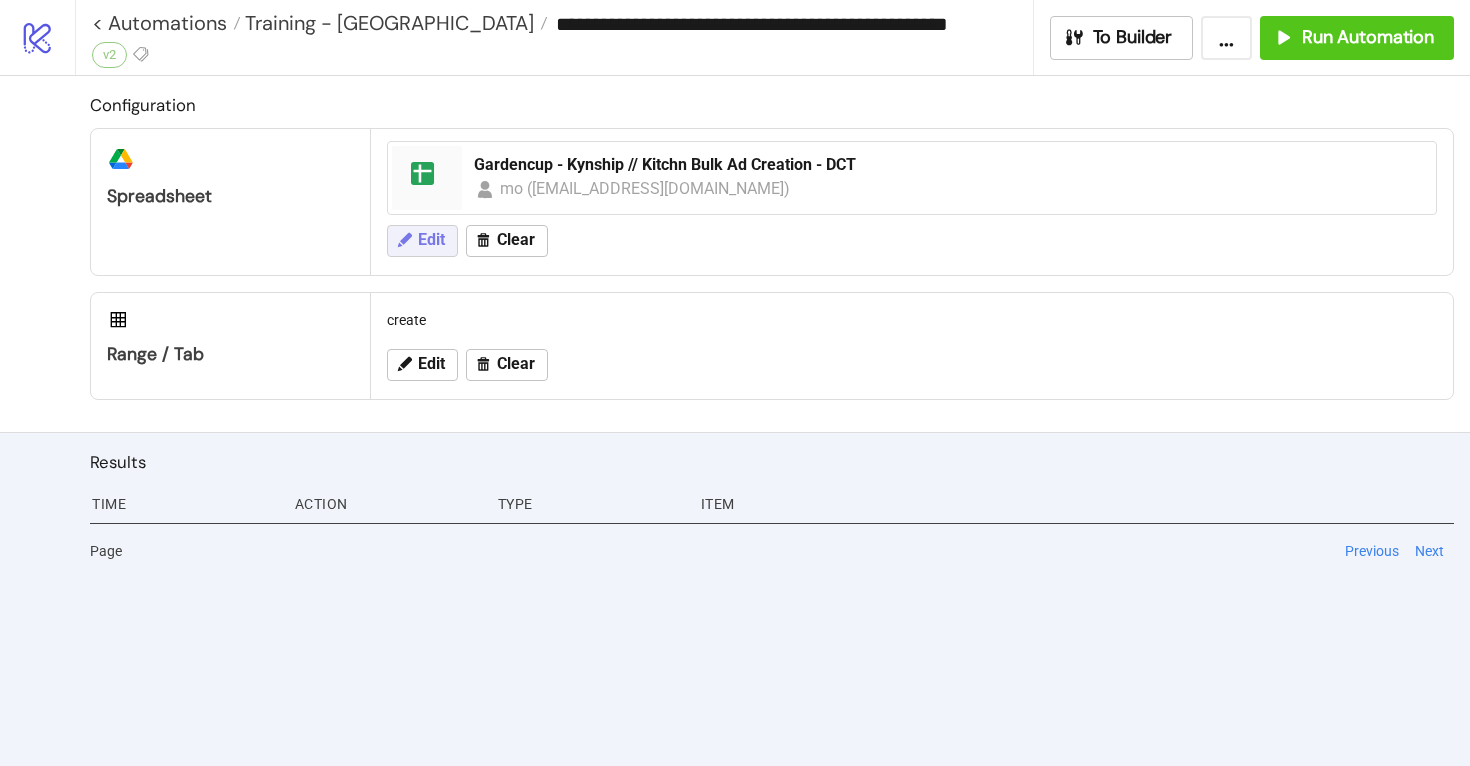 click on "Edit" at bounding box center [431, 240] 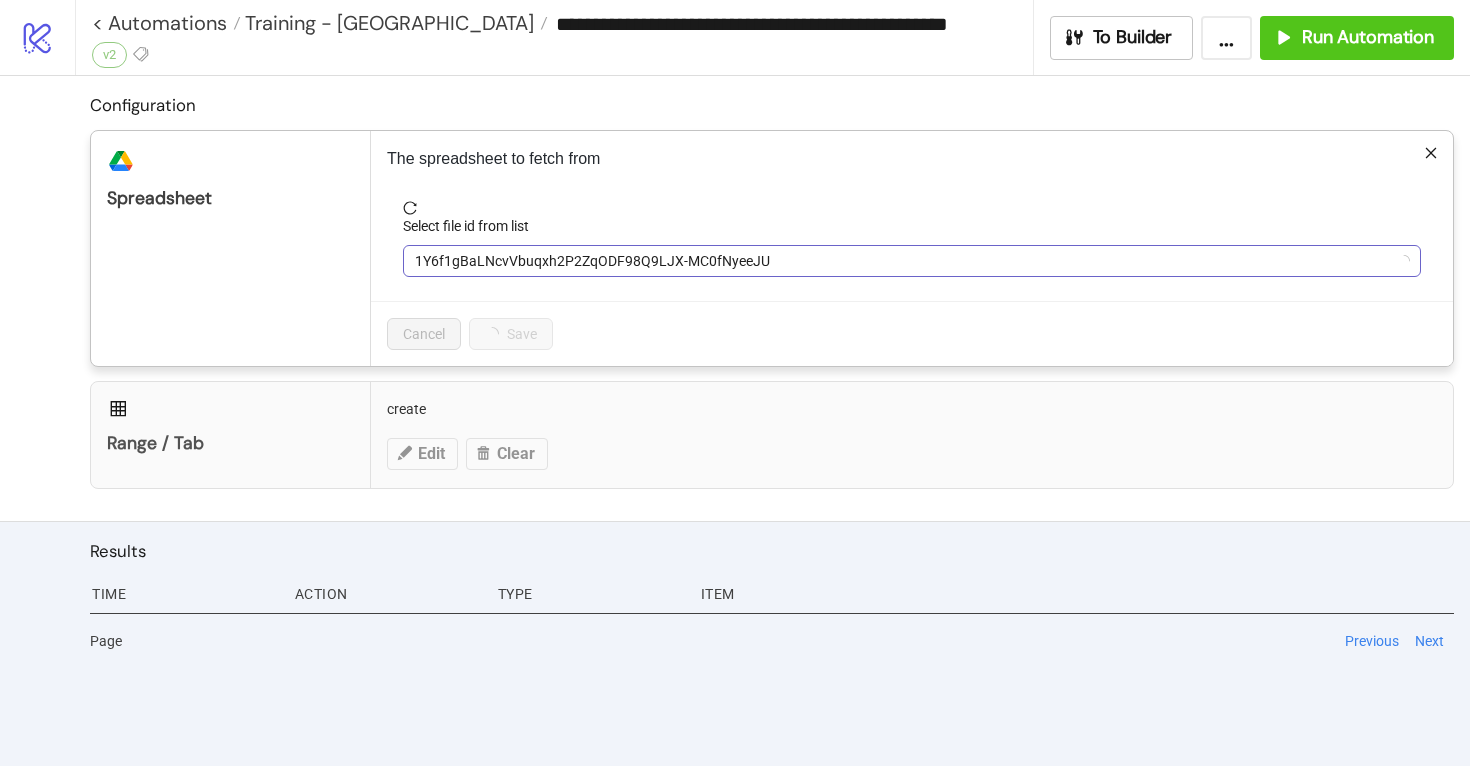 click on "1Y6f1gBaLNcvVbuqxh2P2ZqODF98Q9LJX-MC0fNyeeJU" at bounding box center (912, 261) 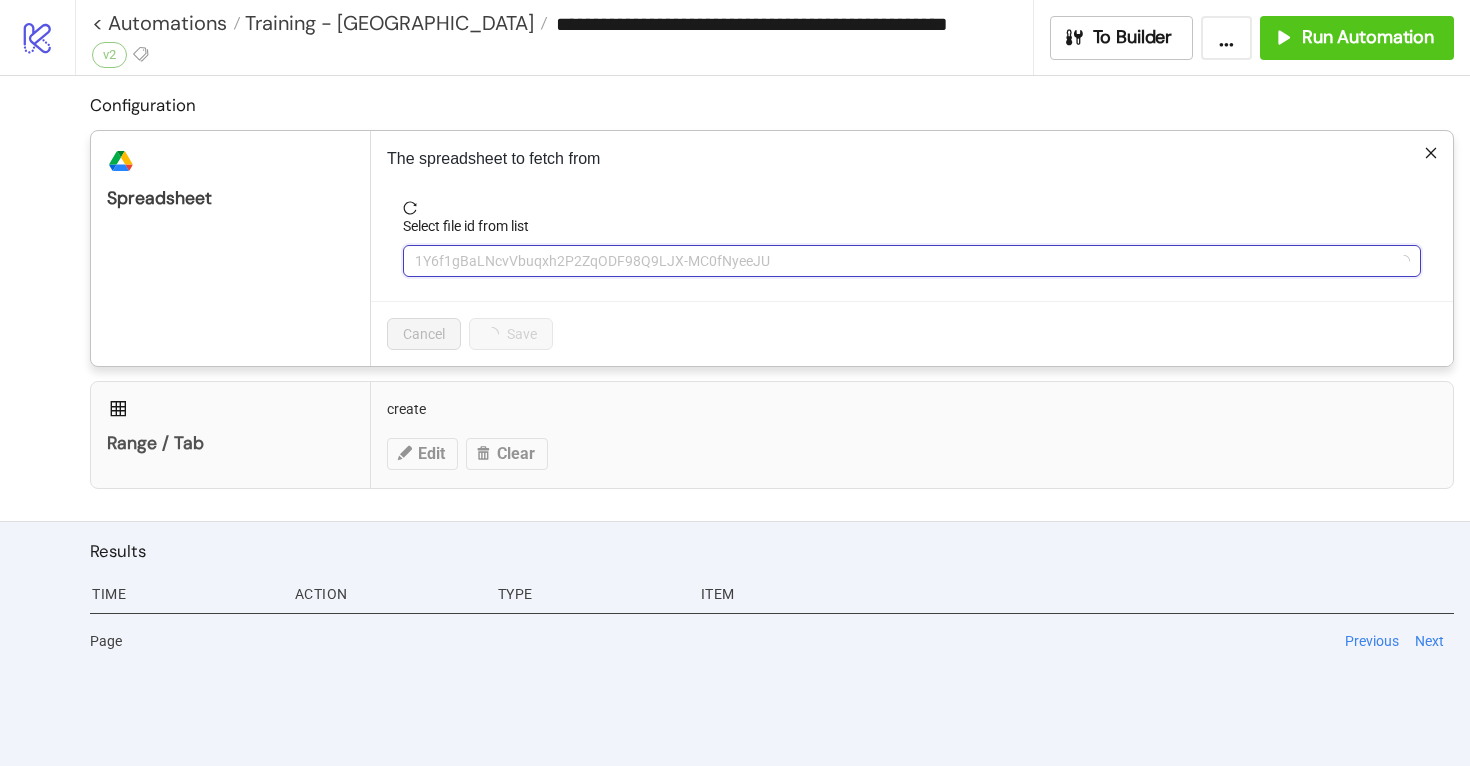 click on "1Y6f1gBaLNcvVbuqxh2P2ZqODF98Q9LJX-MC0fNyeeJU" at bounding box center [912, 261] 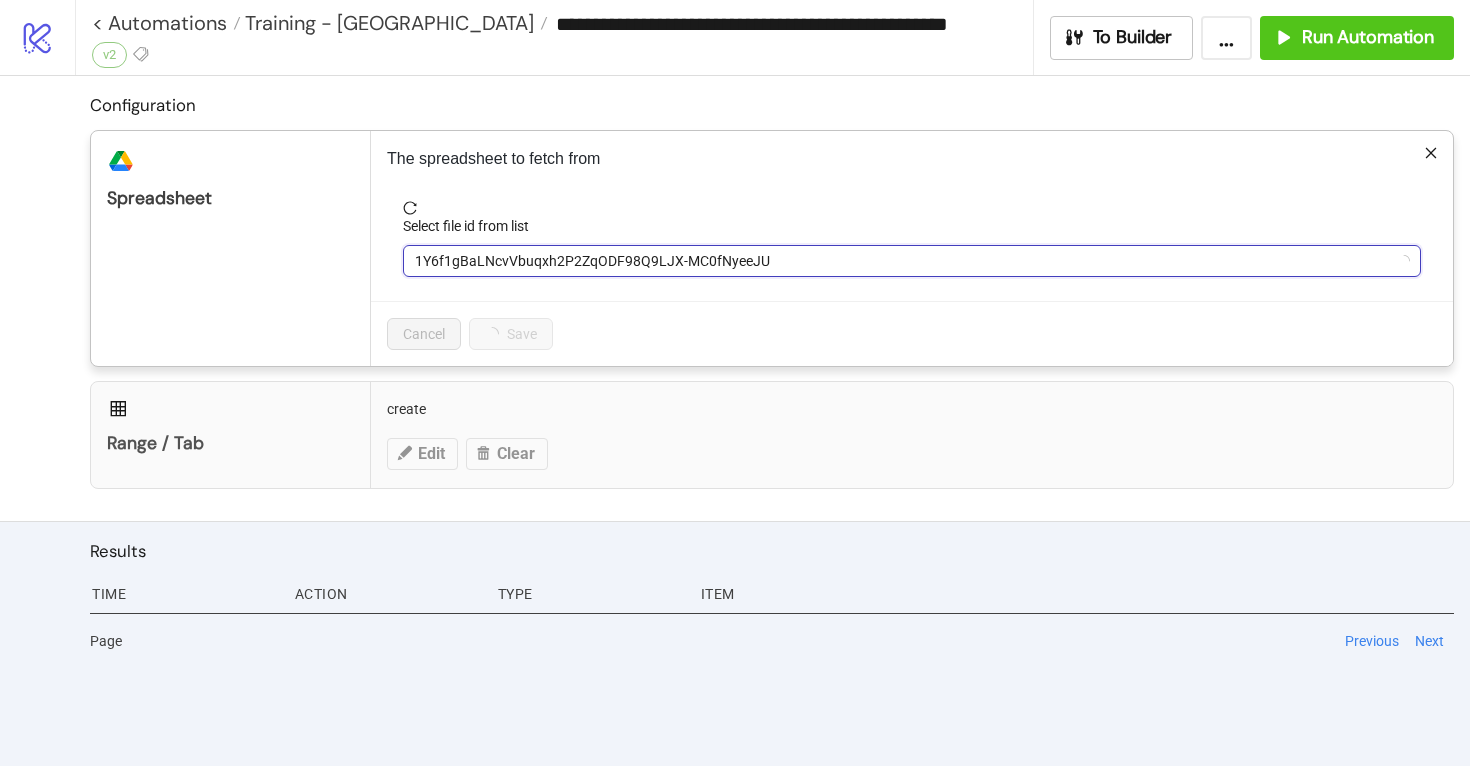 click on "1Y6f1gBaLNcvVbuqxh2P2ZqODF98Q9LJX-MC0fNyeeJU" at bounding box center (912, 261) 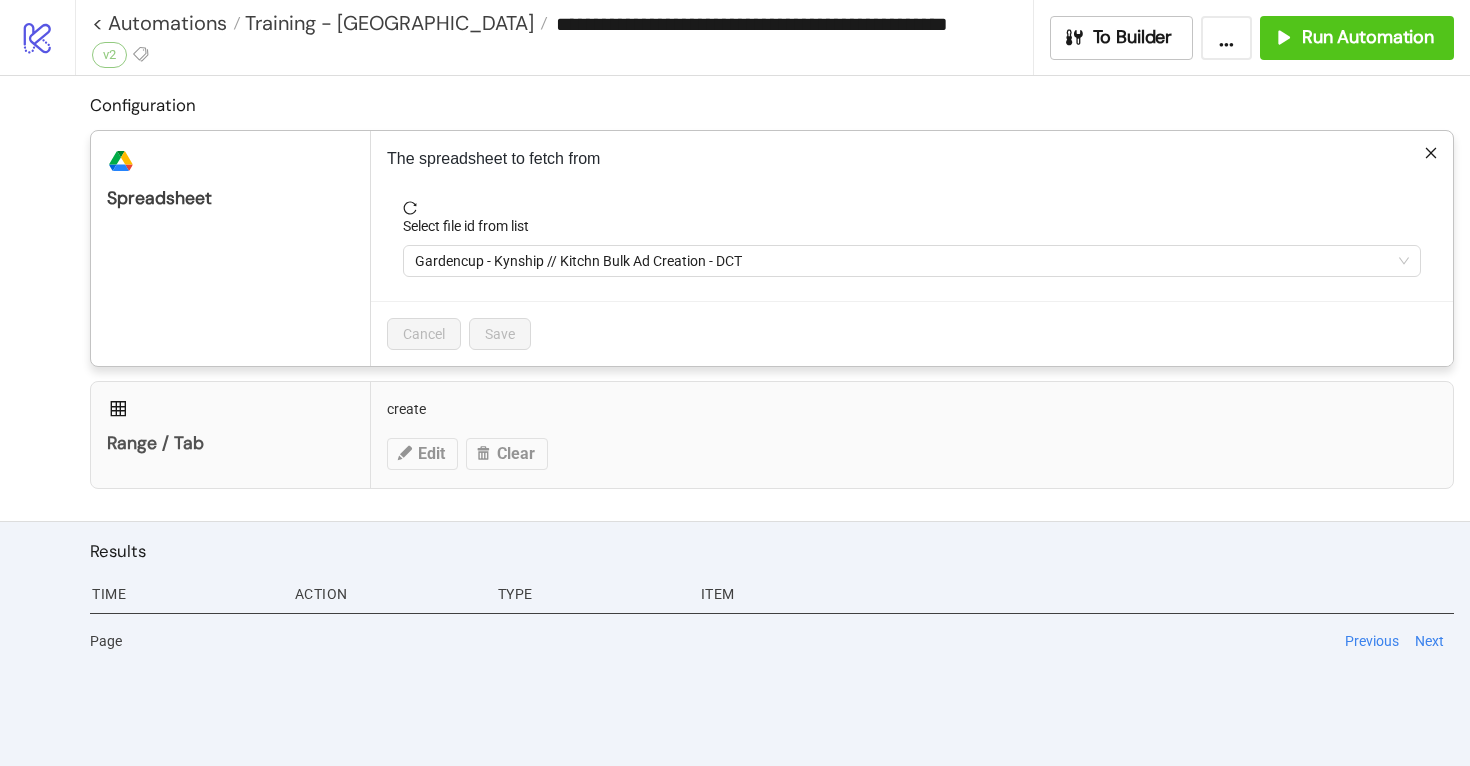 click on "Gardencup - Kynship // Kitchn Bulk Ad Creation - DCT" at bounding box center (912, 261) 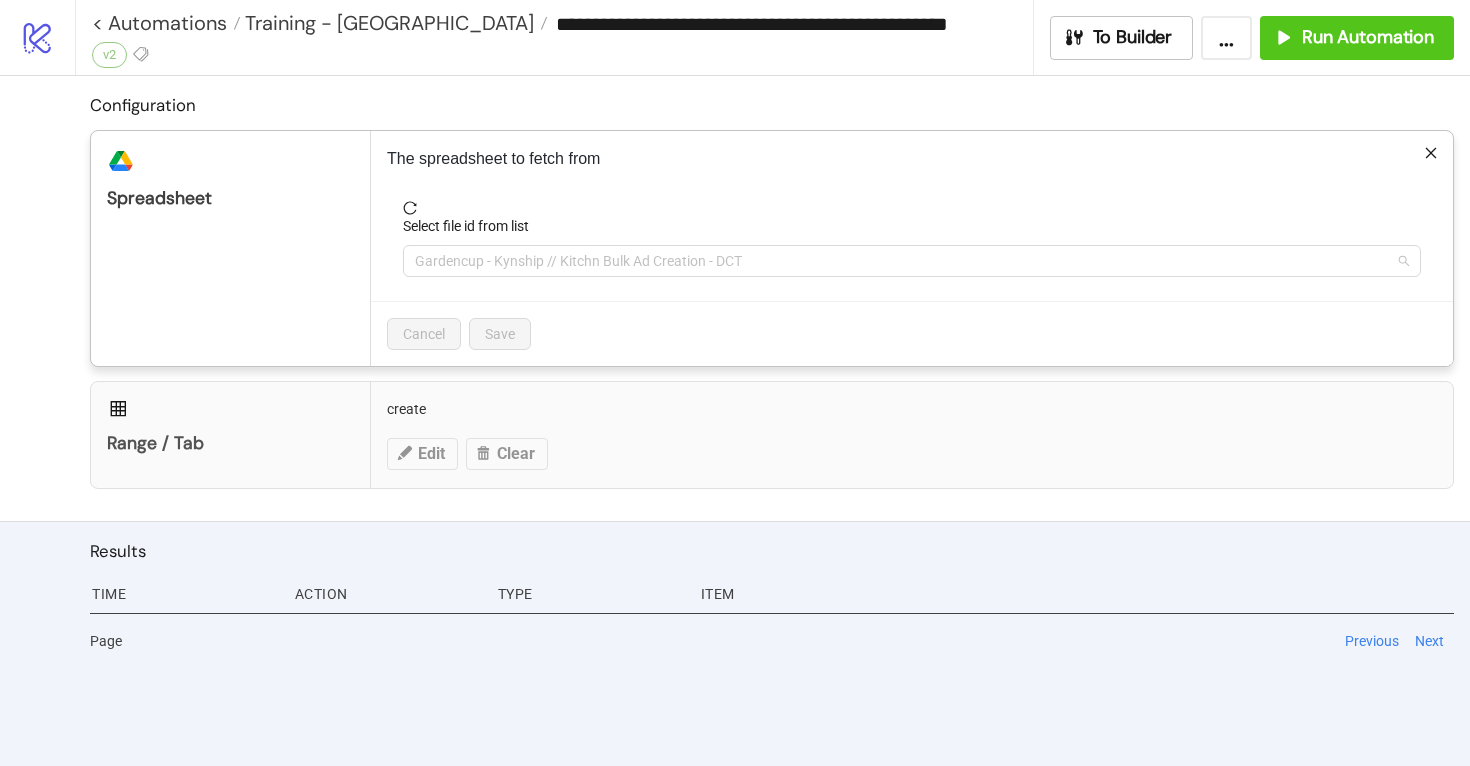 click on "Gardencup - Kynship // Kitchn Bulk Ad Creation - DCT" at bounding box center (912, 261) 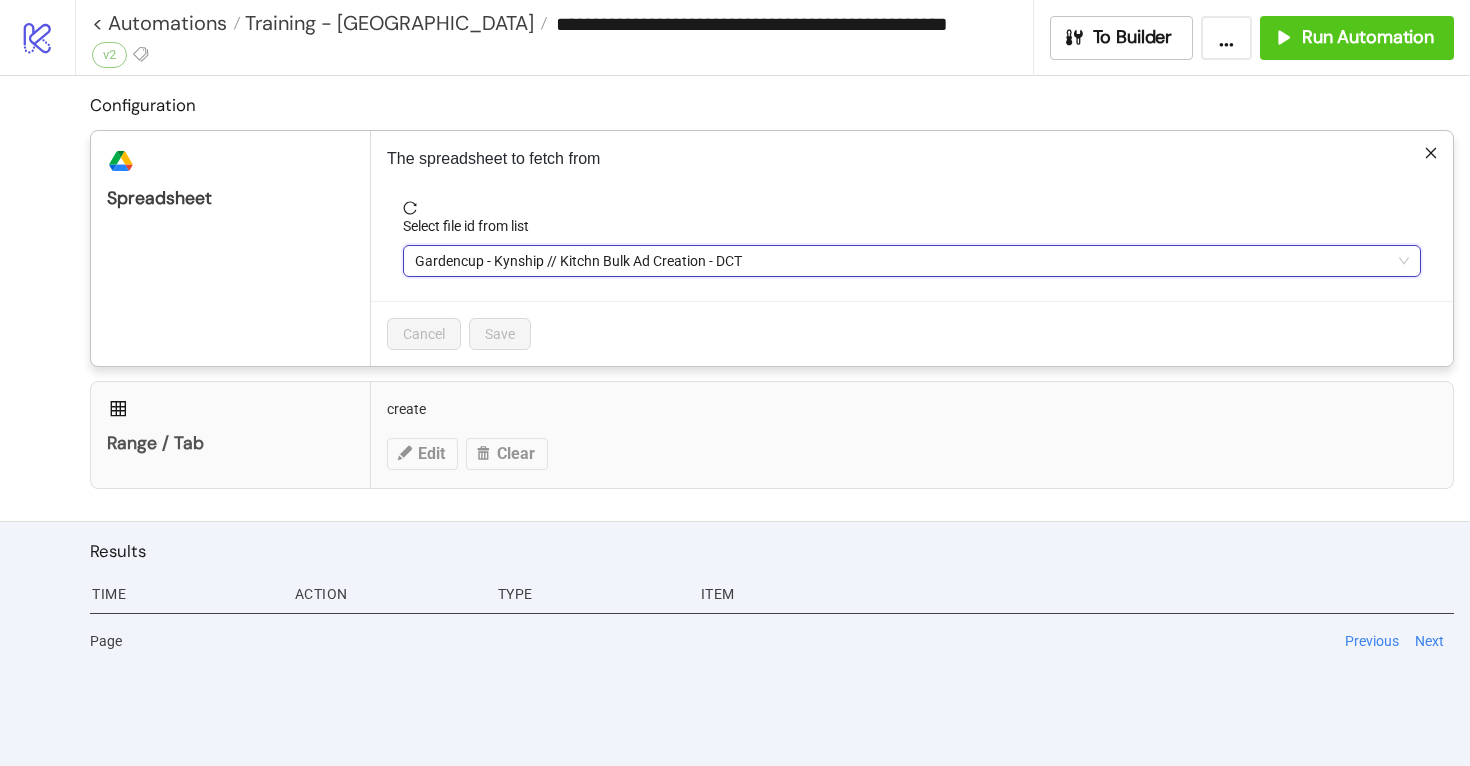 click on "Gardencup - Kynship // Kitchn Bulk Ad Creation - DCT" at bounding box center [912, 261] 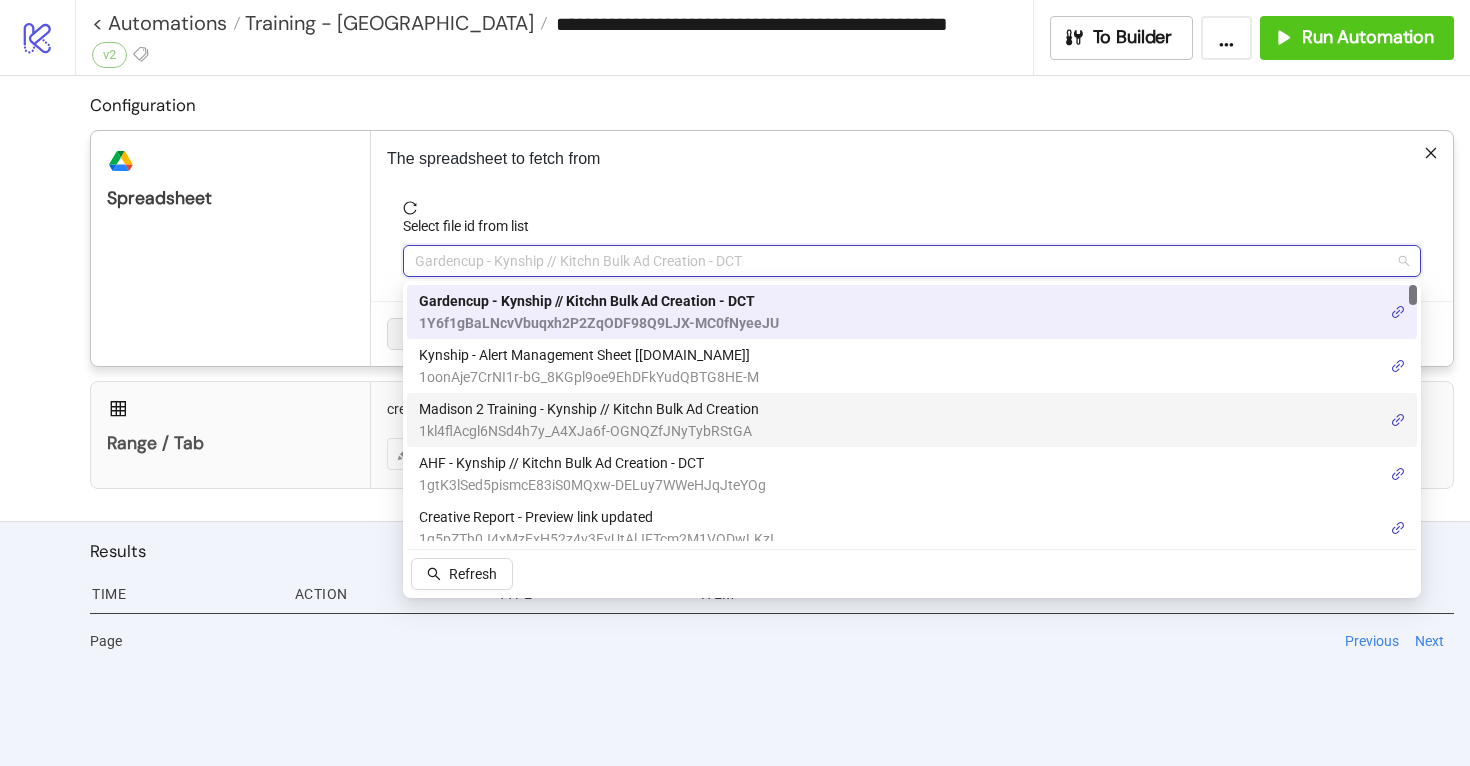 click on "Madison 2 Training - Kynship // Kitchn Bulk Ad Creation" at bounding box center [589, 409] 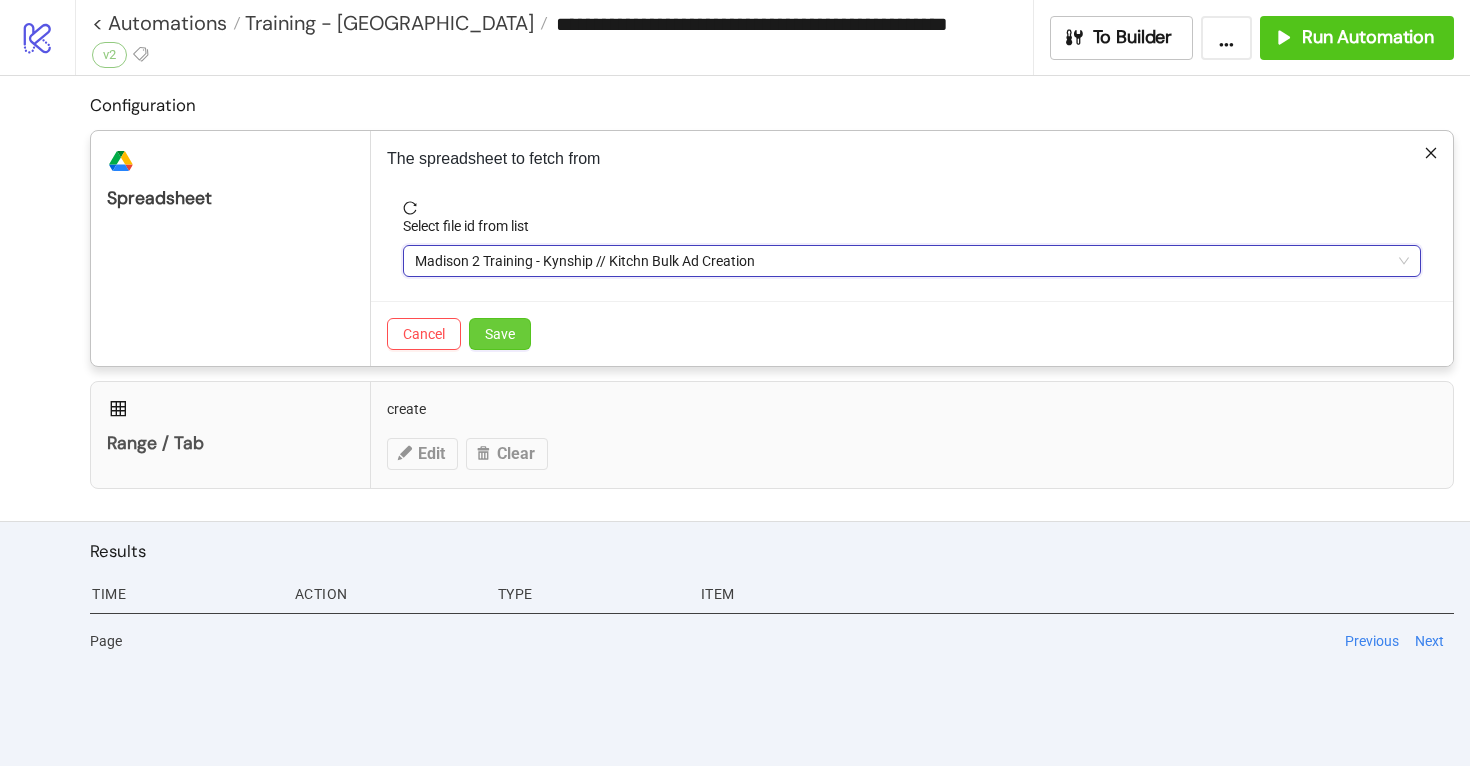 click on "Save" at bounding box center [500, 334] 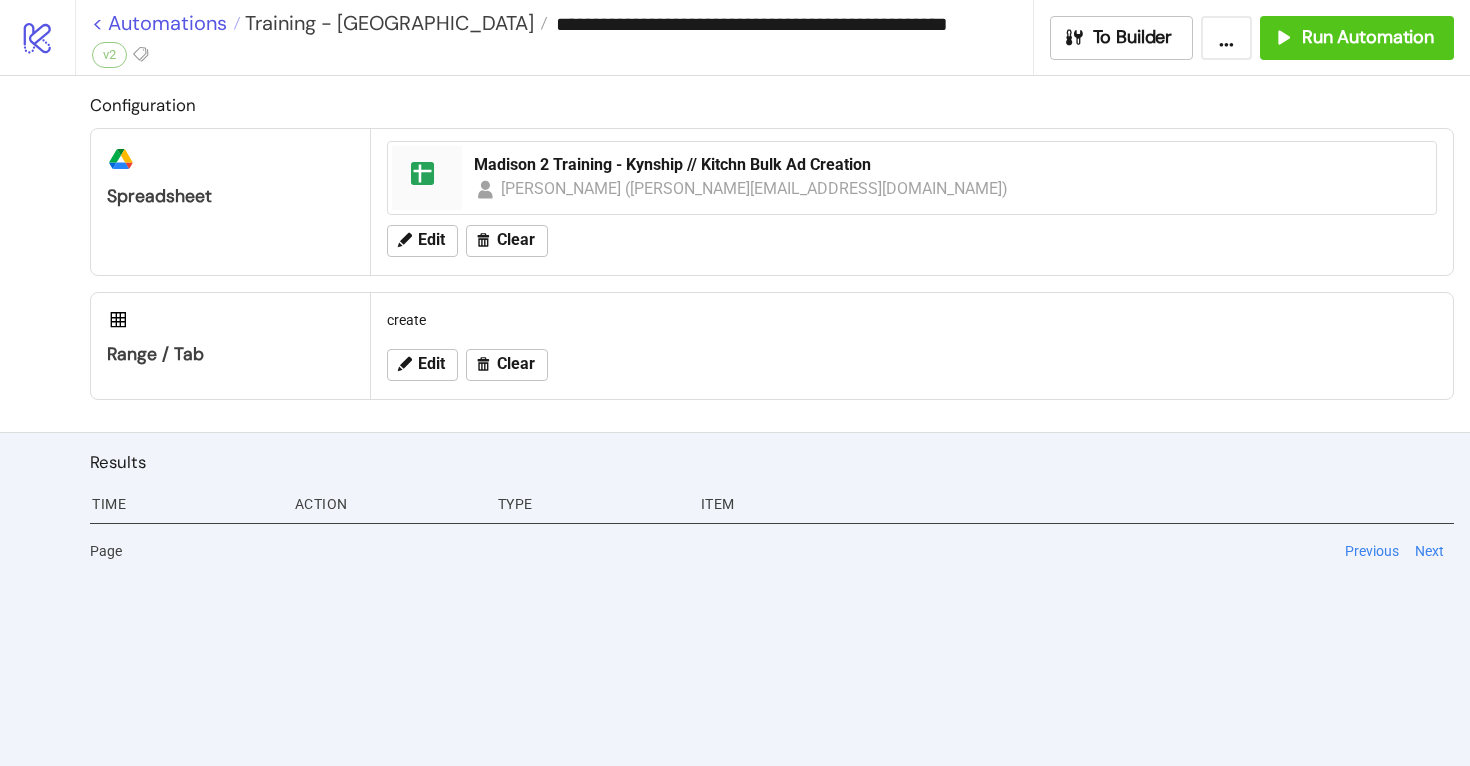 click on "< Automations" at bounding box center [166, 23] 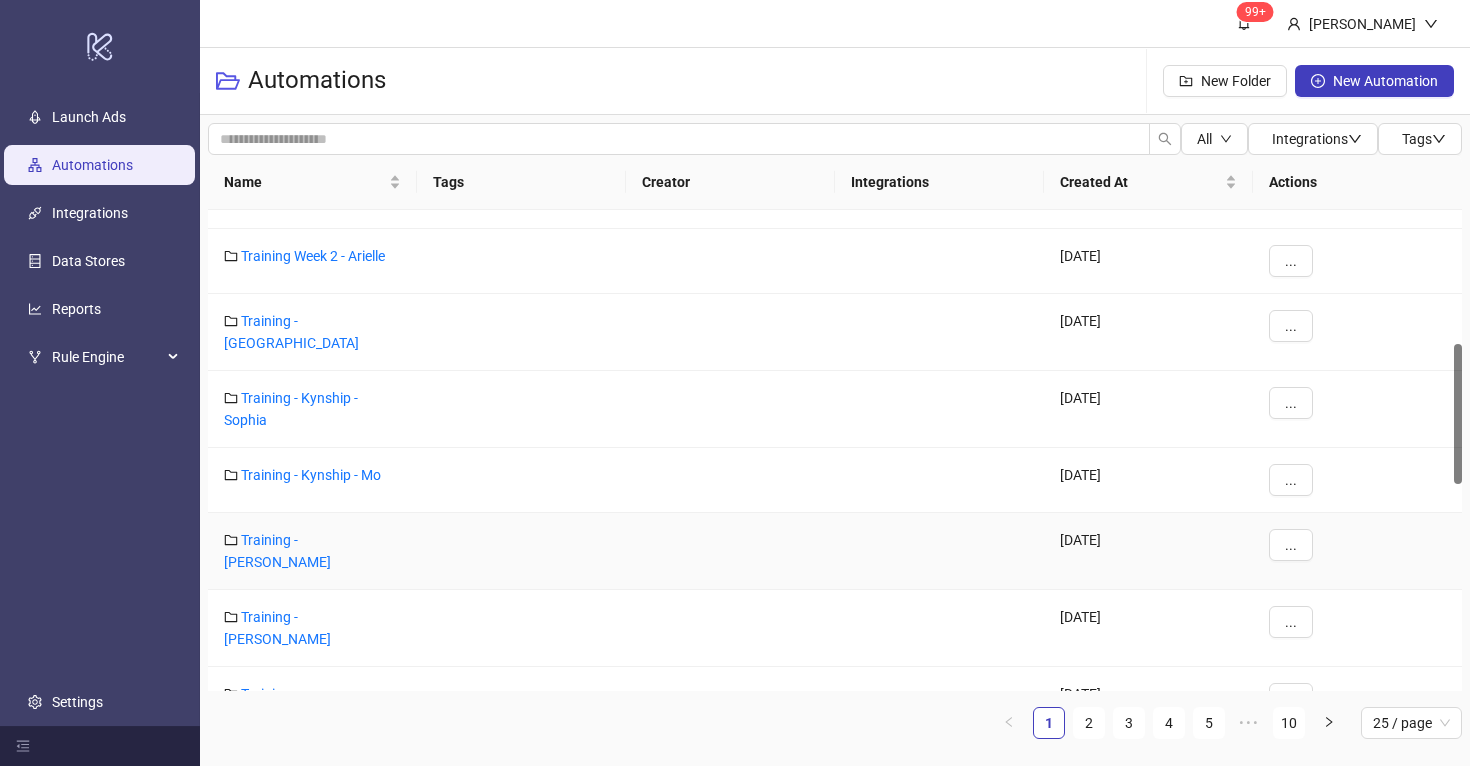scroll, scrollTop: 456, scrollLeft: 0, axis: vertical 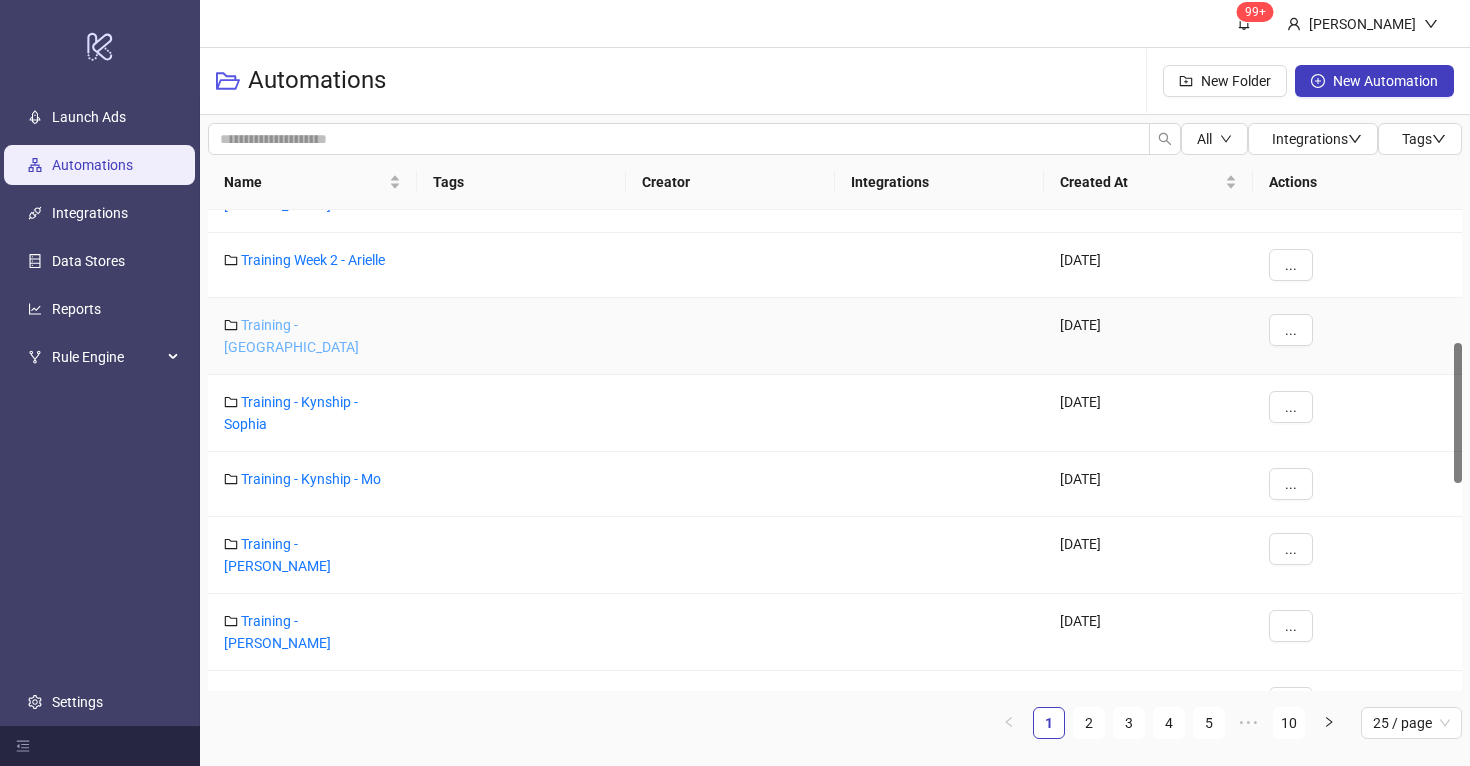 click on "Training - [GEOGRAPHIC_DATA]" at bounding box center (291, 336) 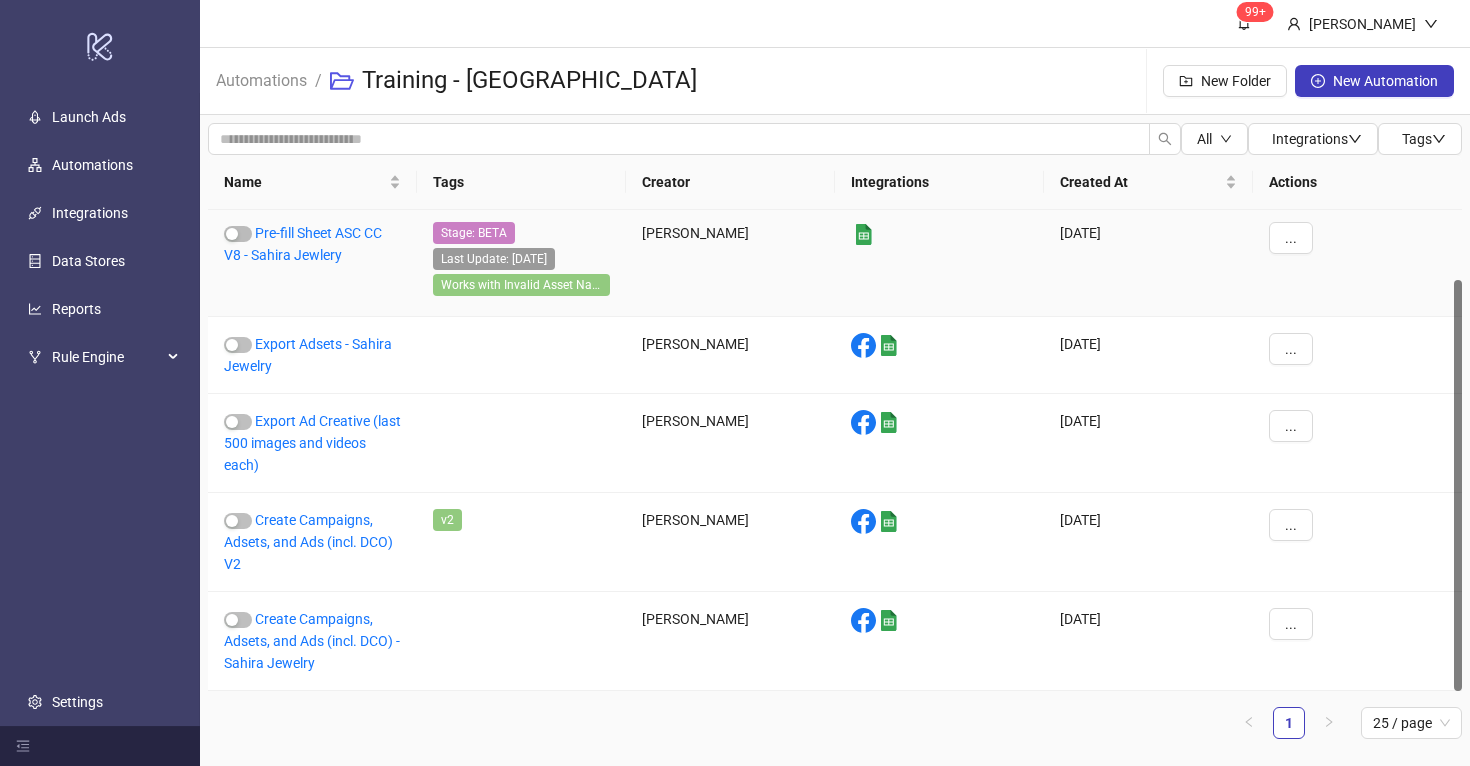 scroll, scrollTop: 81, scrollLeft: 0, axis: vertical 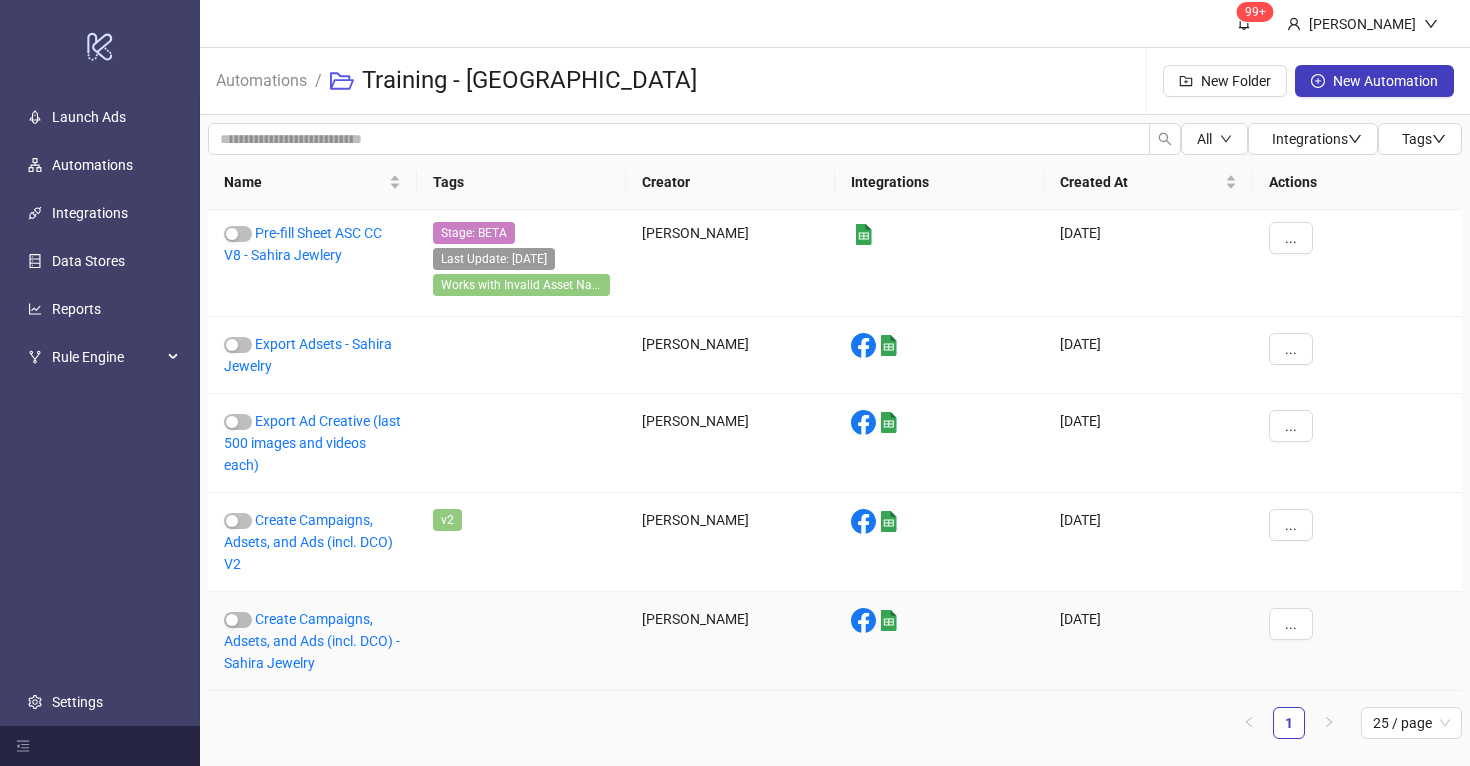 click on "Create Campaigns, Adsets, and Ads (incl. DCO) - Sahira Jewelry" at bounding box center (312, 641) 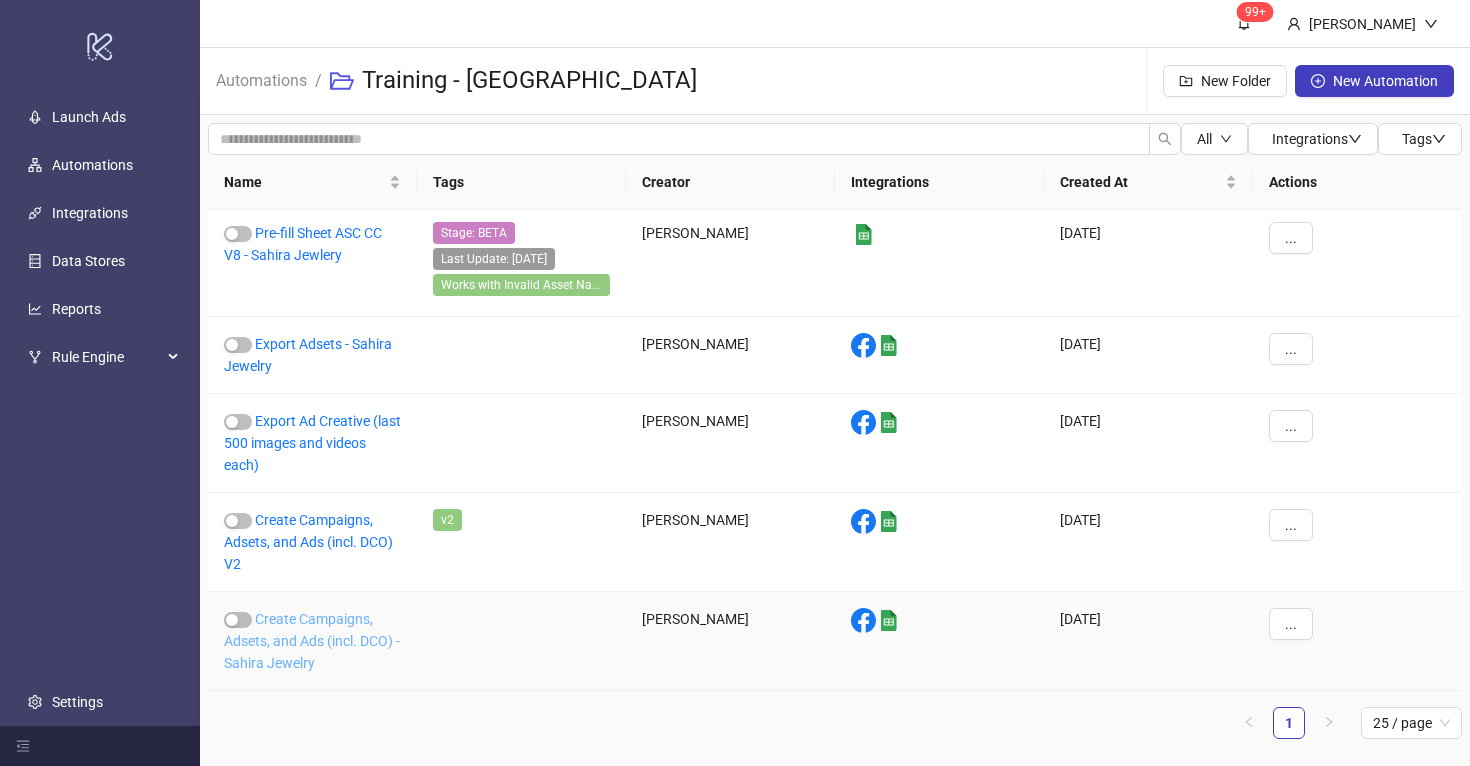 click on "Create Campaigns, Adsets, and Ads (incl. DCO) - Sahira Jewelry" at bounding box center (312, 641) 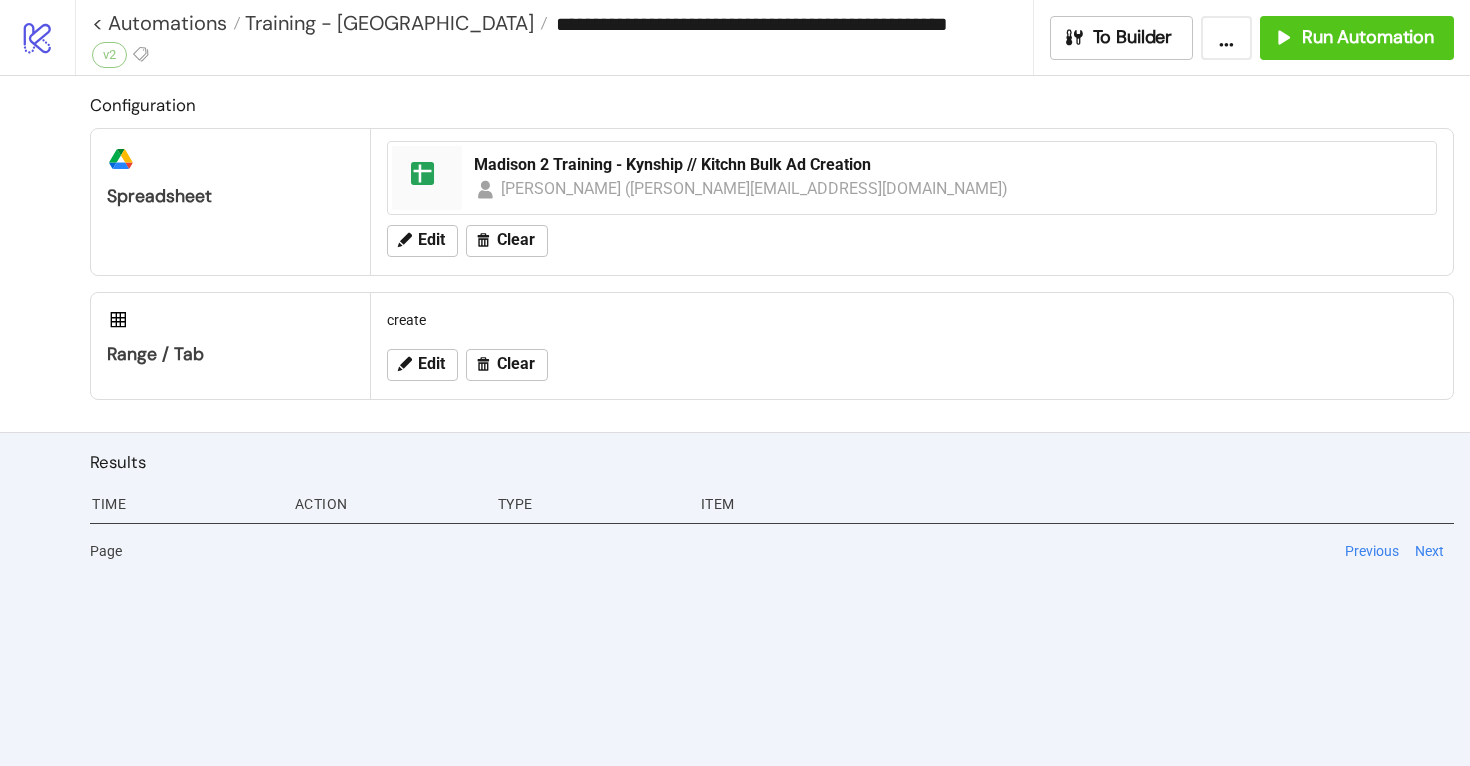 type on "**********" 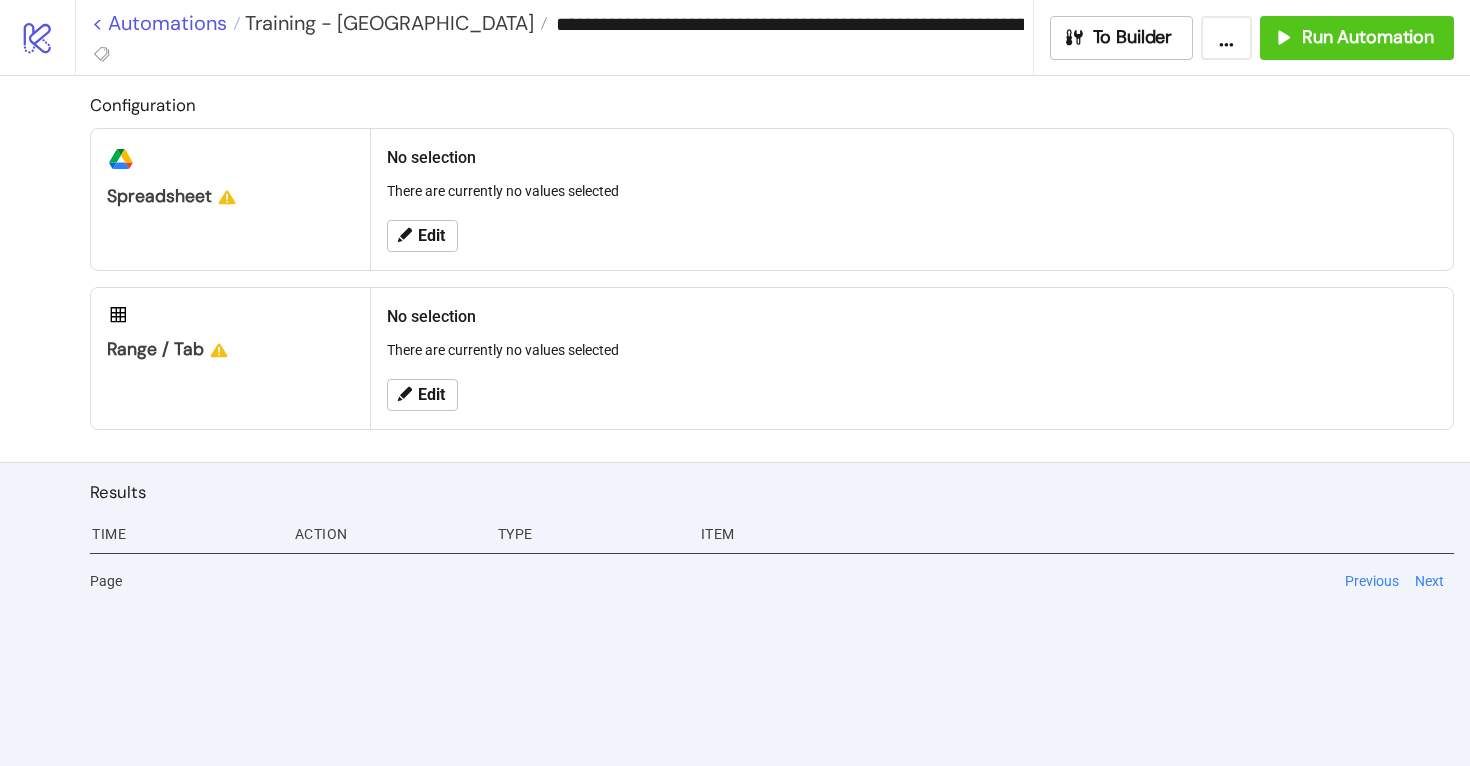 click on "< Automations" at bounding box center [166, 23] 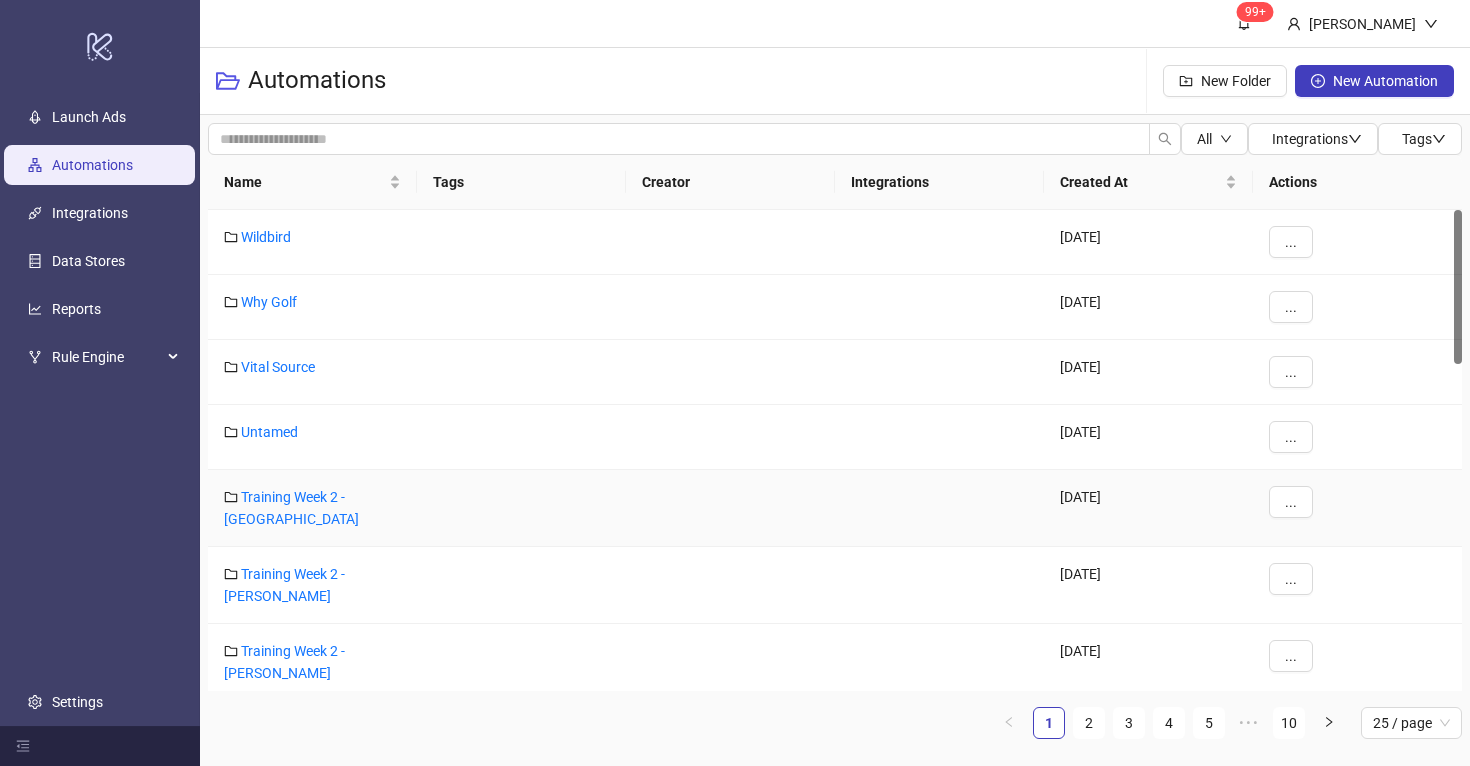 click on "Training Week 2 - [GEOGRAPHIC_DATA]" at bounding box center [312, 508] 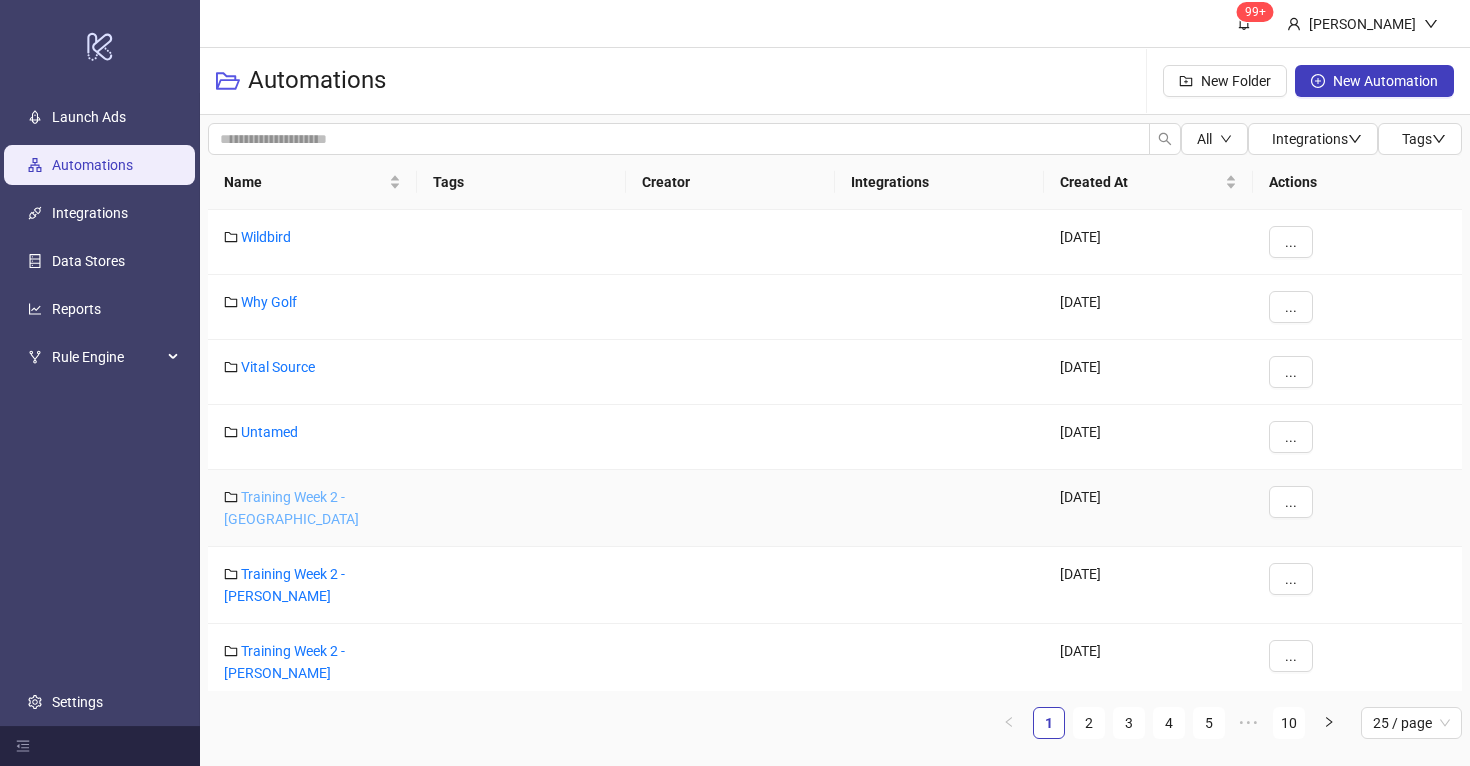 click on "Training Week 2 - [GEOGRAPHIC_DATA]" at bounding box center (291, 508) 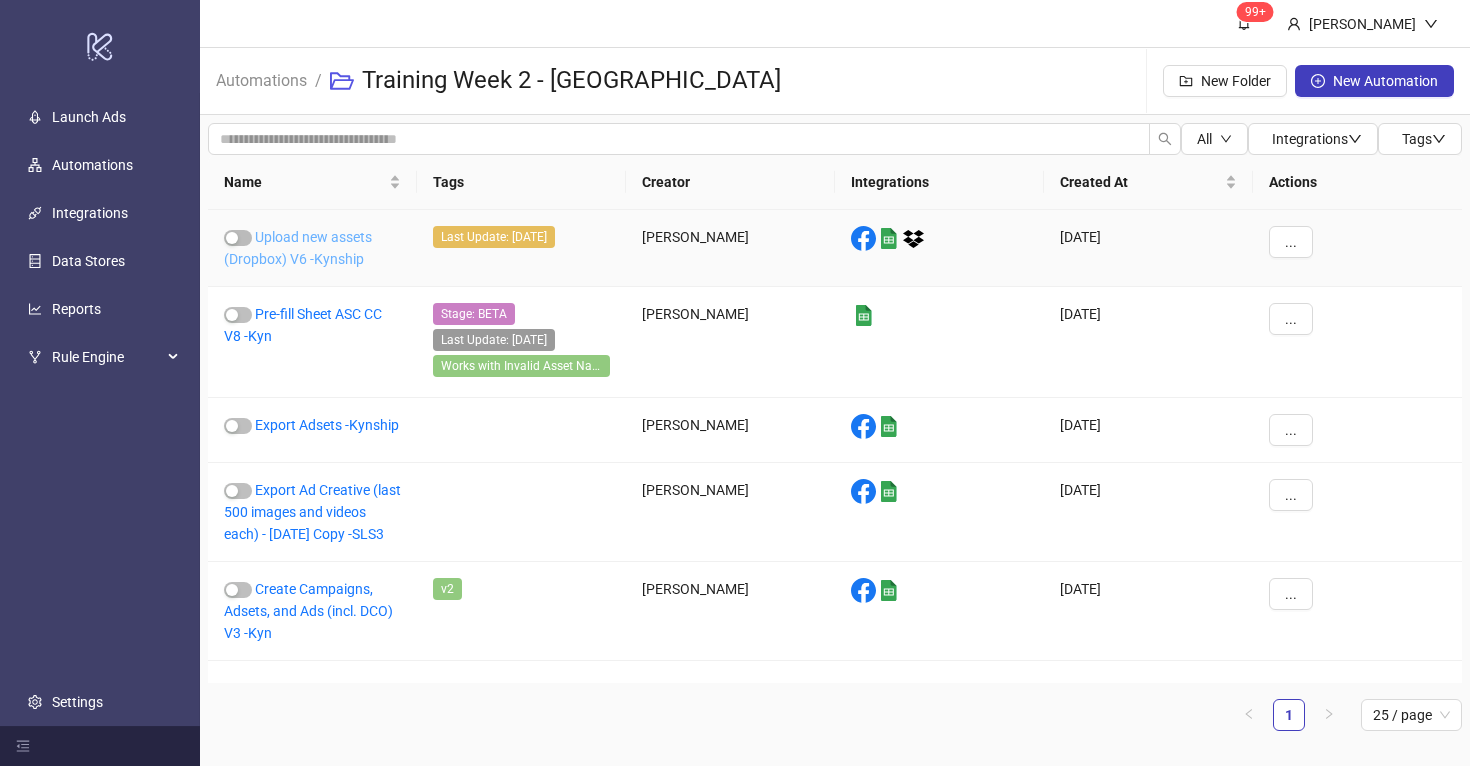 click on "Upload new assets (Dropbox) V6 -Kynship" at bounding box center (298, 248) 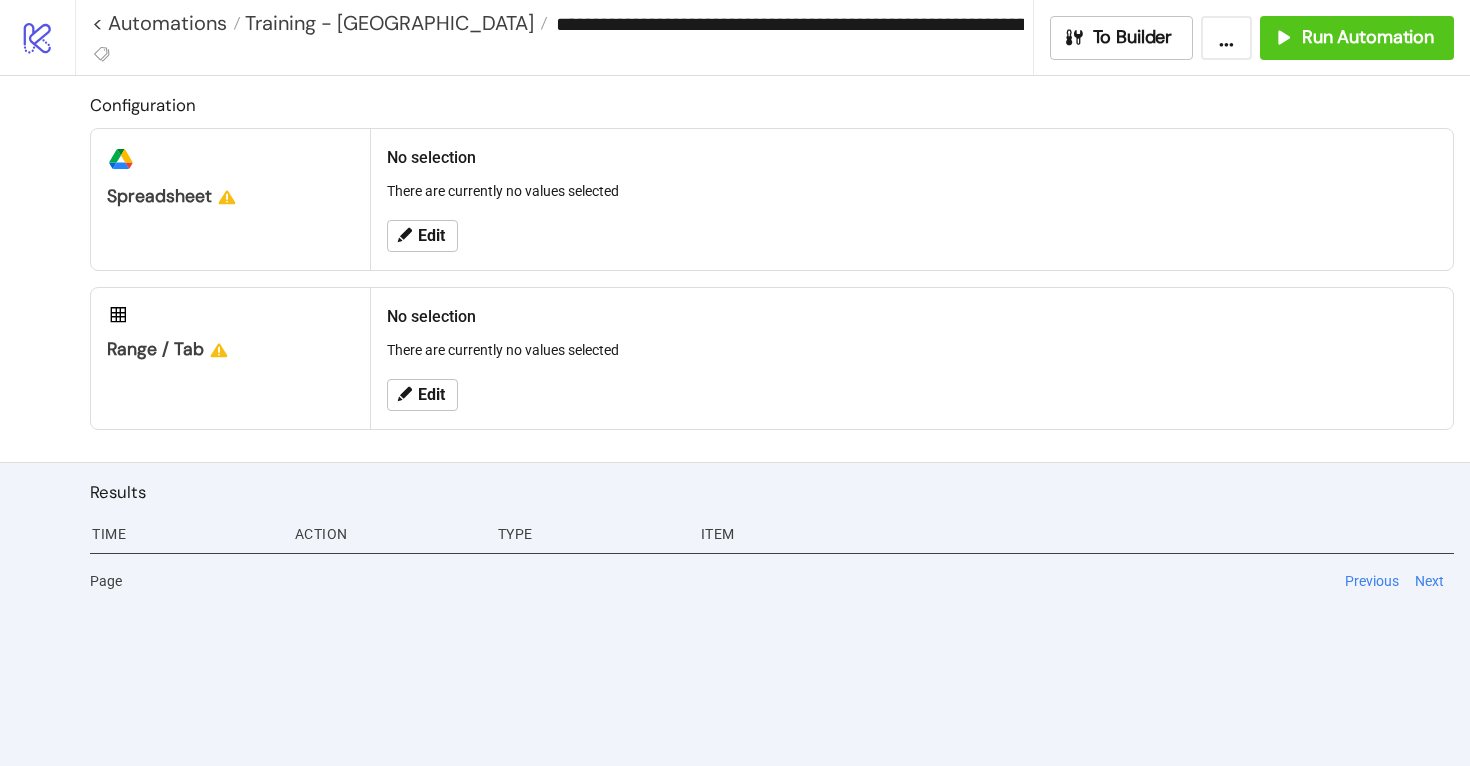 type on "**********" 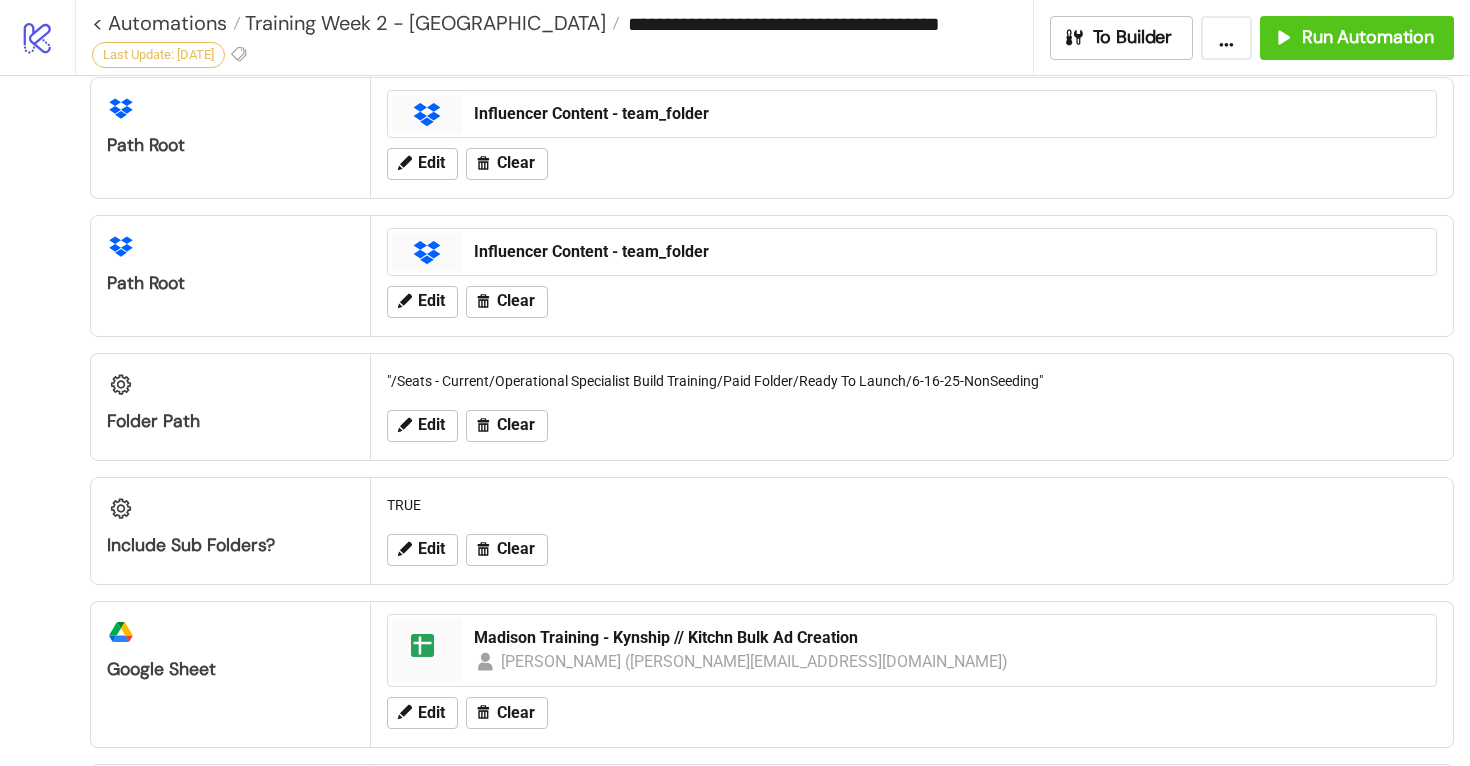 scroll, scrollTop: 492, scrollLeft: 0, axis: vertical 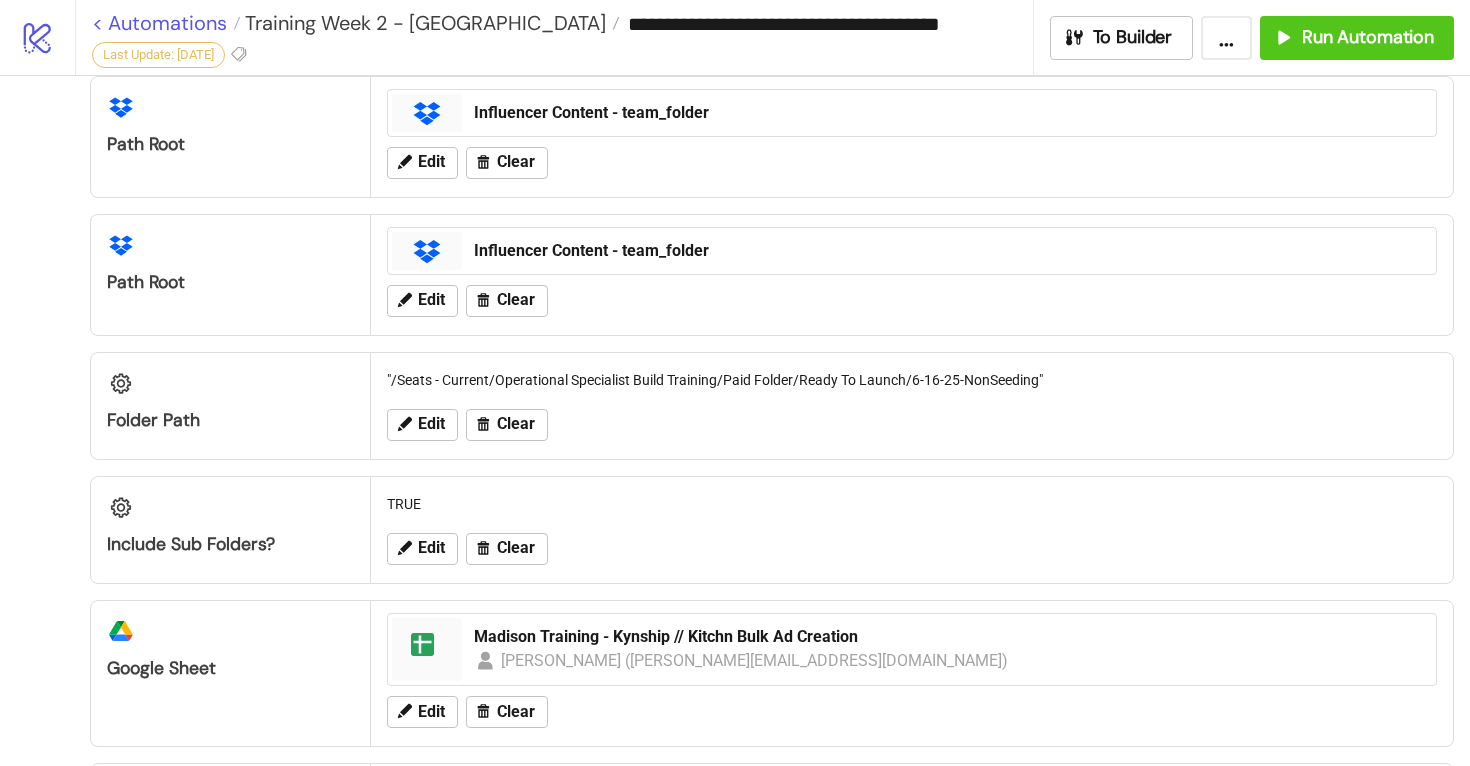 click on "< Automations" at bounding box center [166, 23] 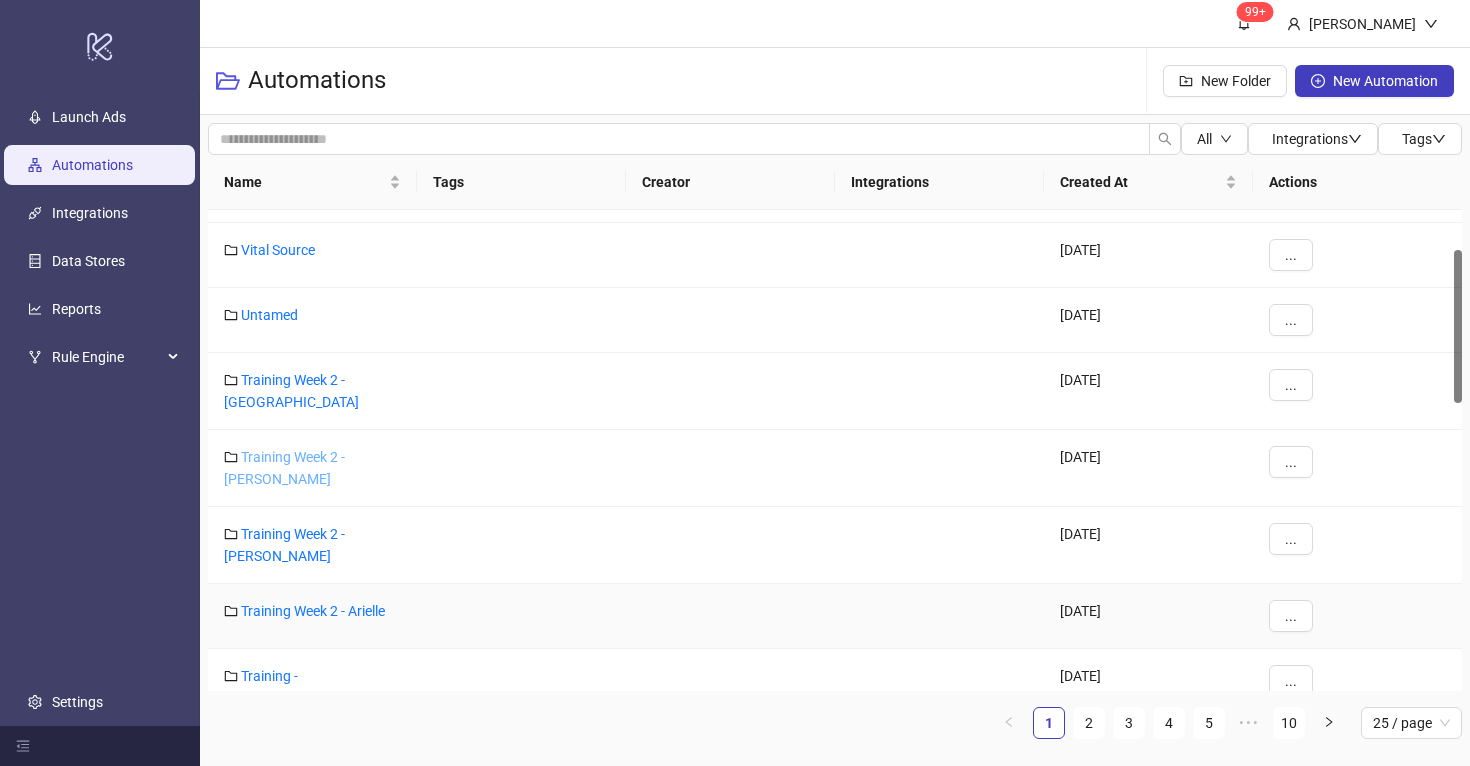 scroll, scrollTop: 125, scrollLeft: 0, axis: vertical 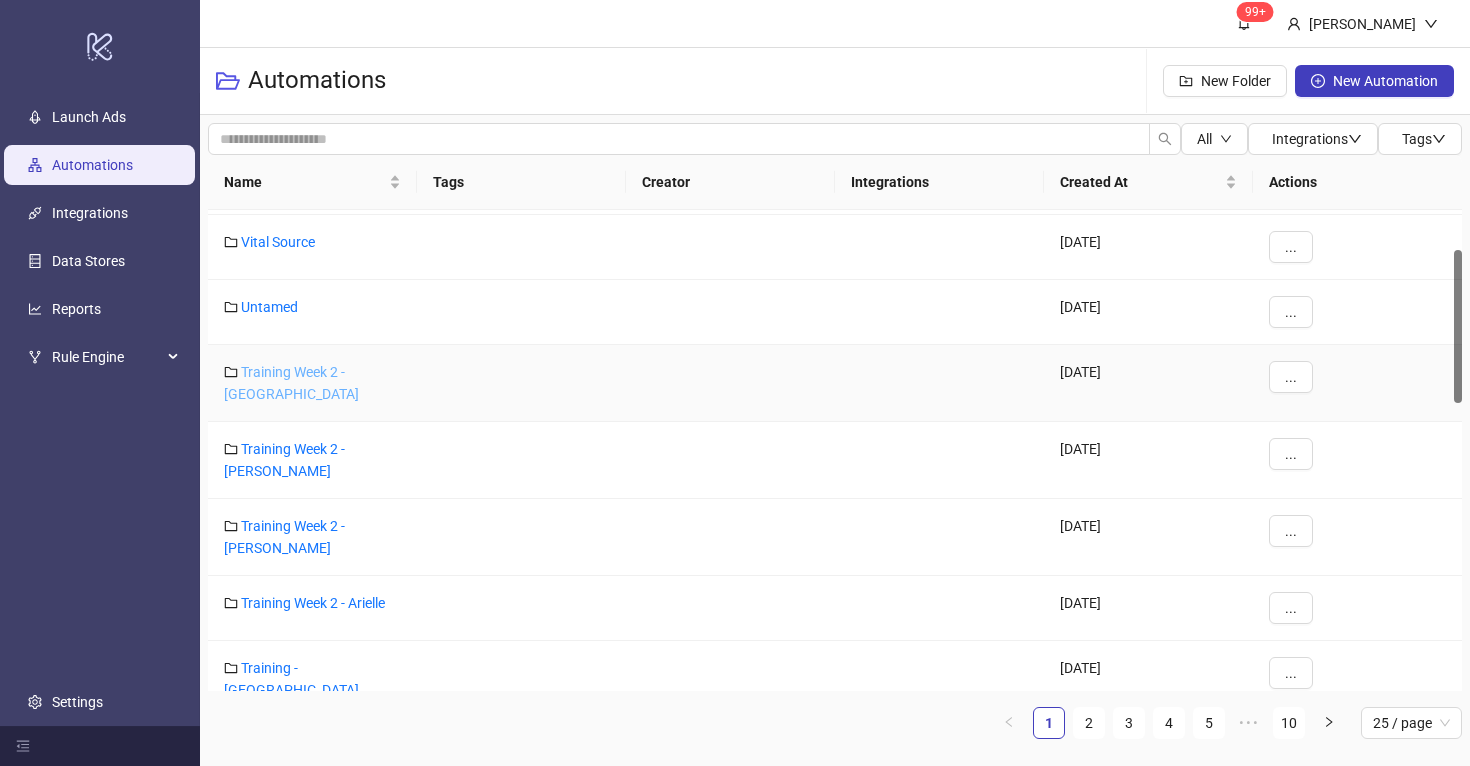 click on "Training Week 2 - [GEOGRAPHIC_DATA]" at bounding box center (291, 383) 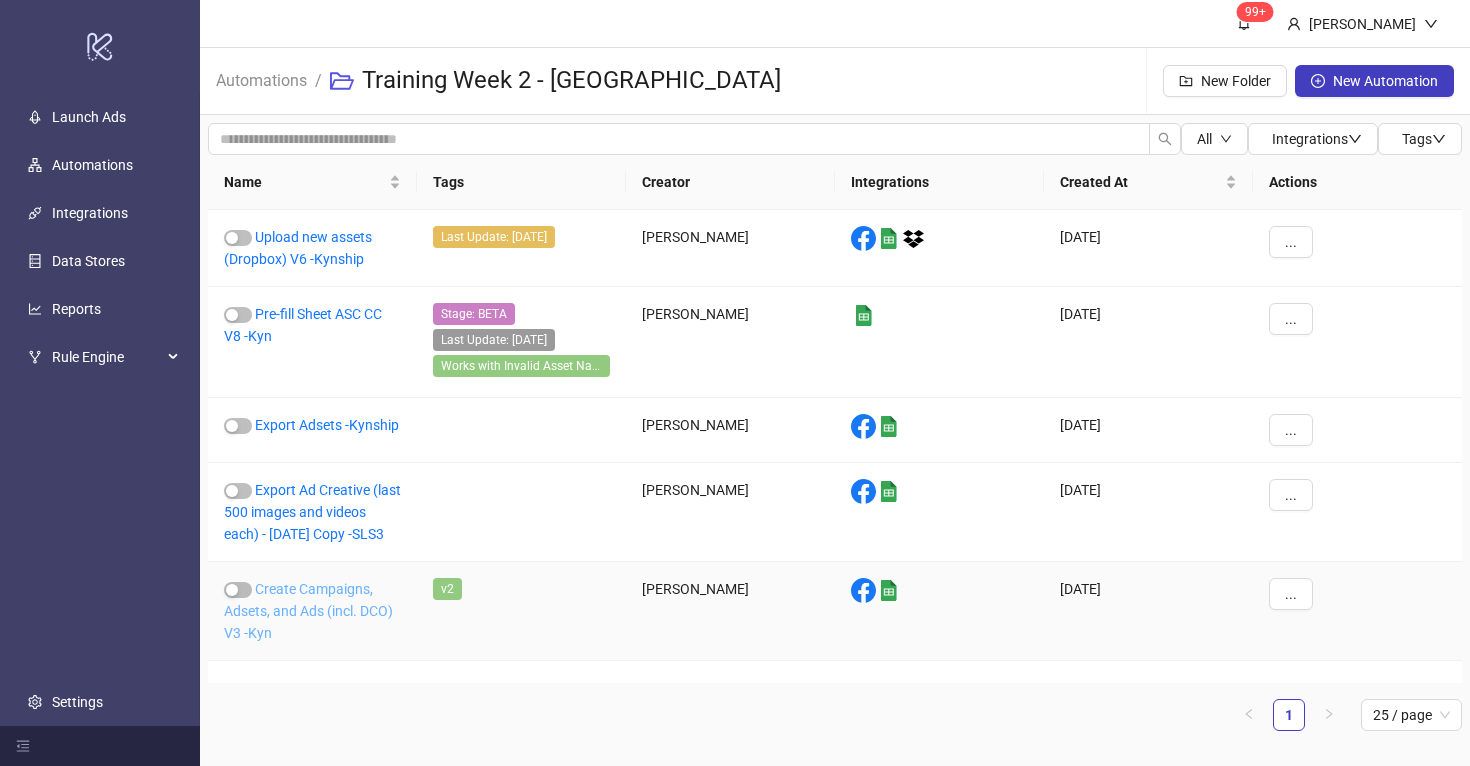 click on "Create Campaigns, Adsets, and Ads (incl. DCO) V3 -Kyn" at bounding box center (308, 611) 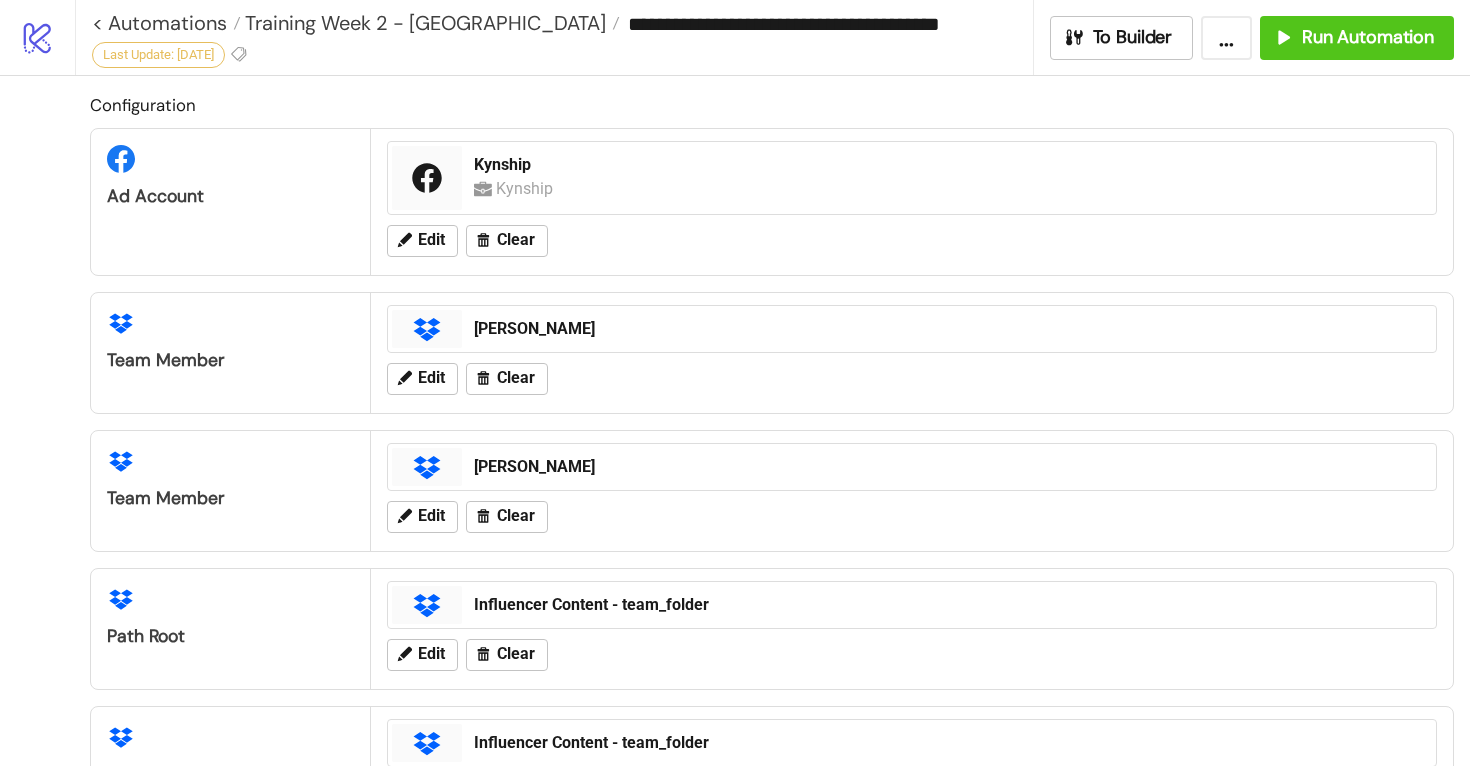 type on "**********" 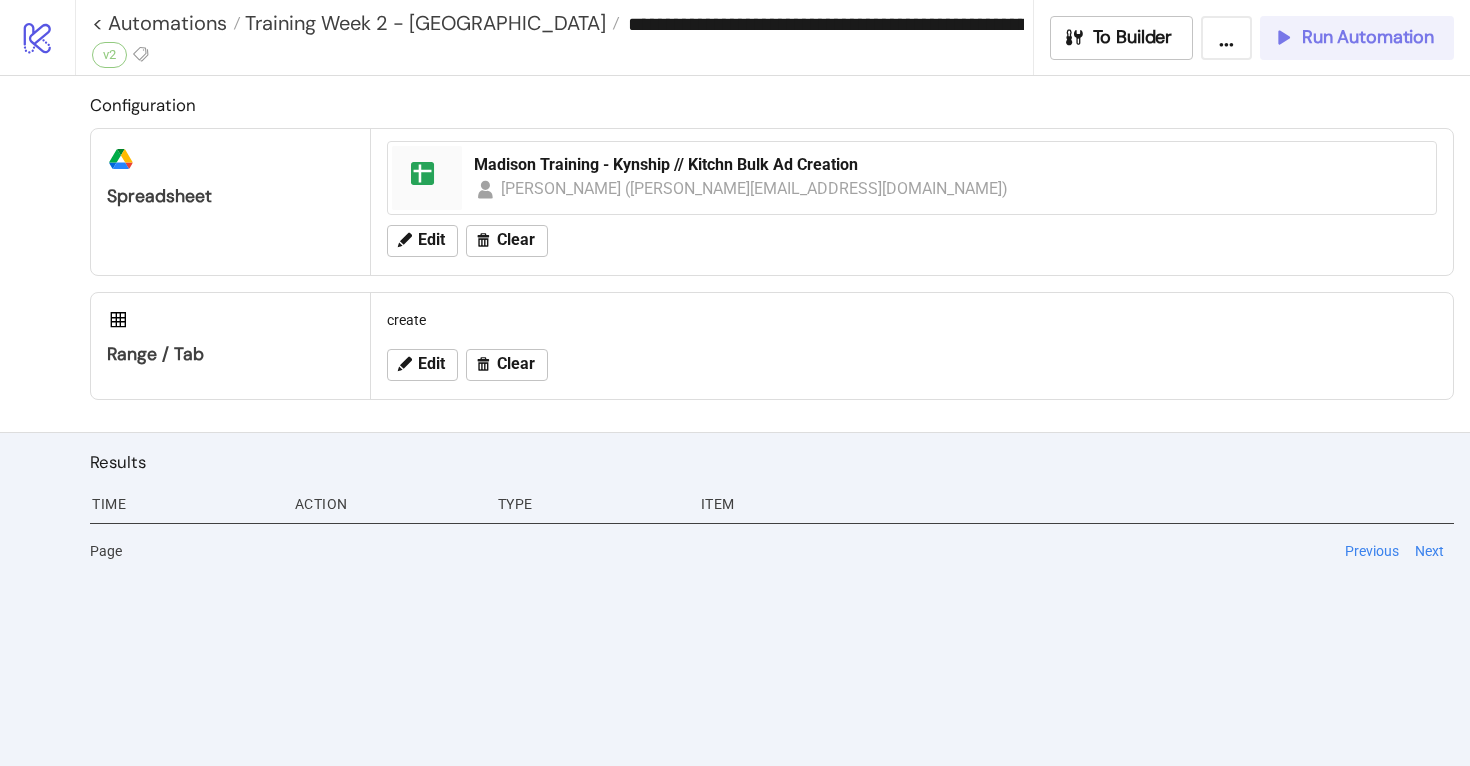 click on "Run Automation" at bounding box center [1368, 37] 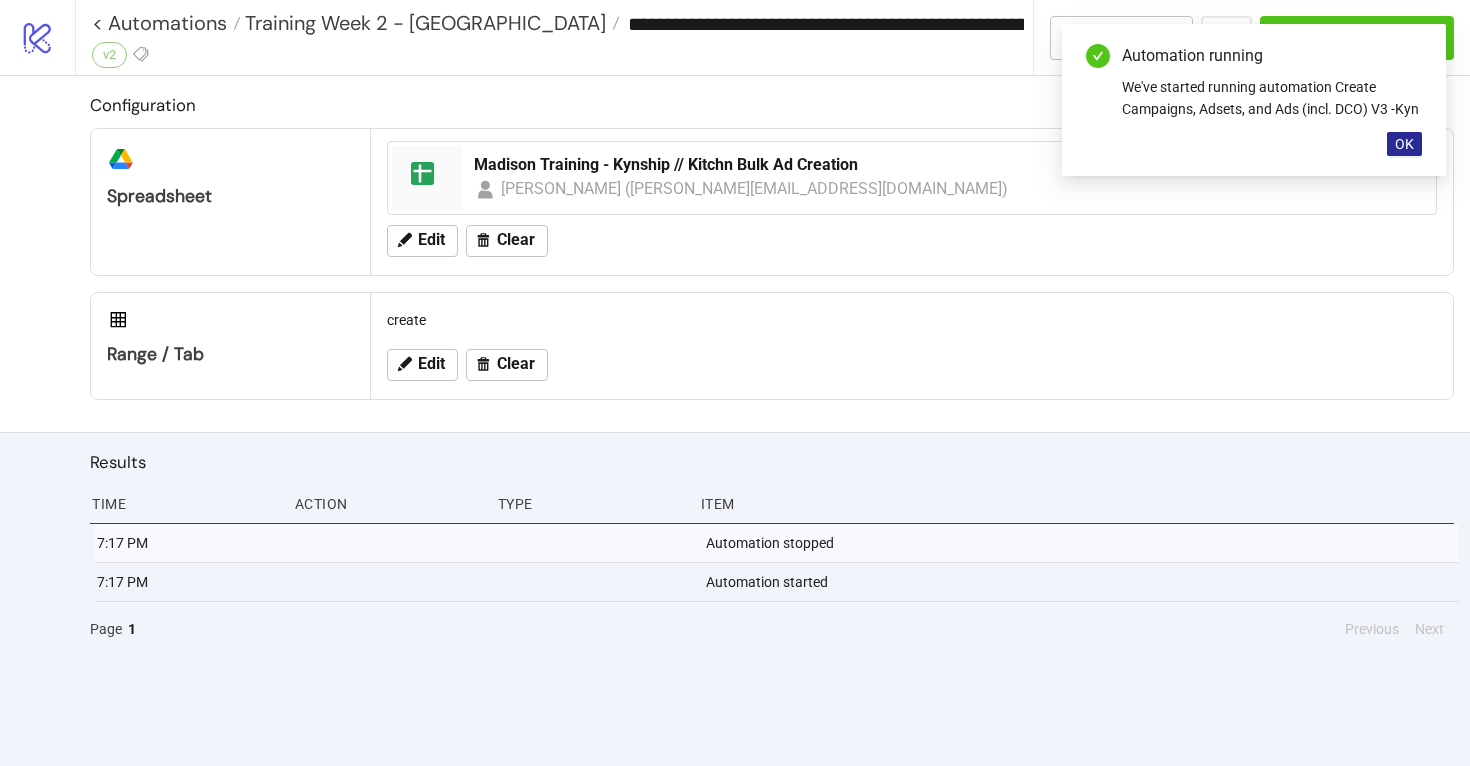 click on "OK" at bounding box center [1404, 144] 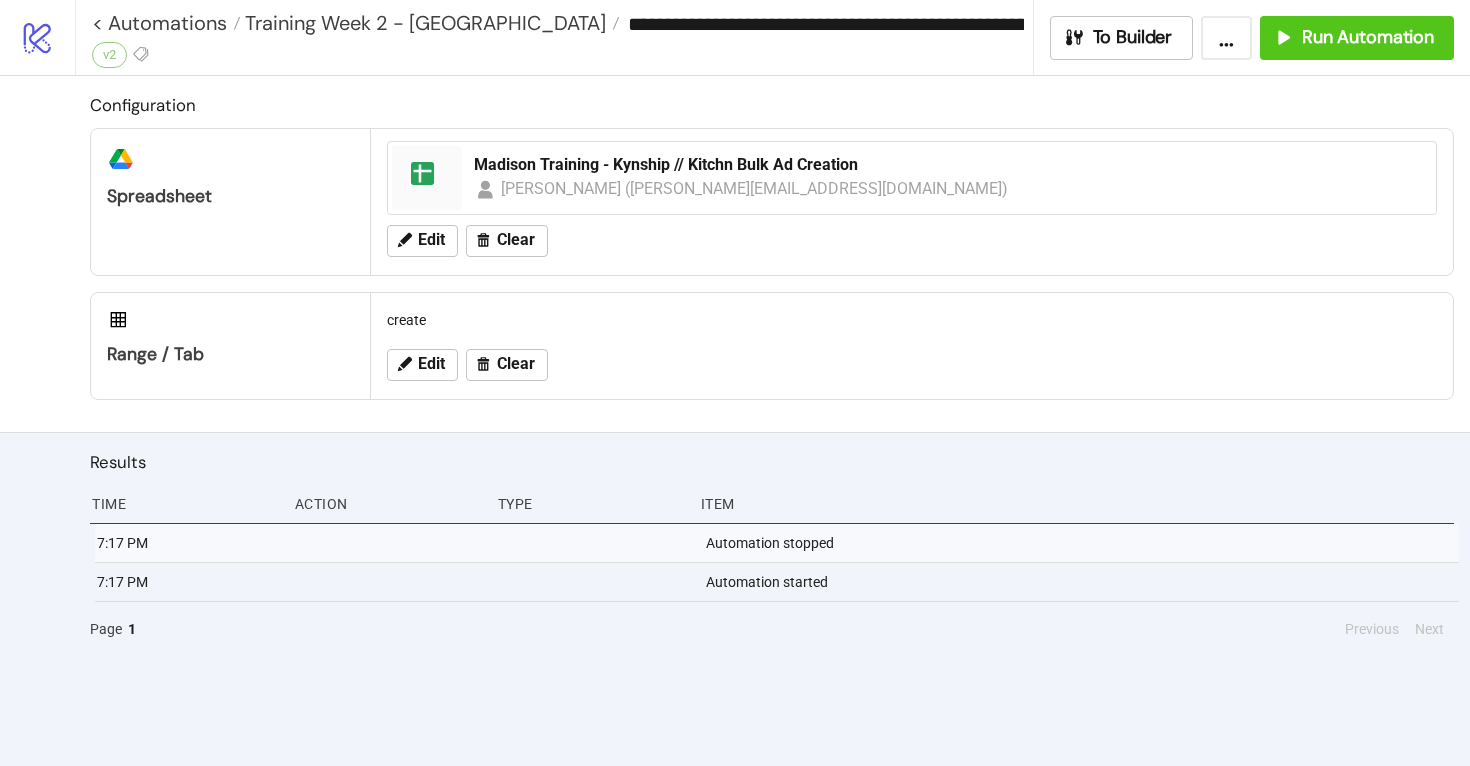 click on "Automation stopped" at bounding box center (1081, 543) 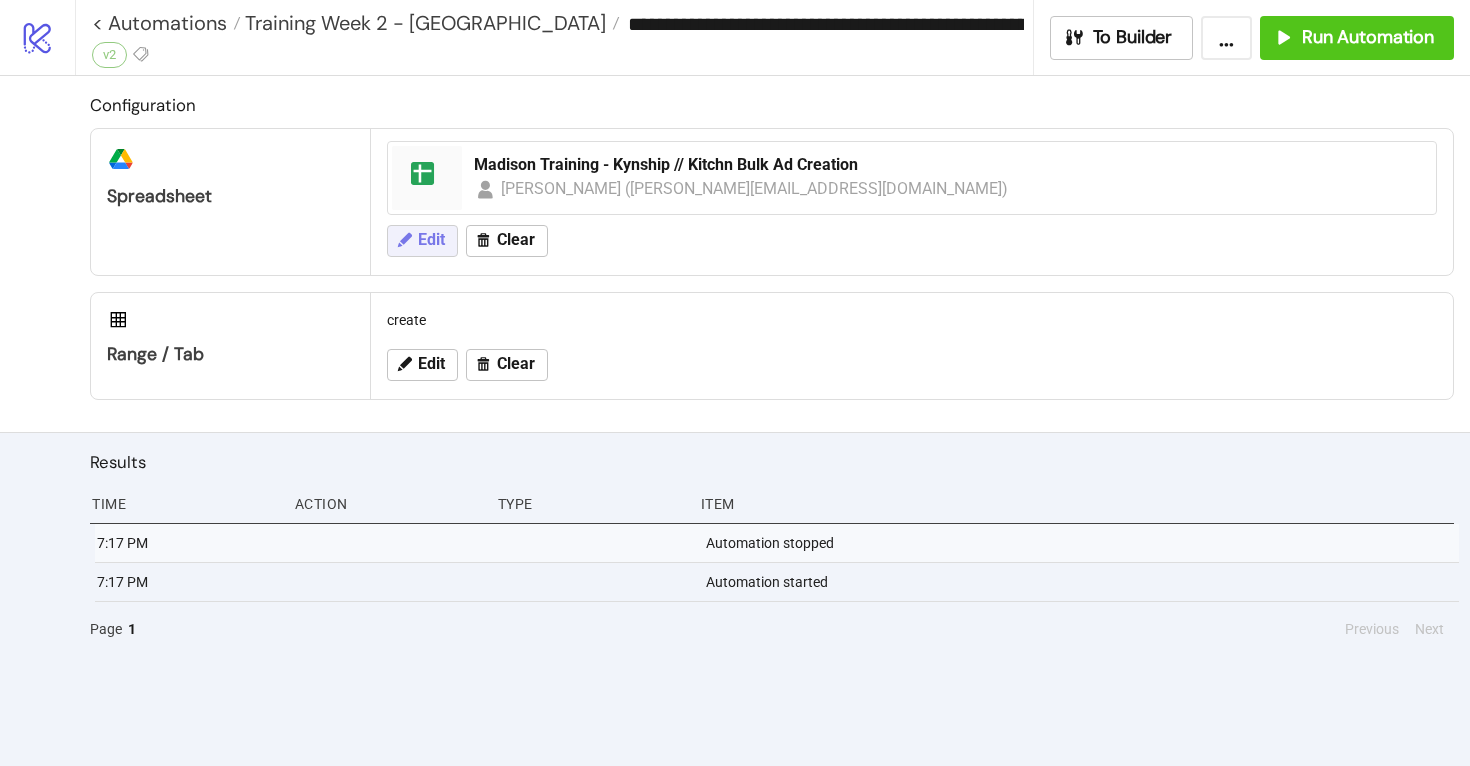 click on "Edit" at bounding box center (431, 240) 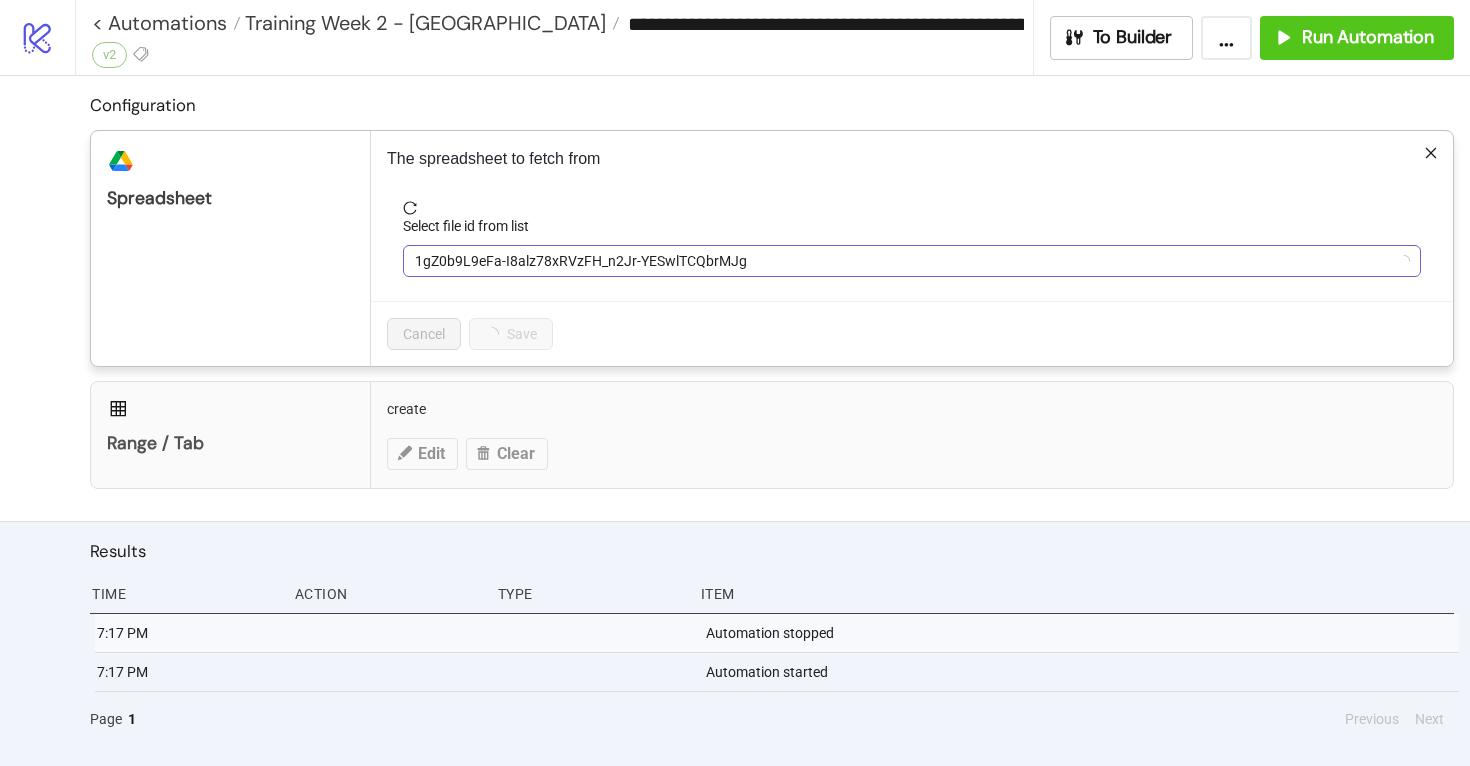 click on "1gZ0b9L9eFa-I8alz78xRVzFH_n2Jr-YESwlTCQbrMJg" at bounding box center [912, 261] 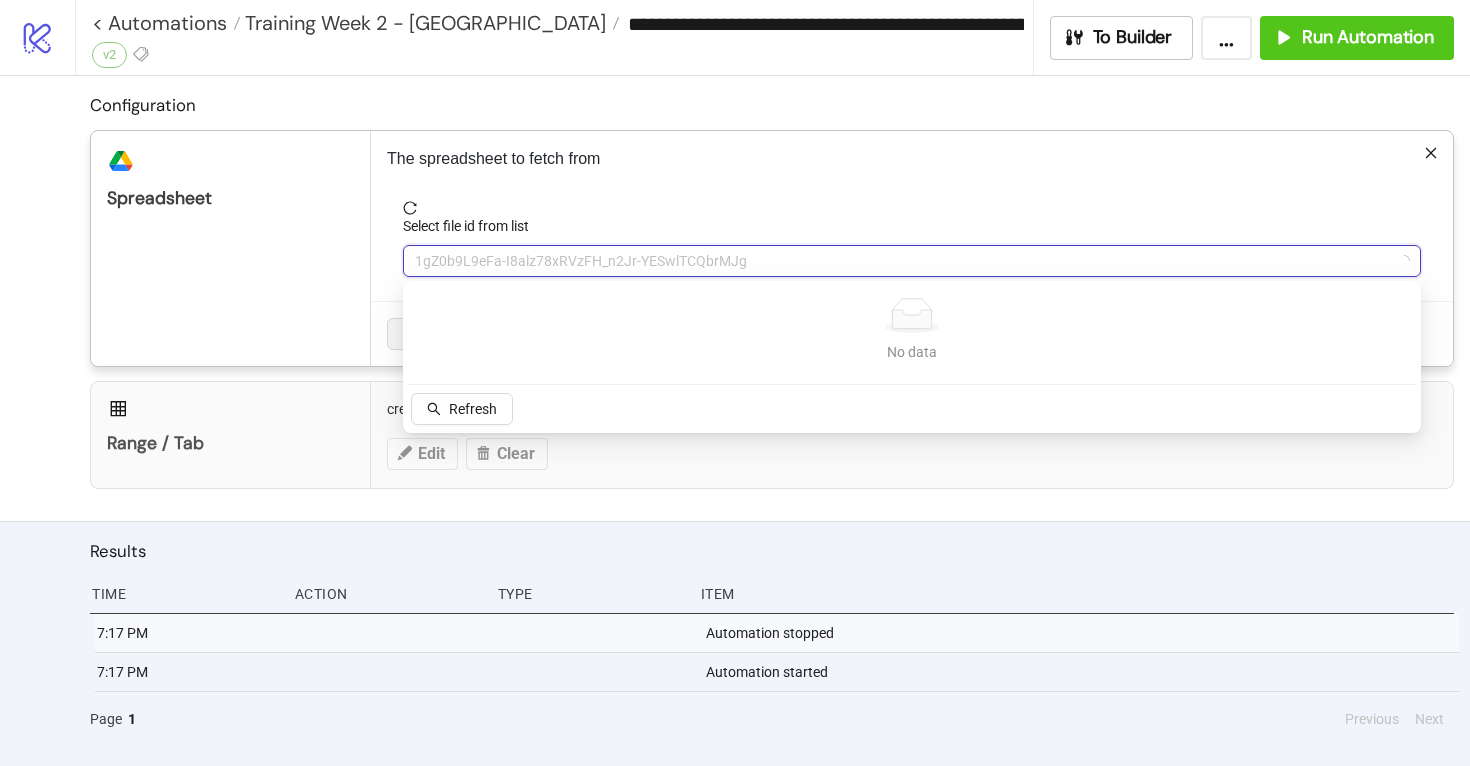 click on "1gZ0b9L9eFa-I8alz78xRVzFH_n2Jr-YESwlTCQbrMJg" at bounding box center [912, 261] 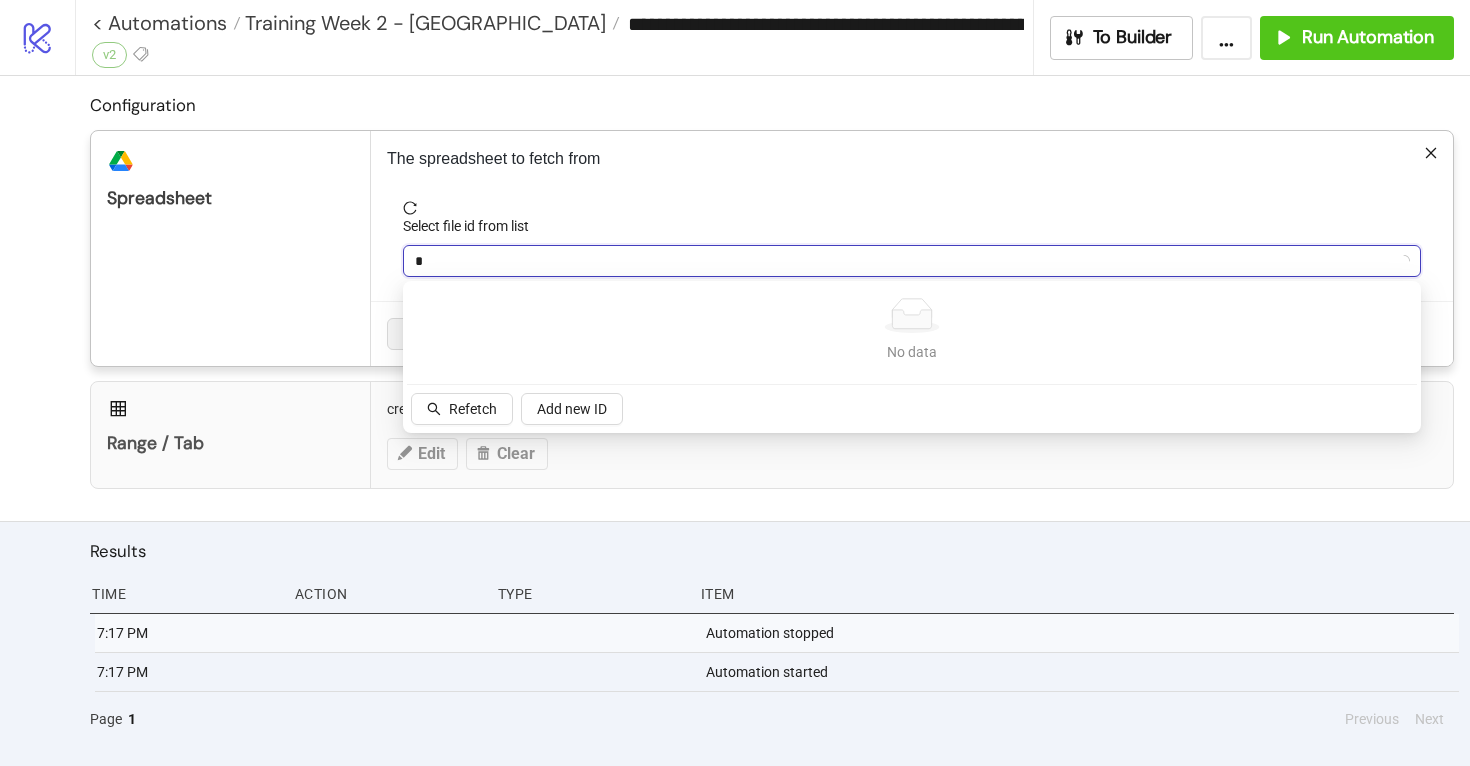 type on "**" 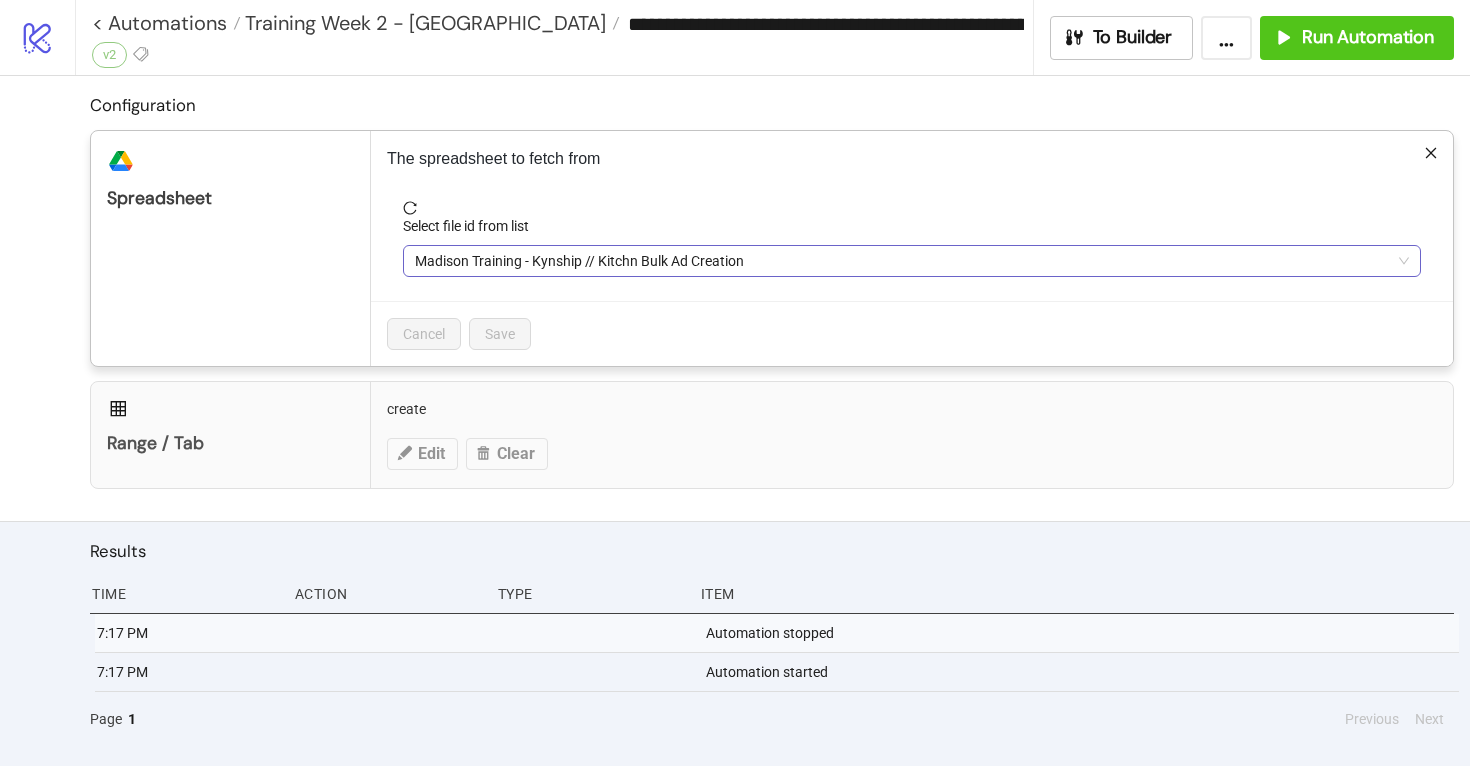 click on "Madison Training - Kynship // Kitchn Bulk Ad Creation" at bounding box center [912, 261] 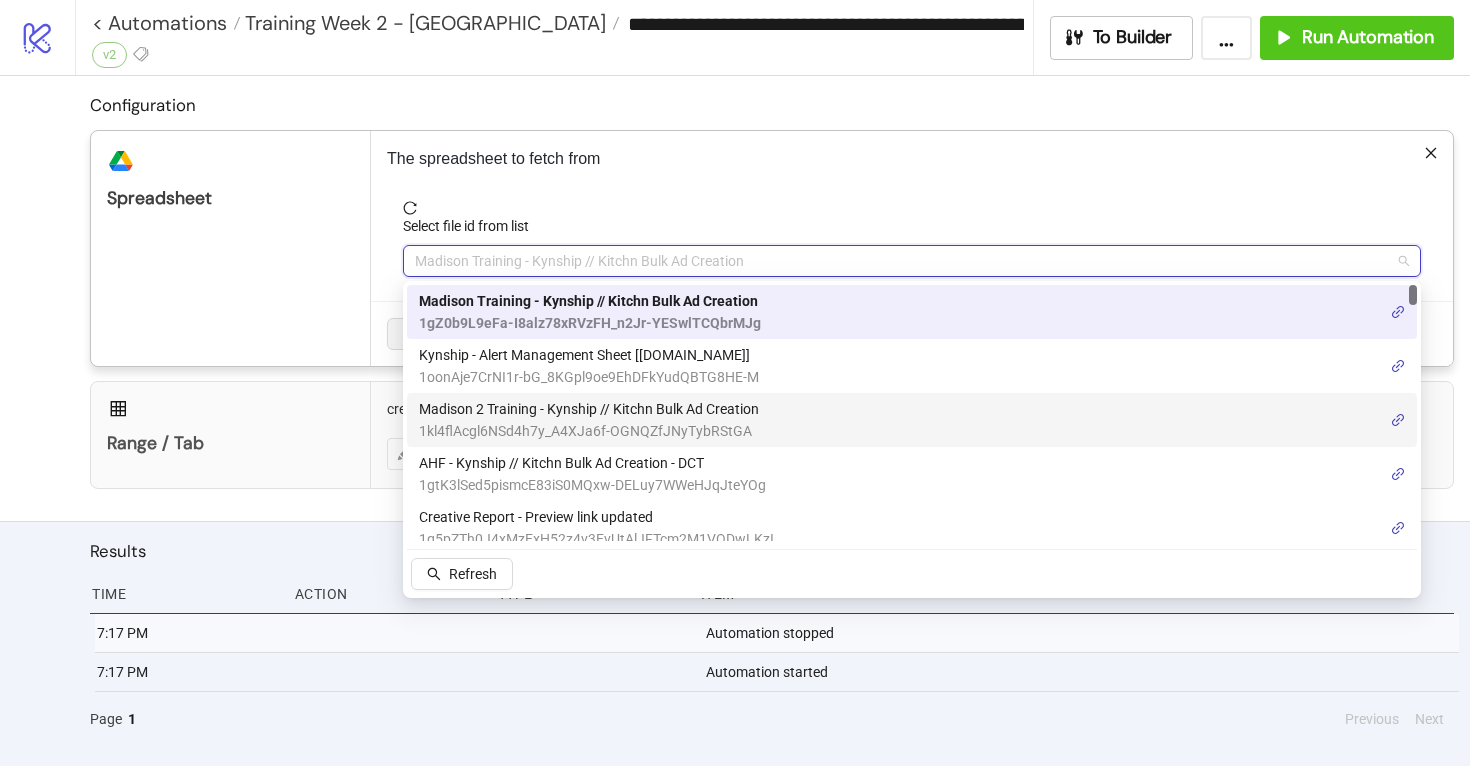 click on "Madison 2 Training - Kynship // Kitchn Bulk Ad Creation" at bounding box center (589, 409) 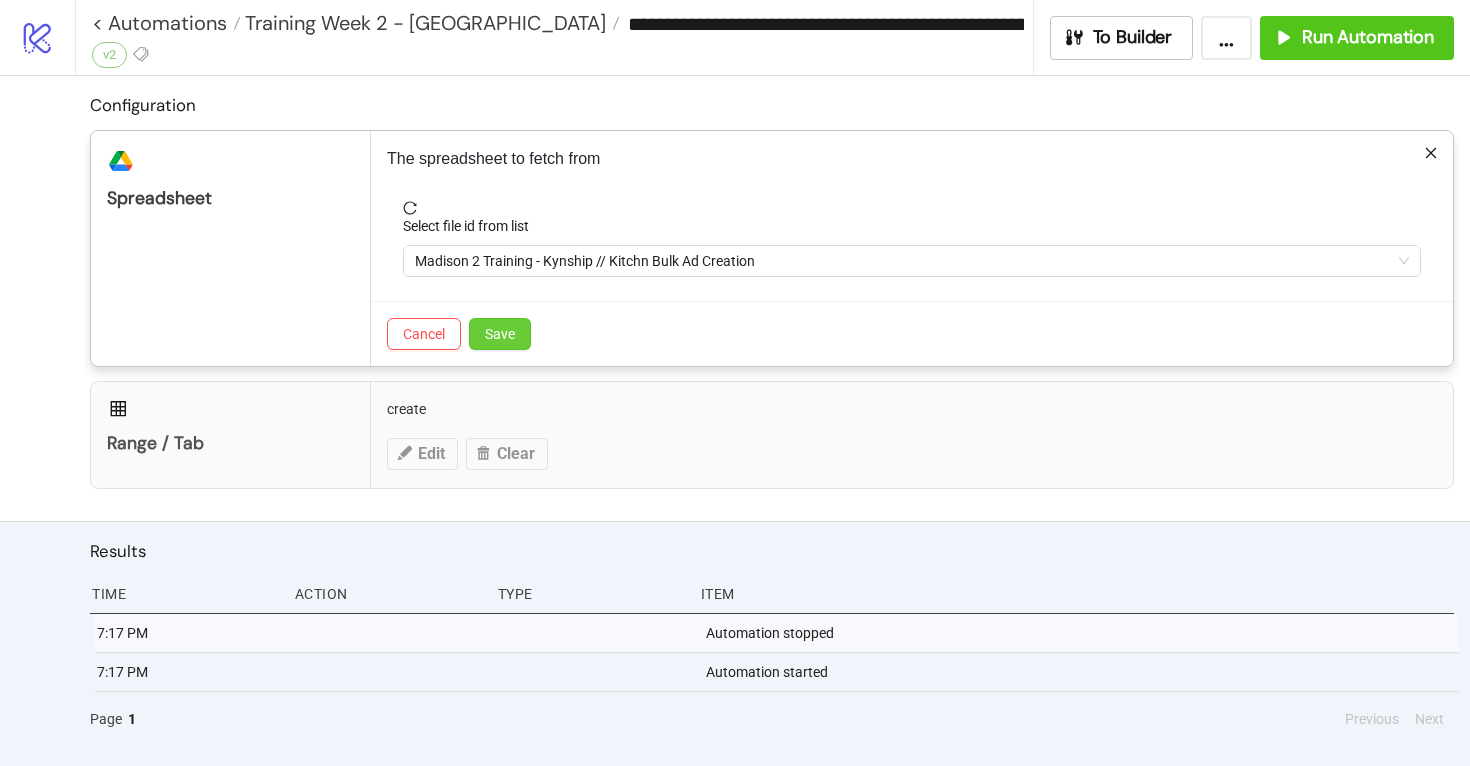 click on "Save" at bounding box center [500, 334] 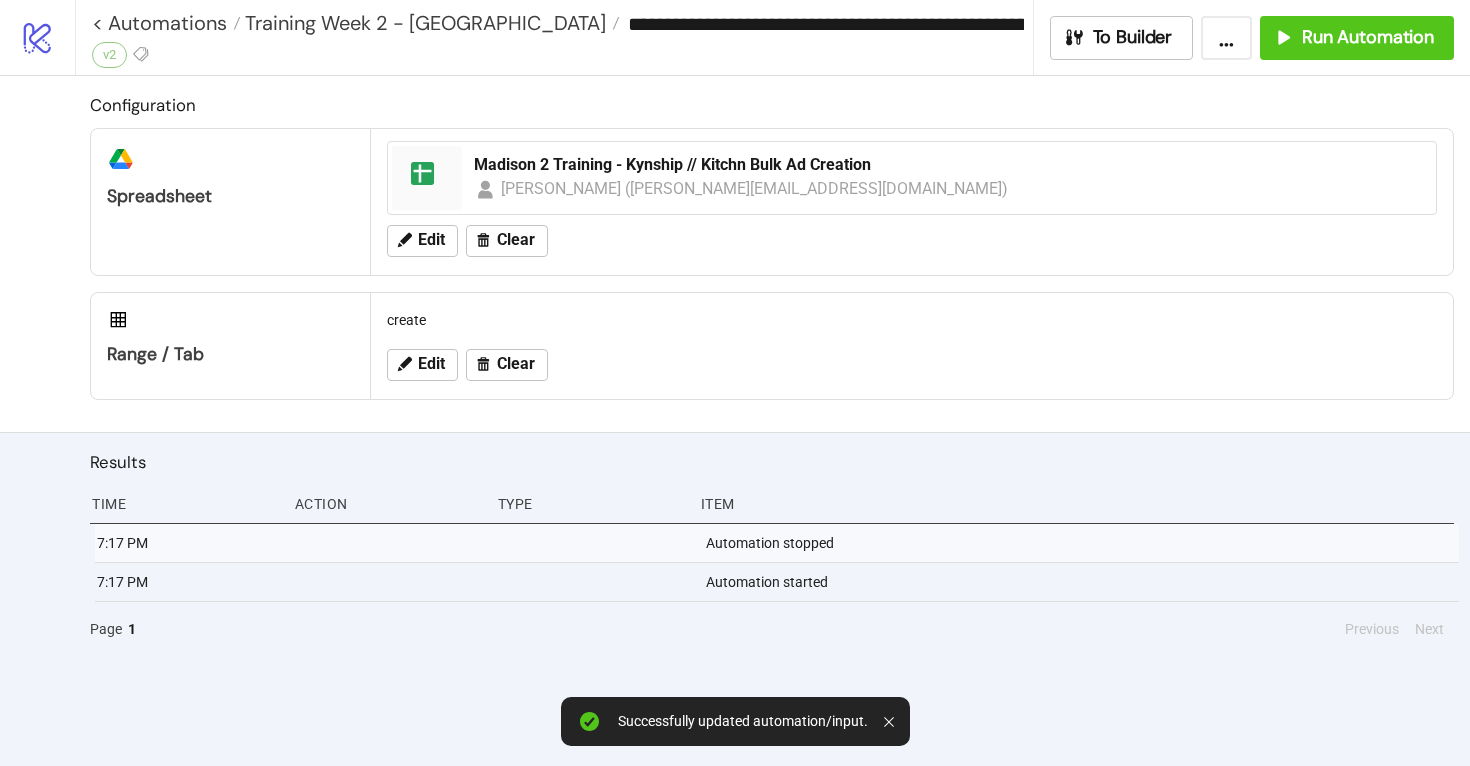 click on "**********" at bounding box center [826, 24] 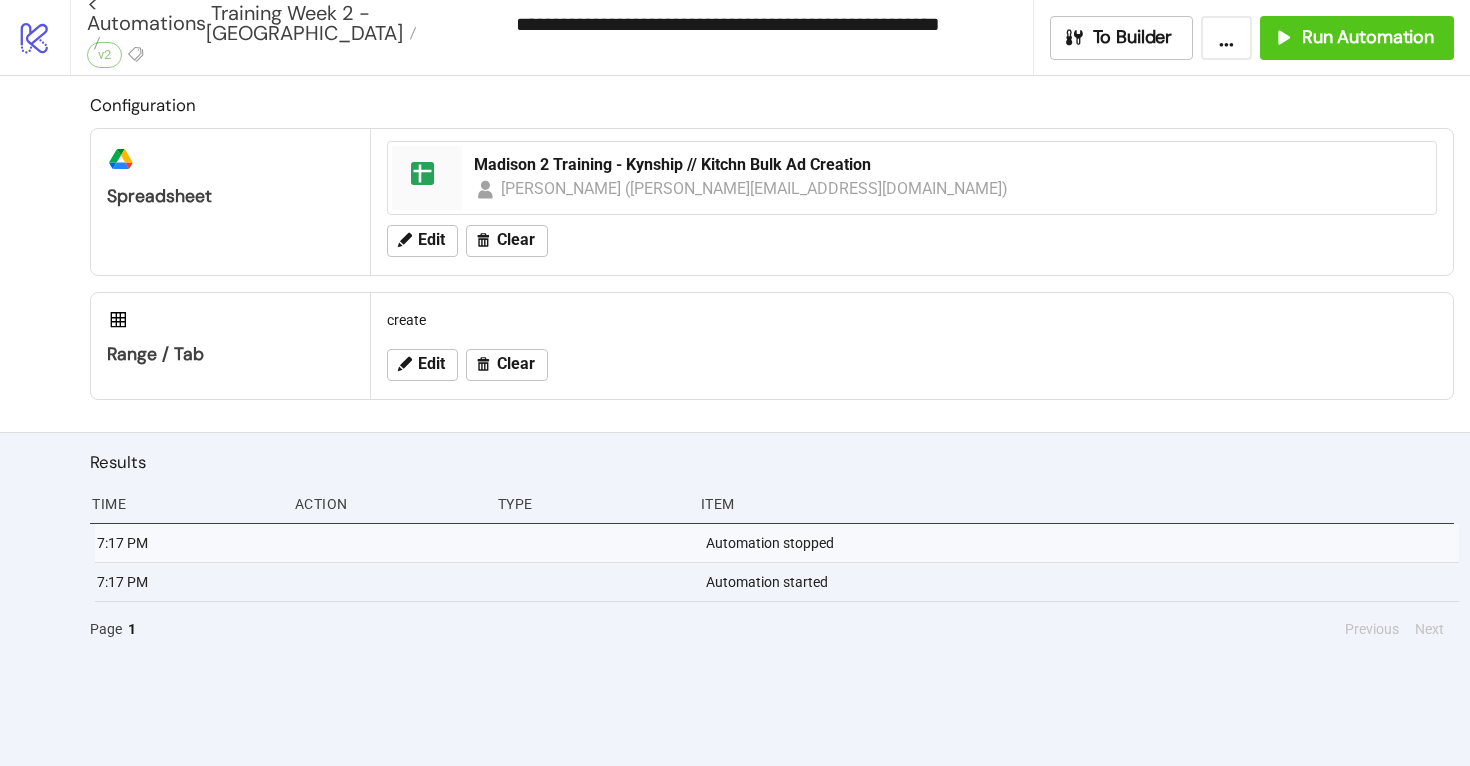 click on "create" at bounding box center (912, 320) 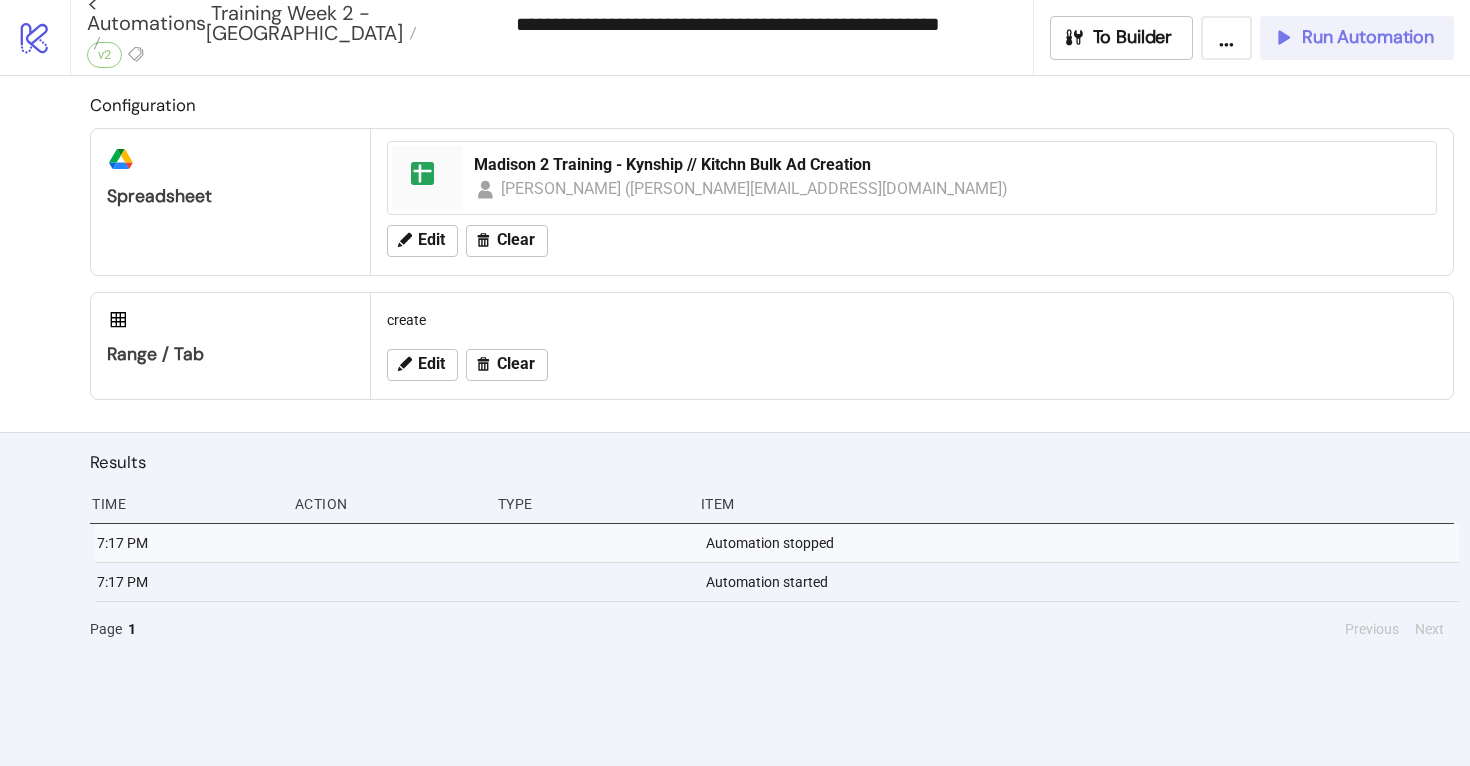 click on "Run Automation" at bounding box center [1368, 37] 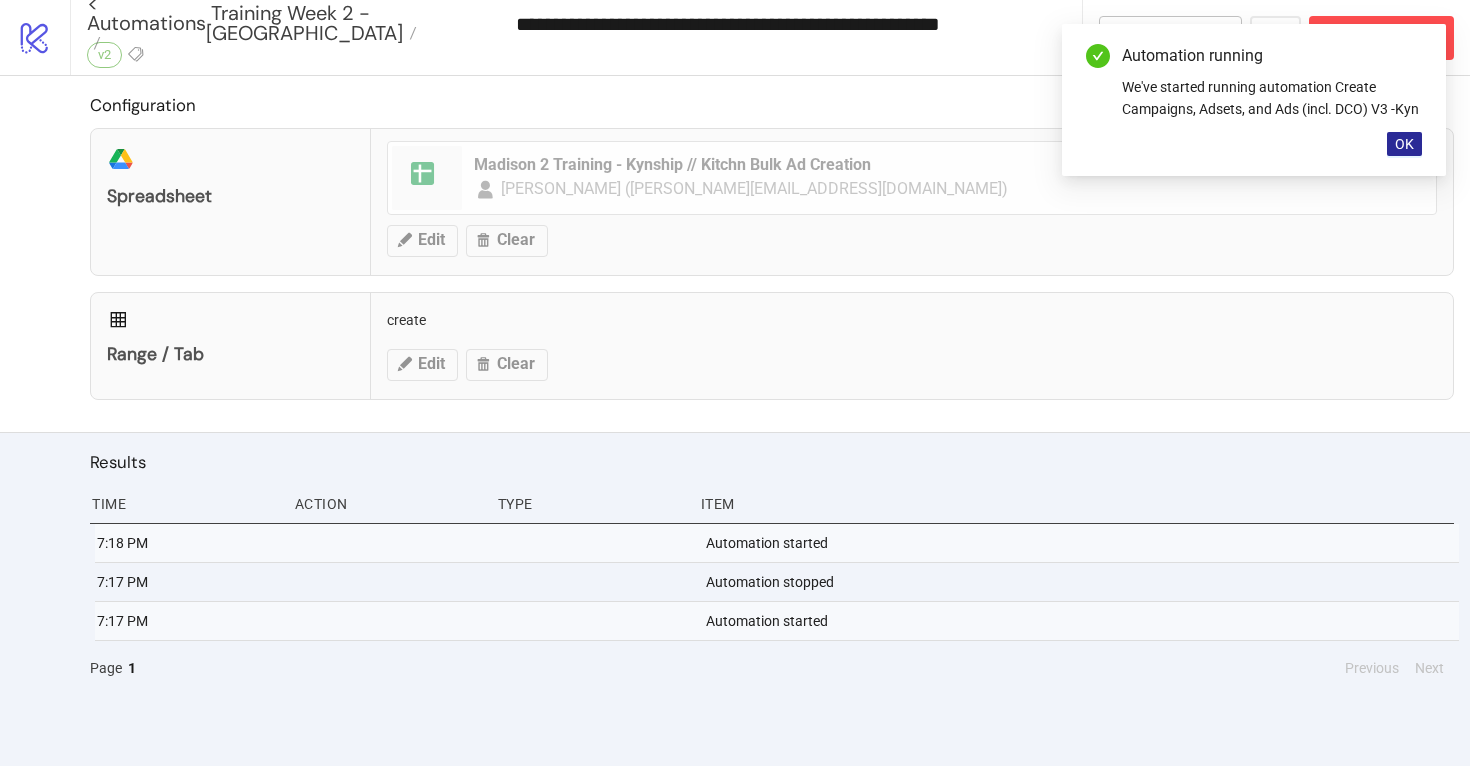 click on "OK" at bounding box center (1404, 144) 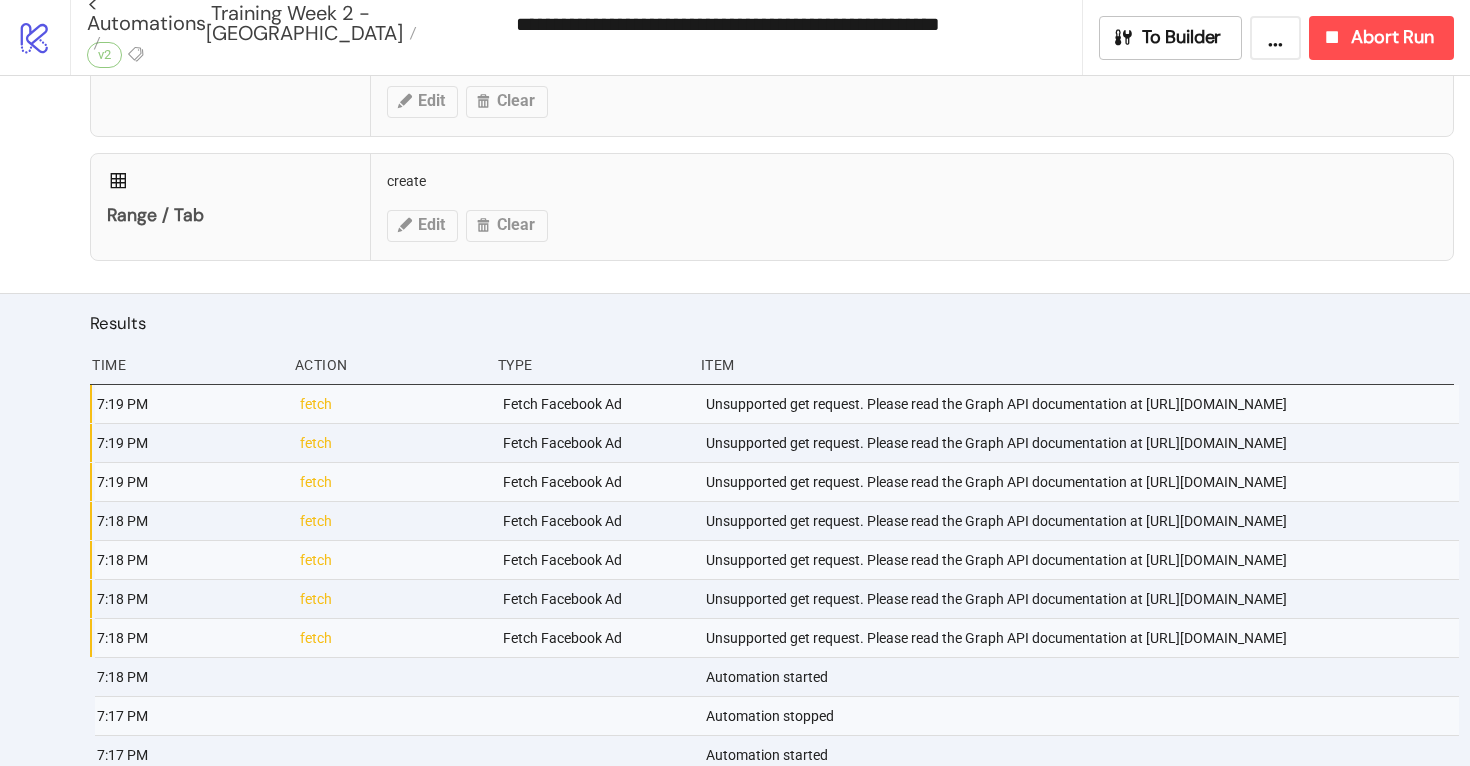 scroll, scrollTop: 202, scrollLeft: 0, axis: vertical 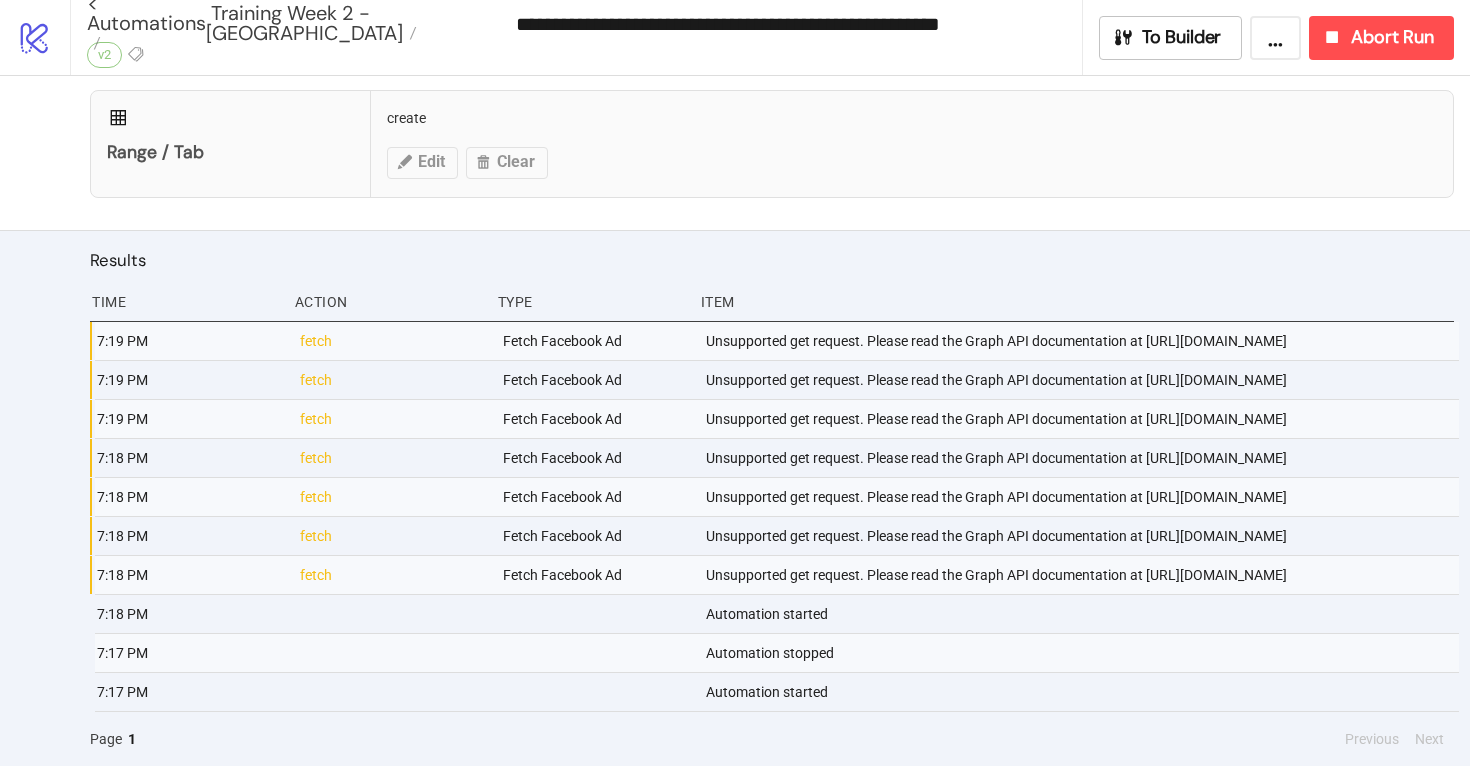 click on "Unsupported get request. Please read the Graph API documentation at [URL][DOMAIN_NAME]" at bounding box center [1081, 341] 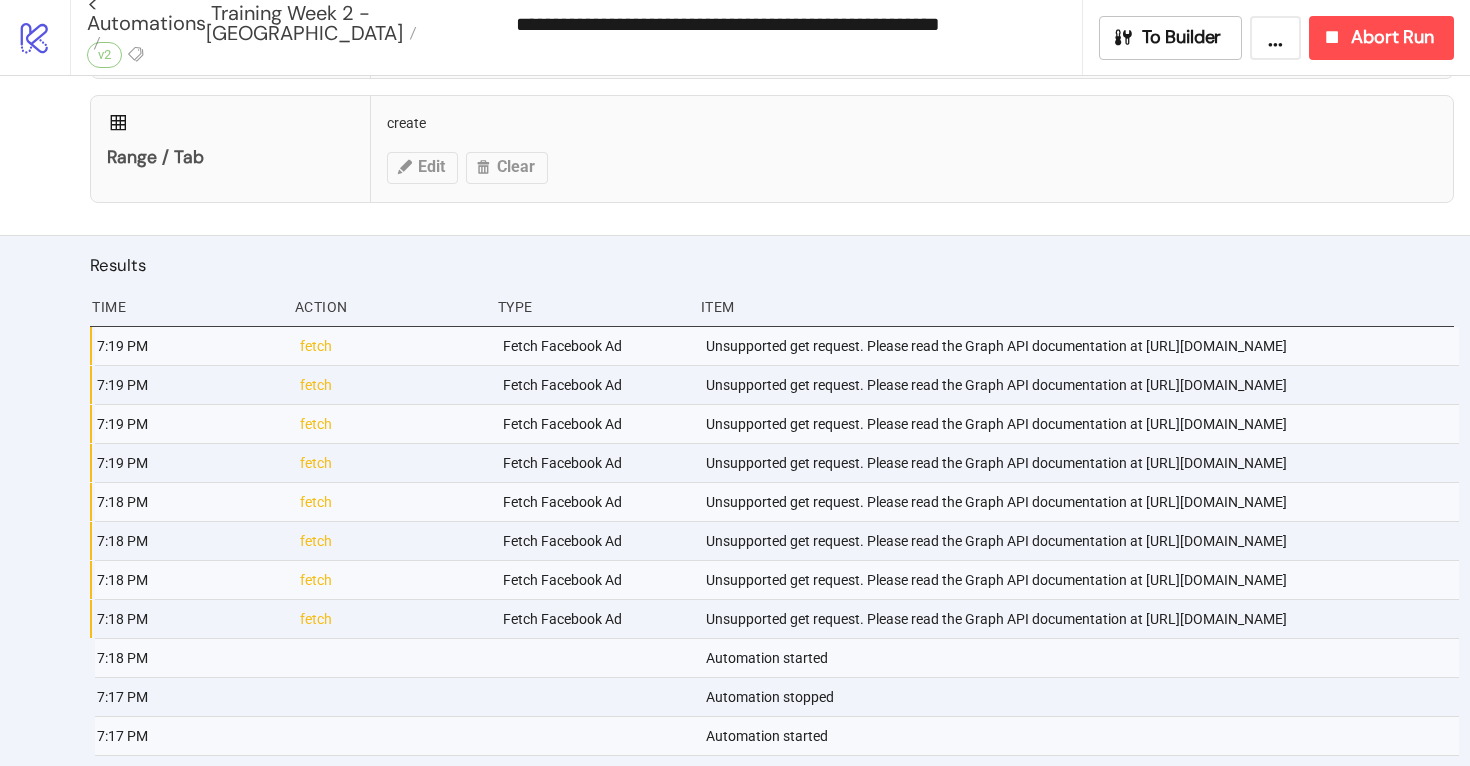 scroll, scrollTop: 206, scrollLeft: 0, axis: vertical 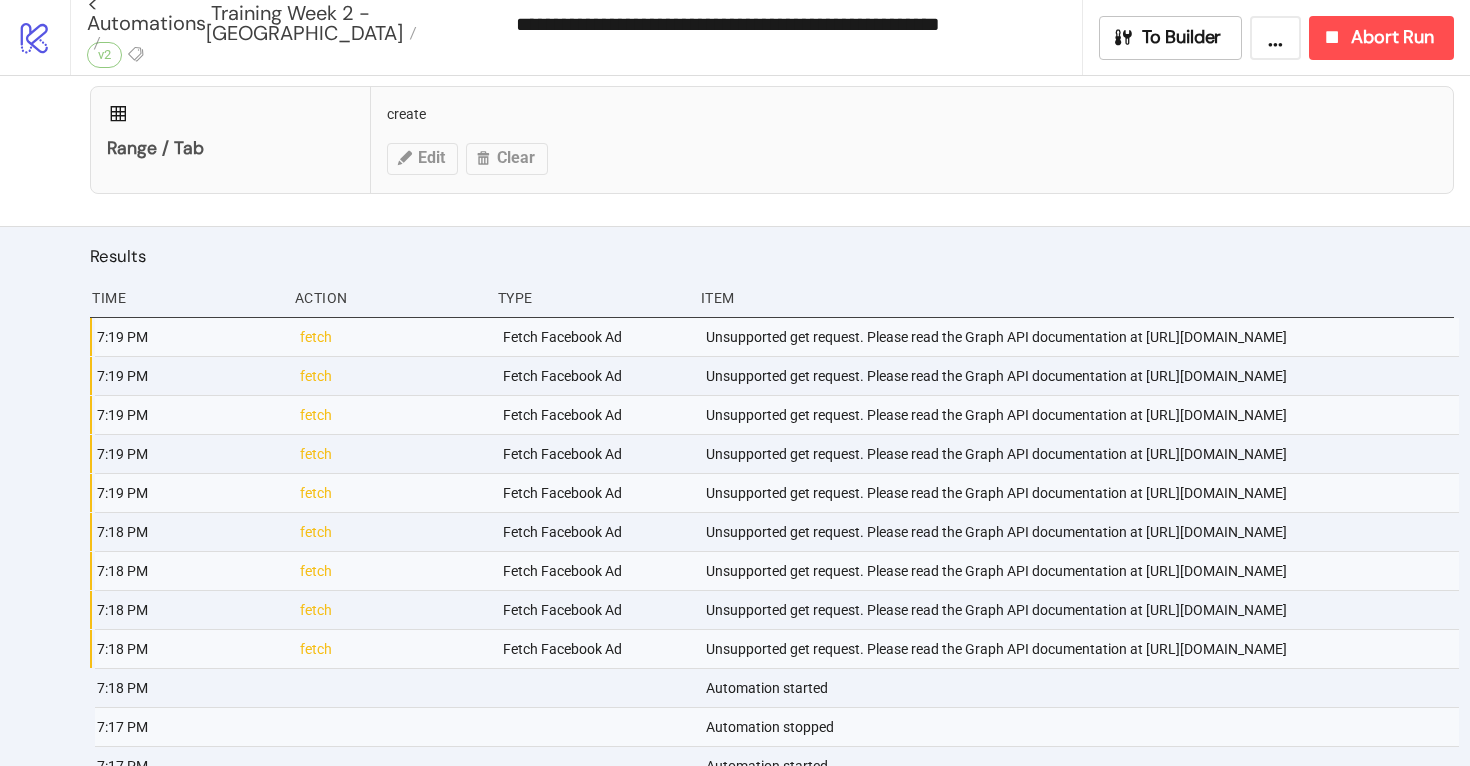 click on "Unsupported get request. Please read the Graph API documentation at [URL][DOMAIN_NAME]" at bounding box center (1081, 337) 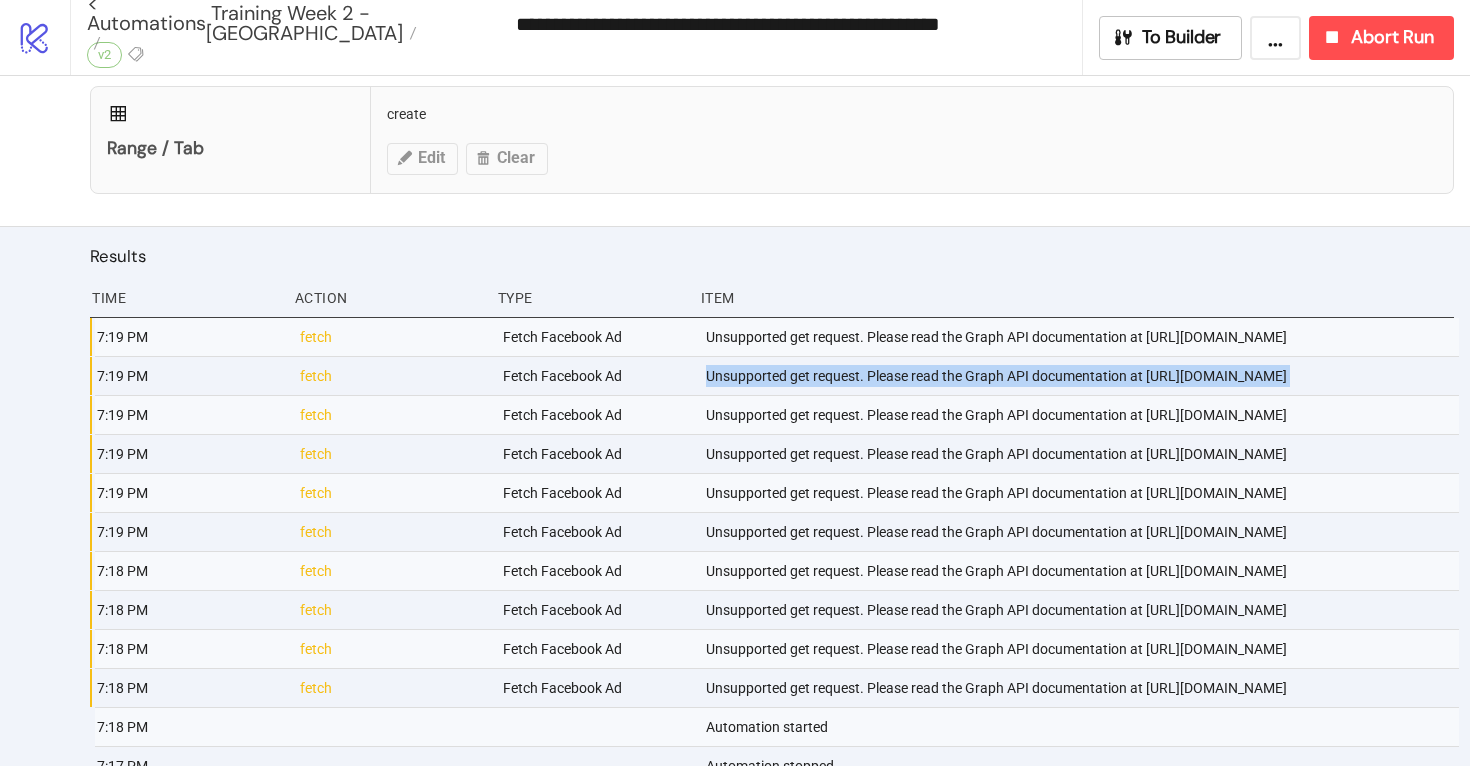 copy on "Unsupported get request. Please read the Graph API documentation at [URL][DOMAIN_NAME]" 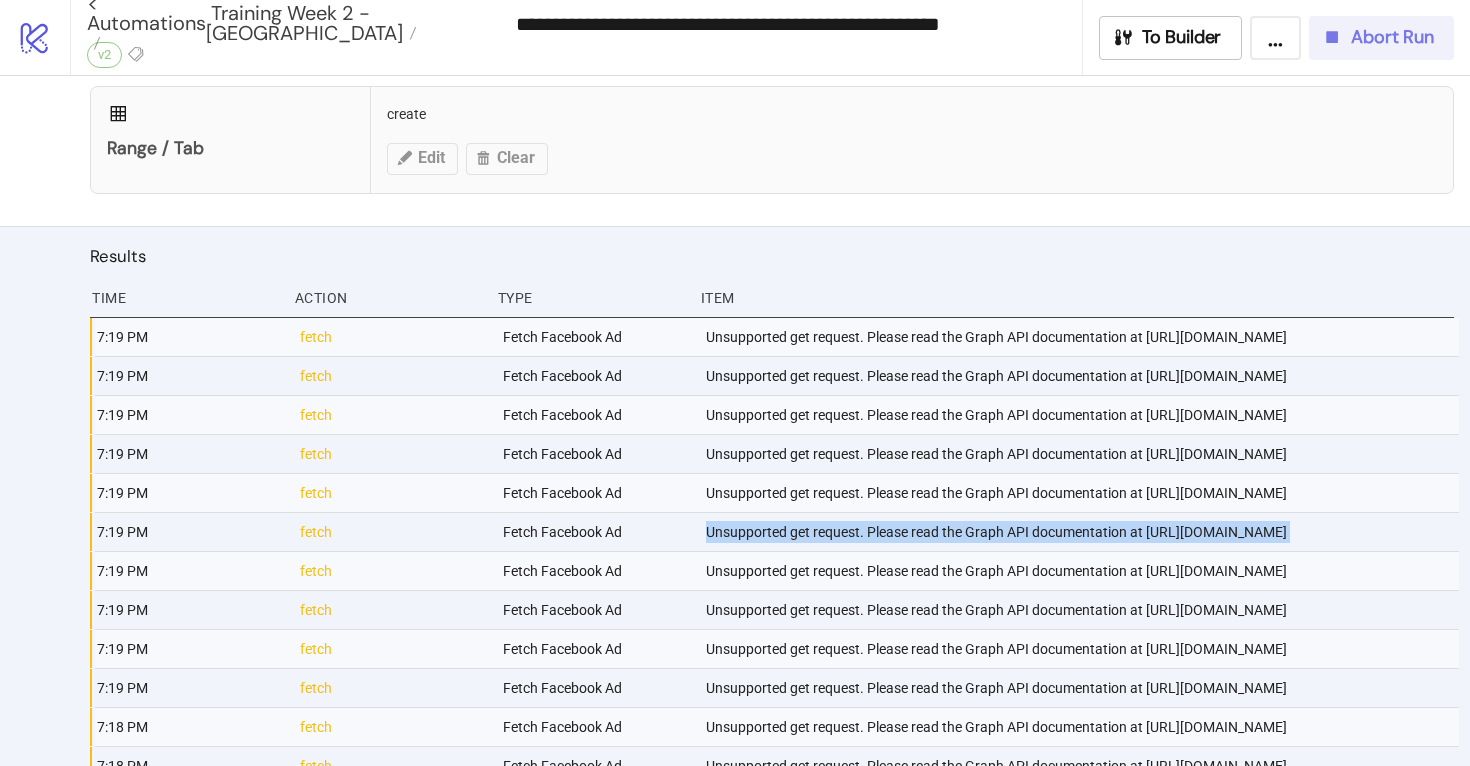 click on "Abort Run" at bounding box center [1392, 37] 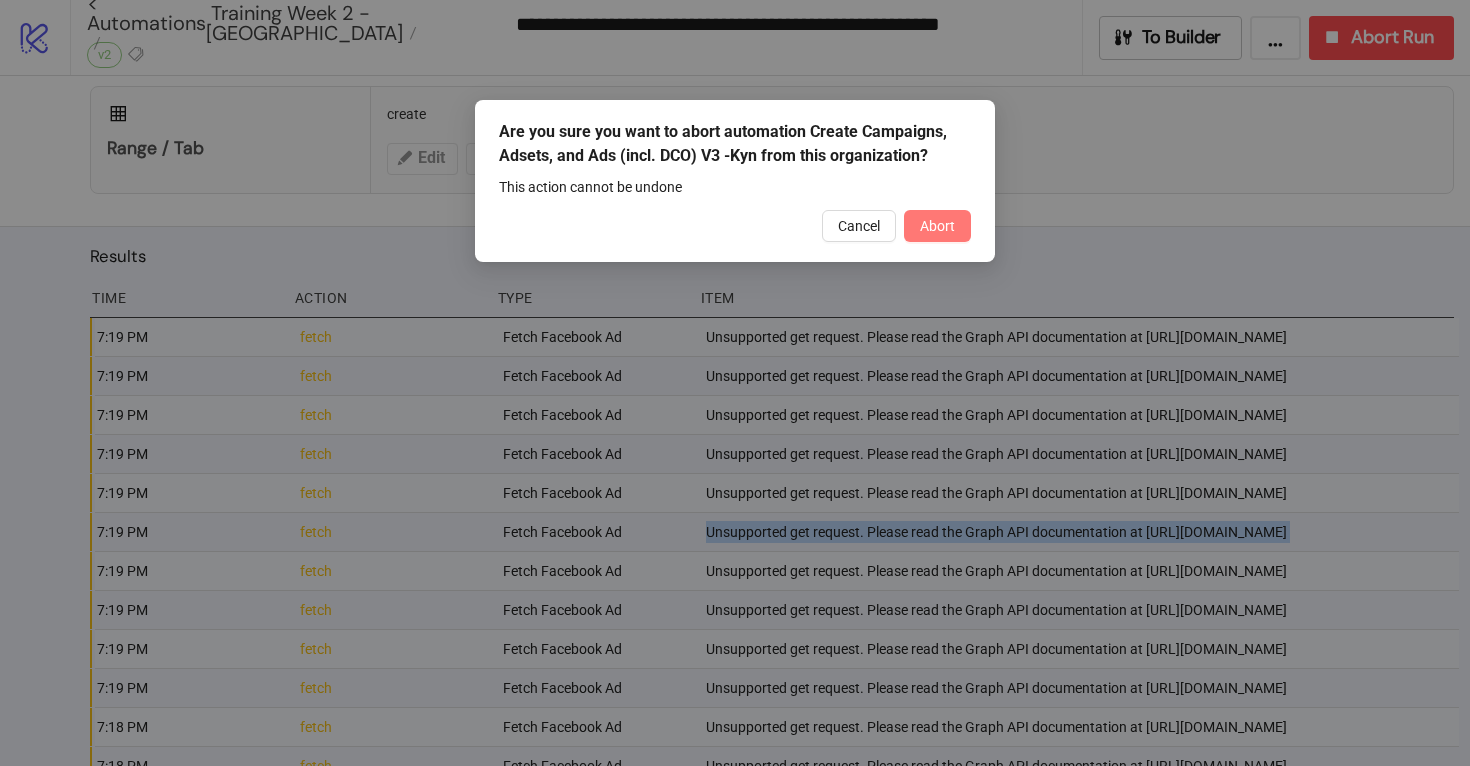 click on "Abort" at bounding box center [937, 226] 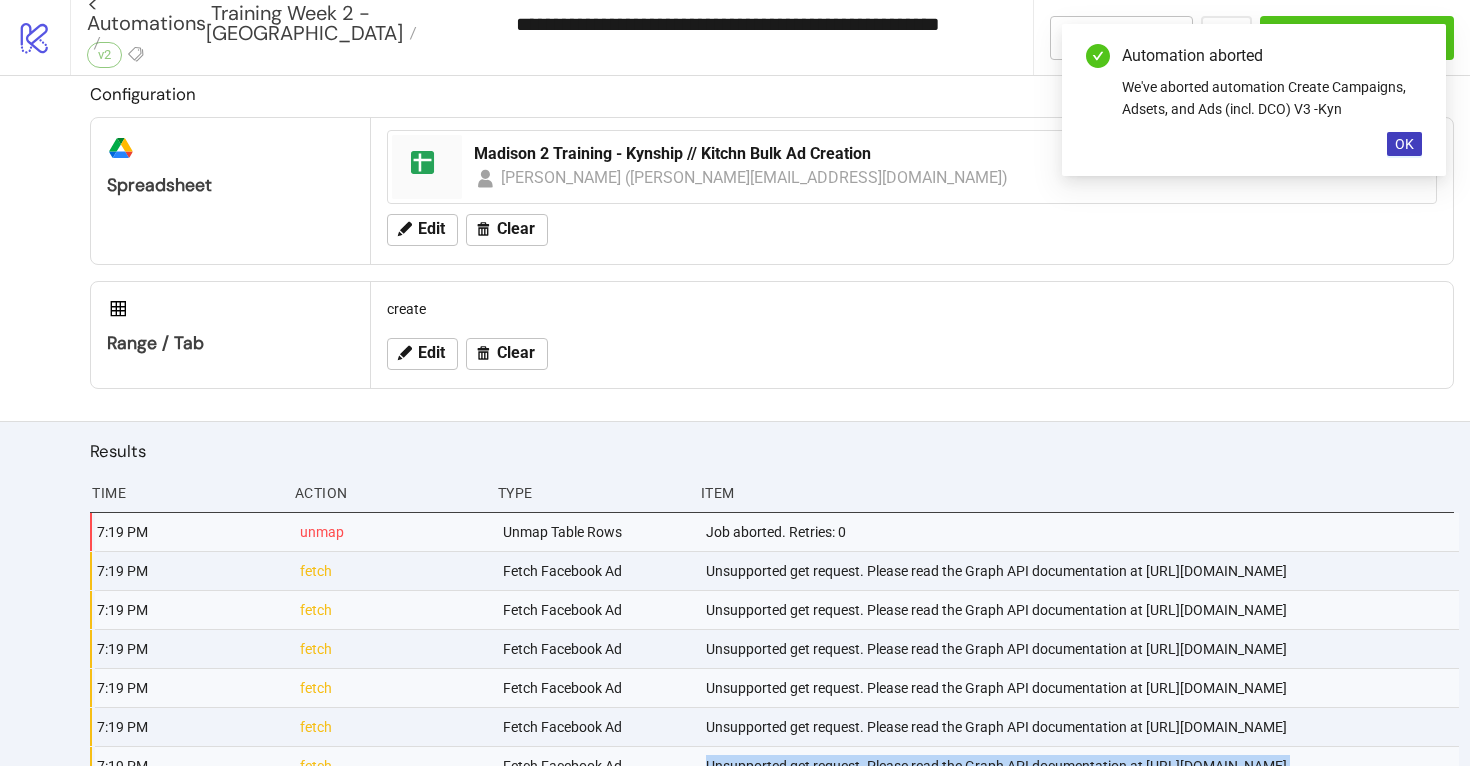 scroll, scrollTop: 0, scrollLeft: 0, axis: both 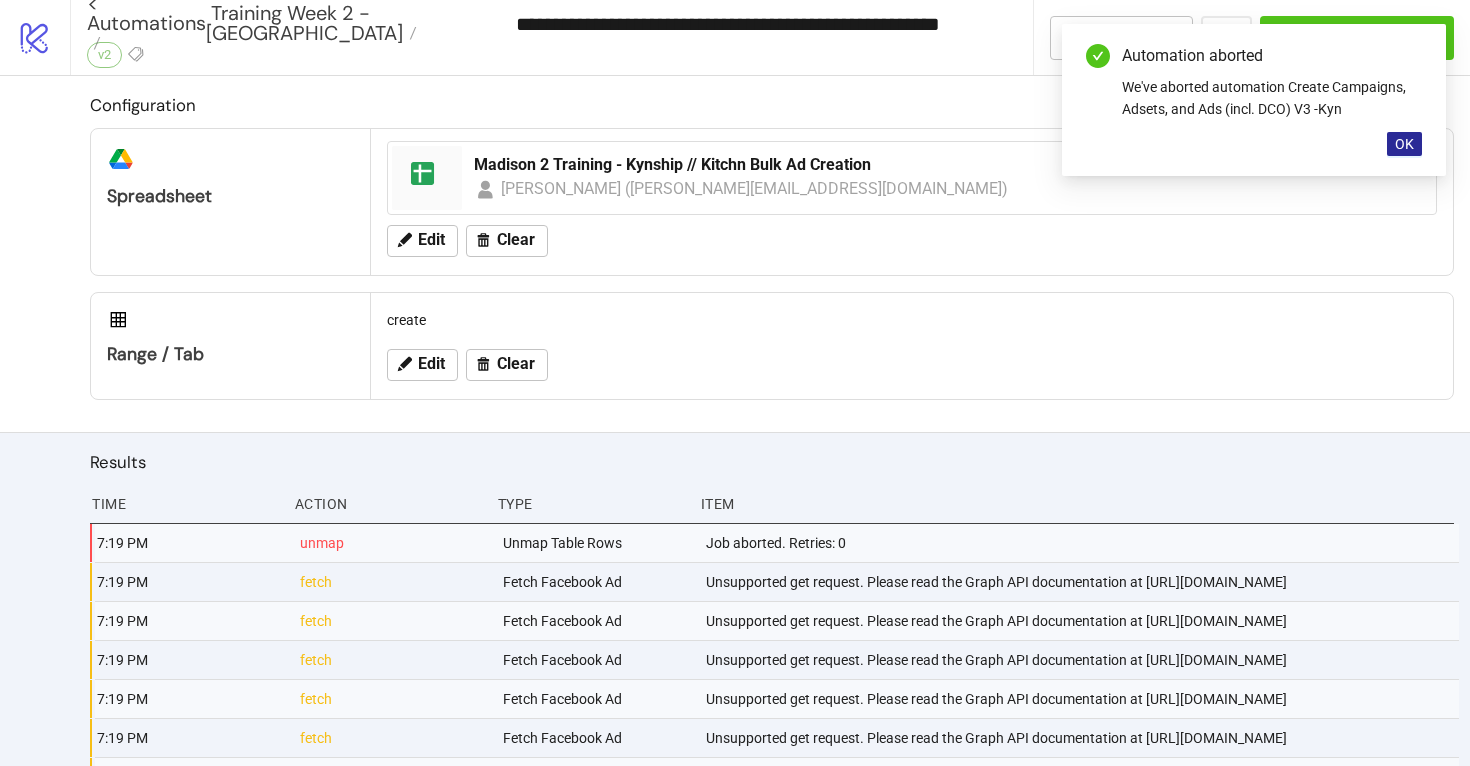 click on "OK" at bounding box center (1404, 144) 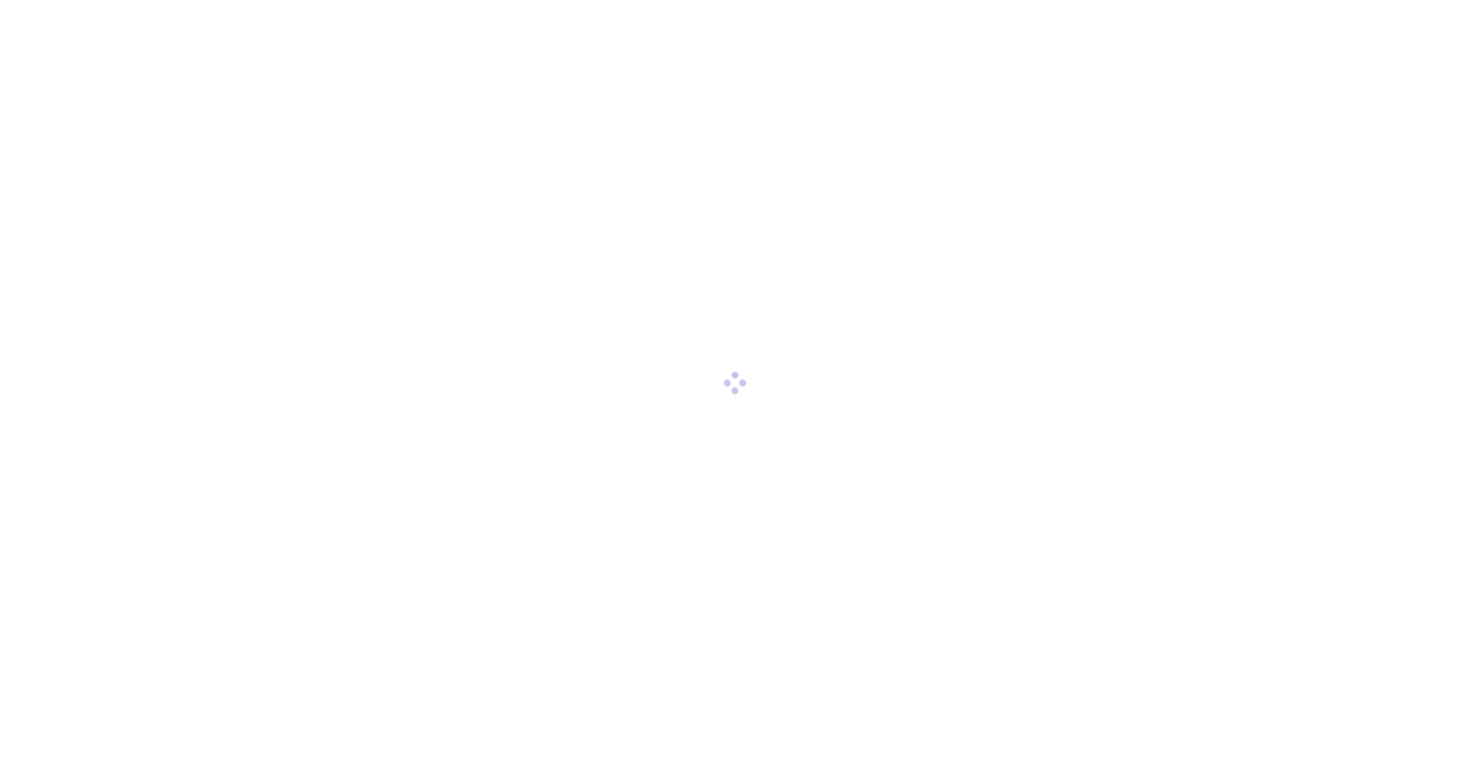 scroll, scrollTop: 0, scrollLeft: 0, axis: both 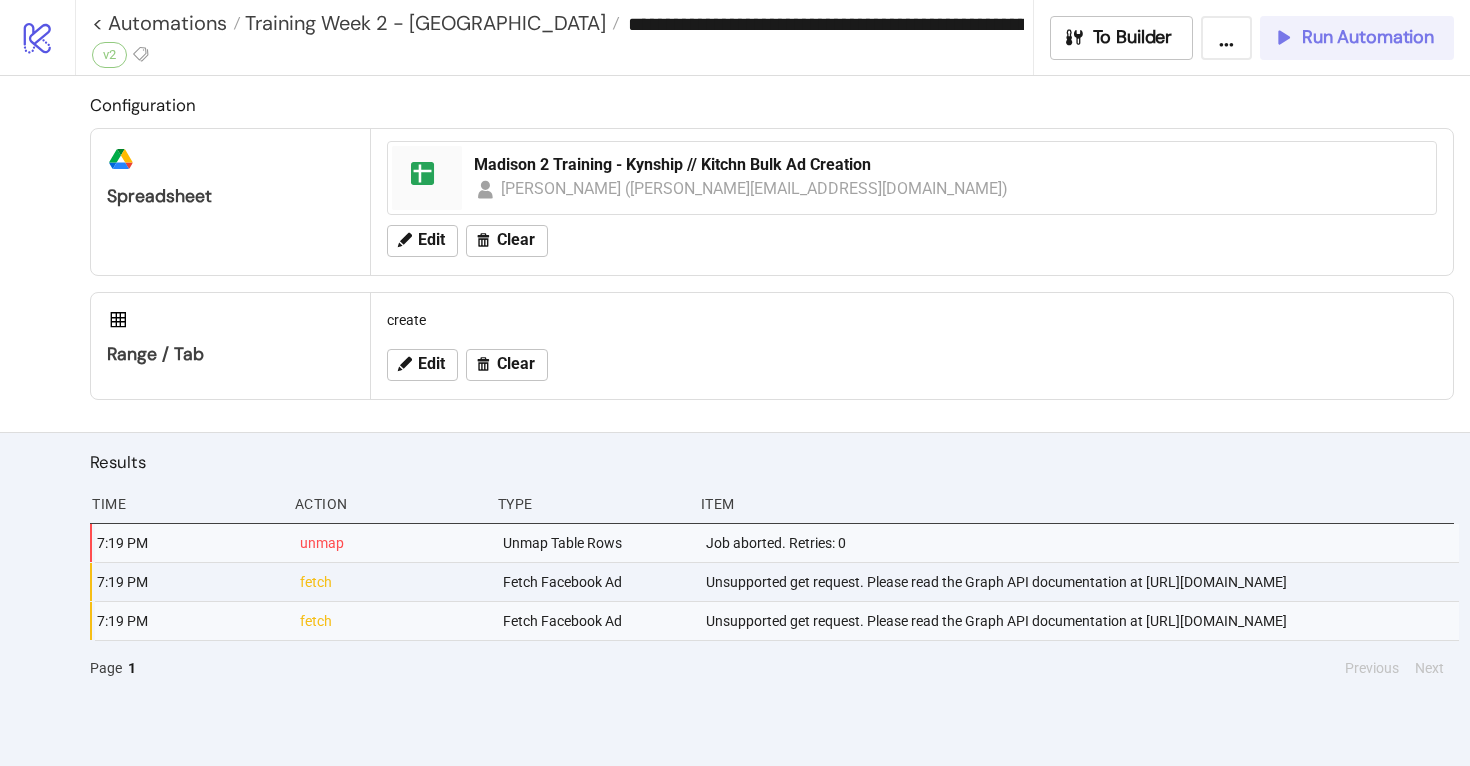 click on "Run Automation" at bounding box center [1368, 37] 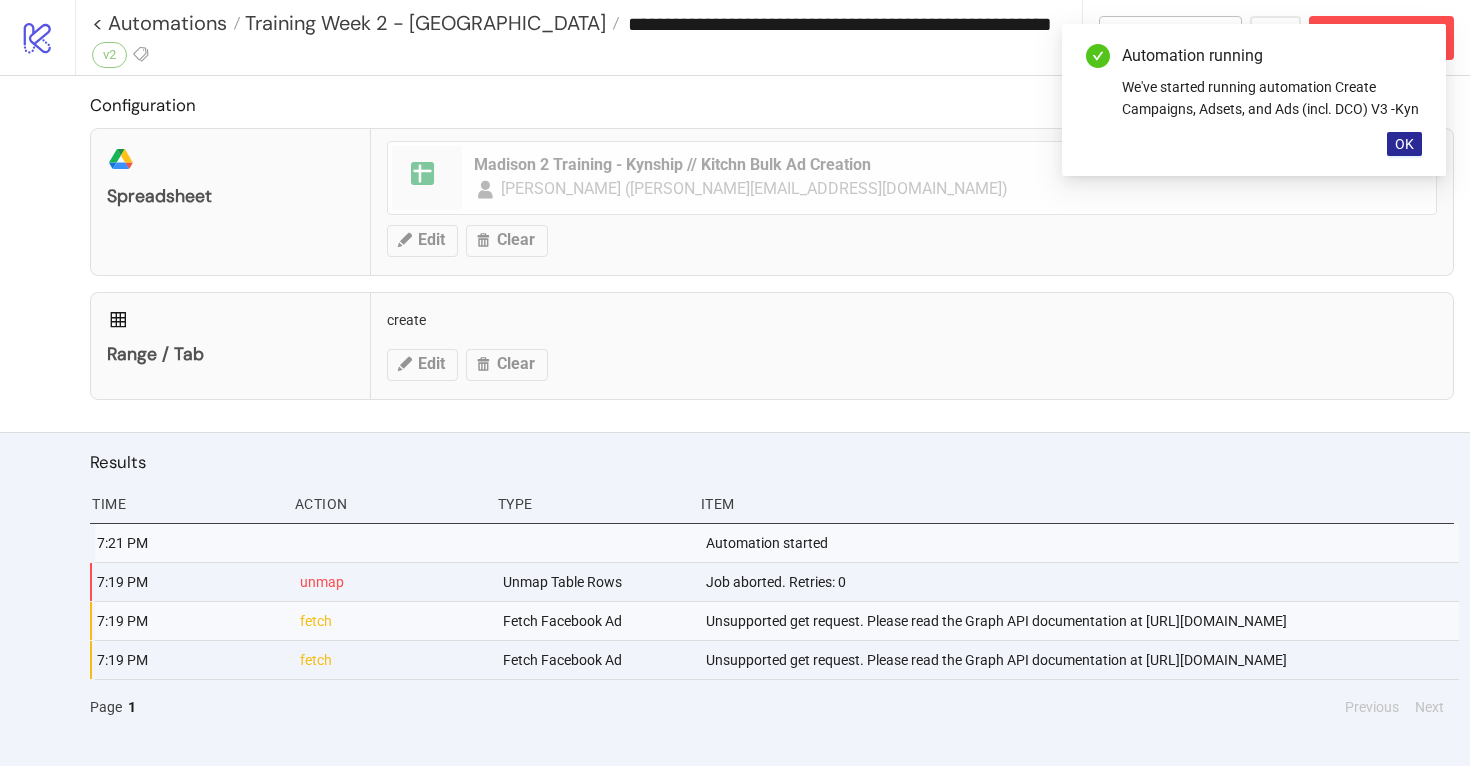 click on "OK" at bounding box center (1404, 144) 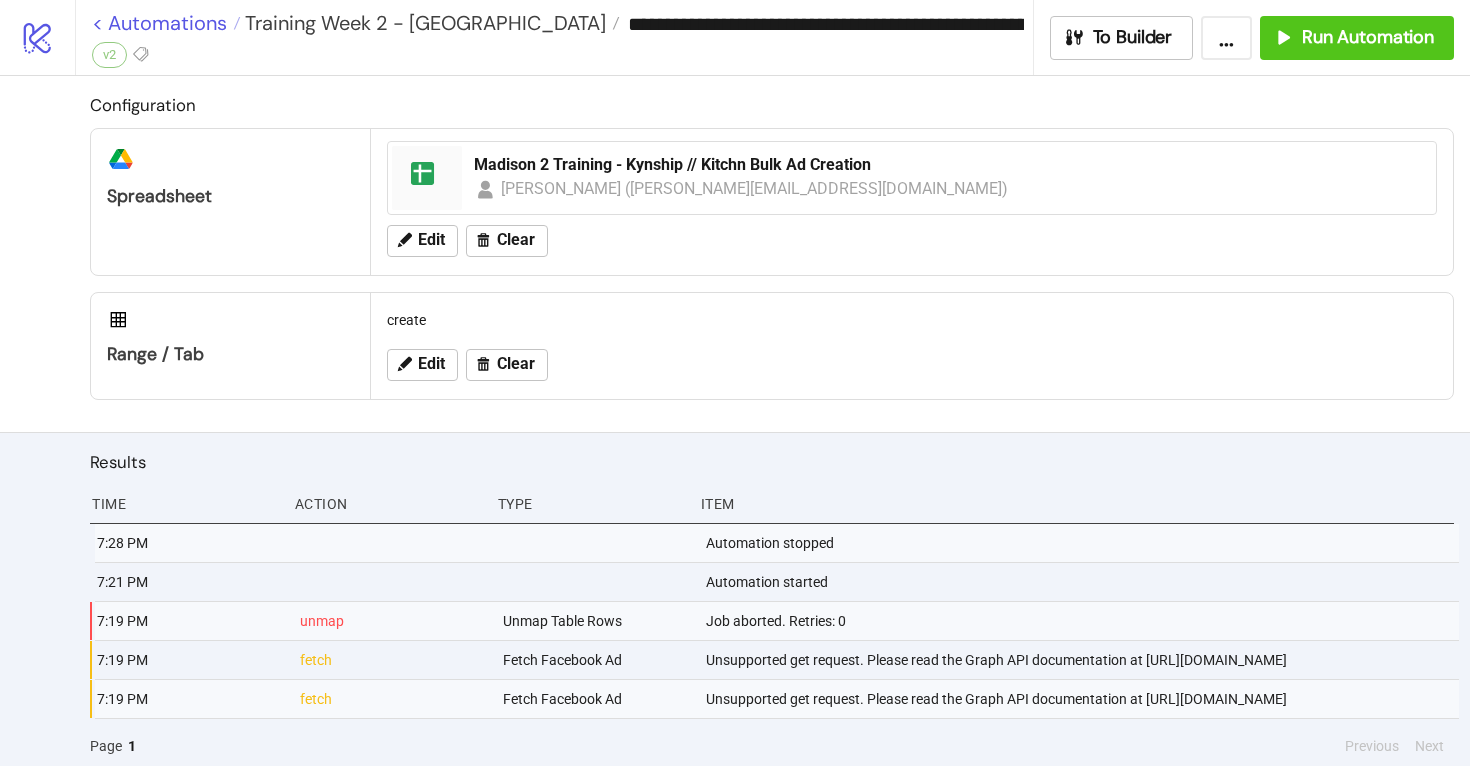 click on "< Automations" at bounding box center (166, 23) 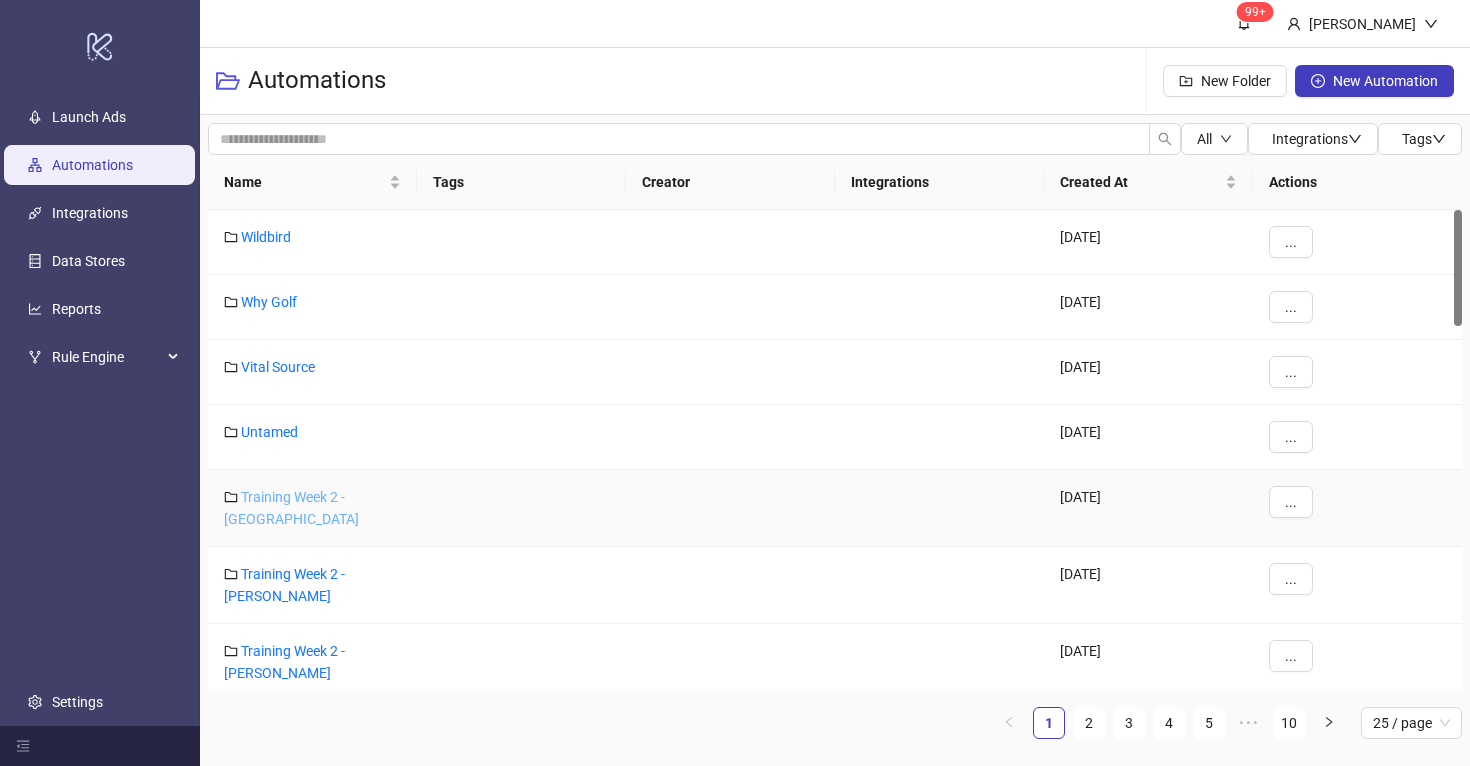 click on "Training Week 2 - [GEOGRAPHIC_DATA]" at bounding box center [291, 508] 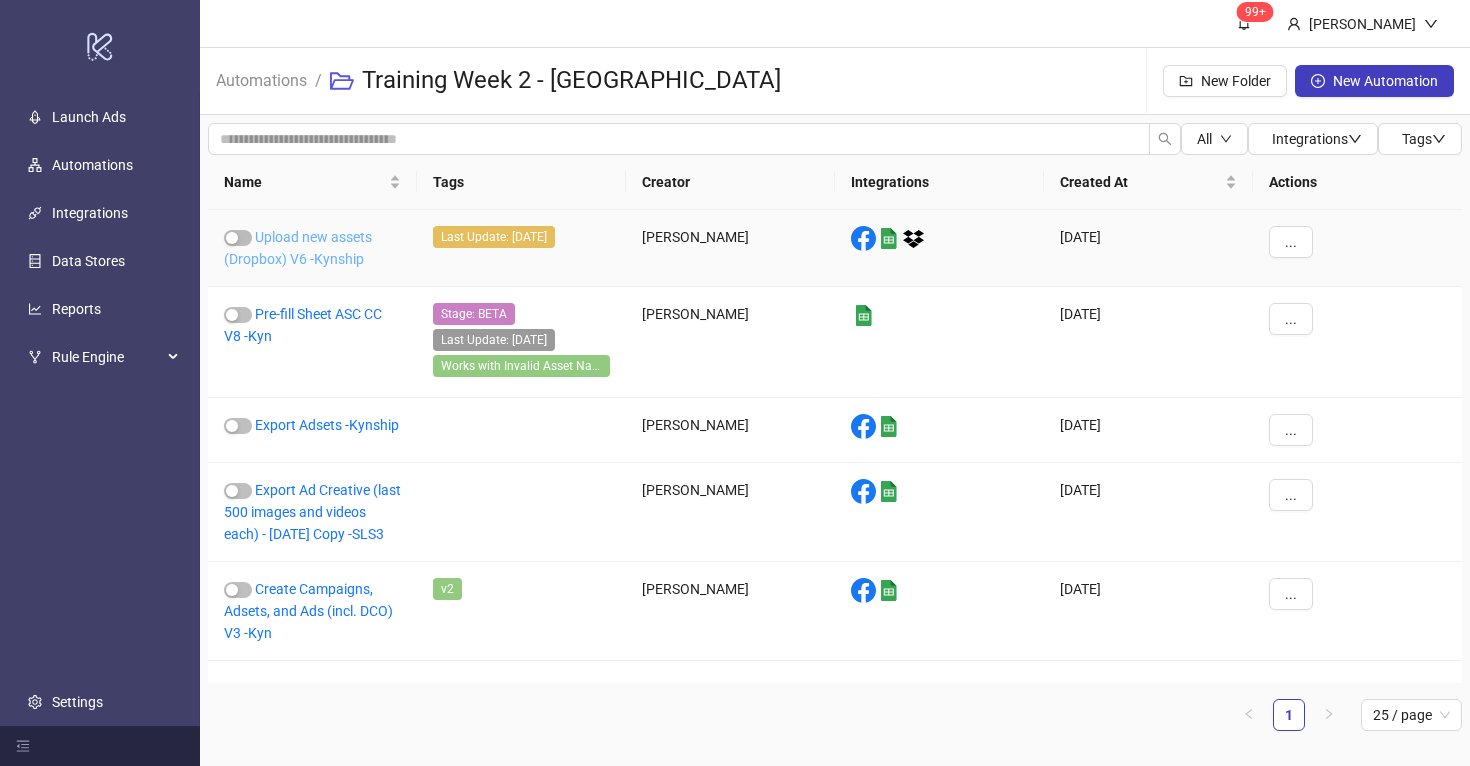 click on "Upload new assets (Dropbox) V6 -Kynship" at bounding box center (298, 248) 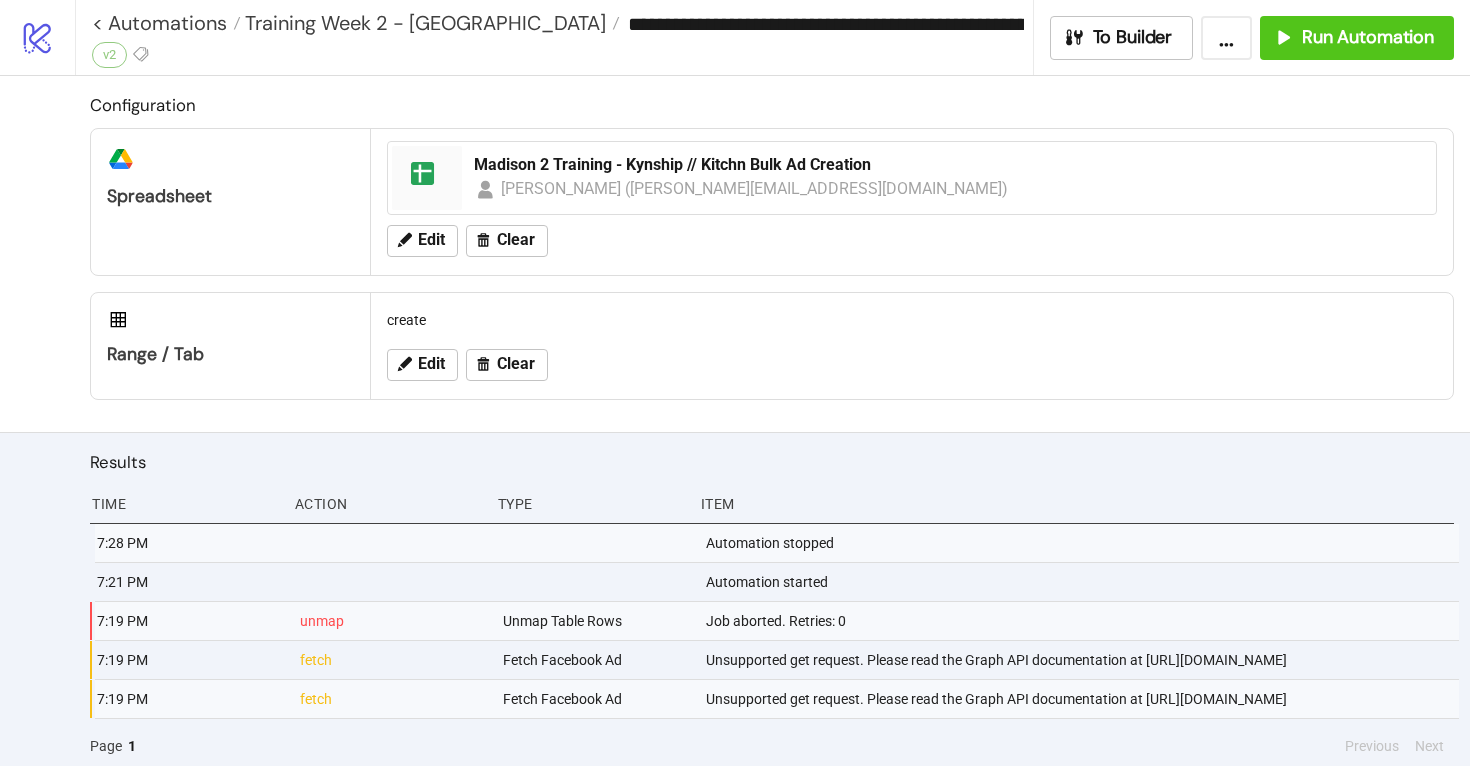 type on "**********" 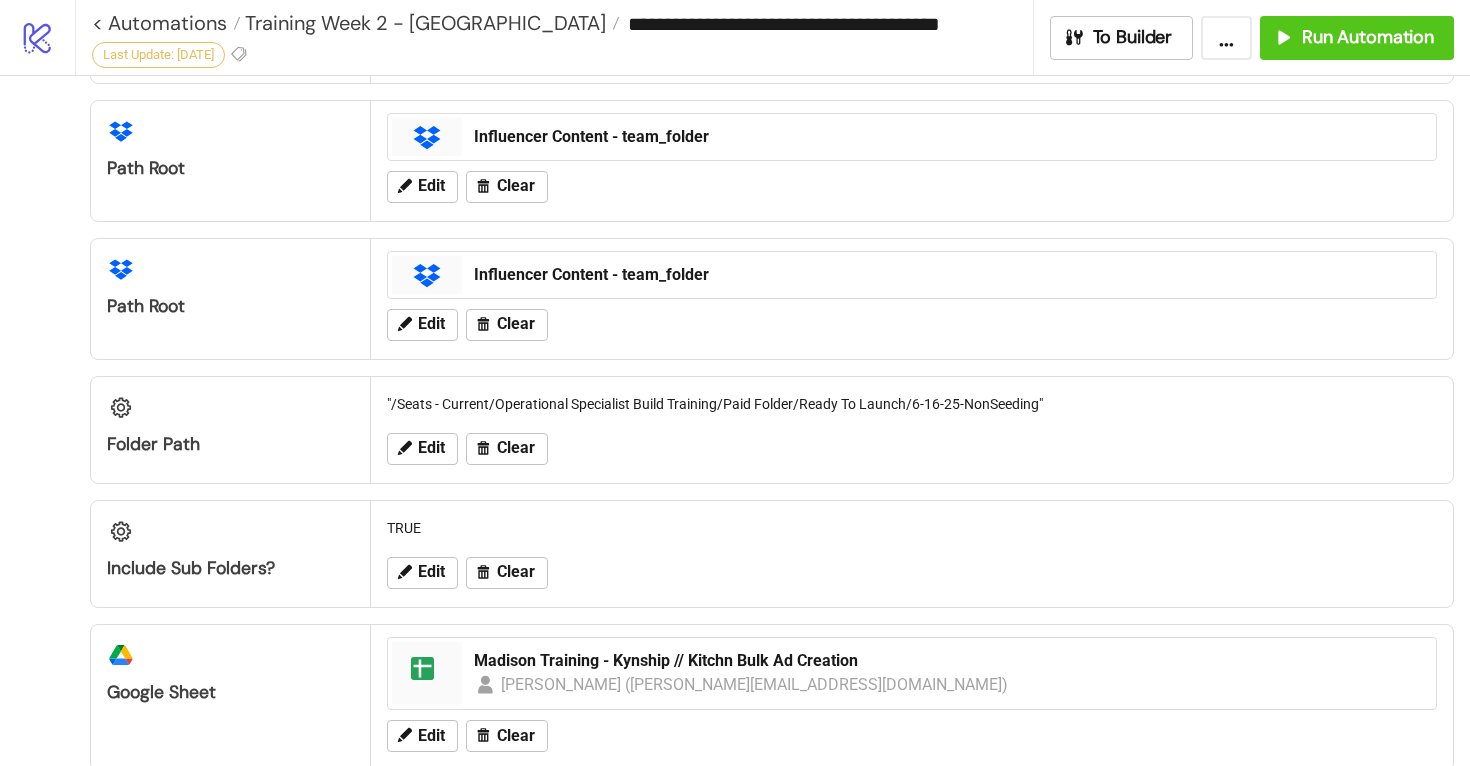 scroll, scrollTop: 474, scrollLeft: 0, axis: vertical 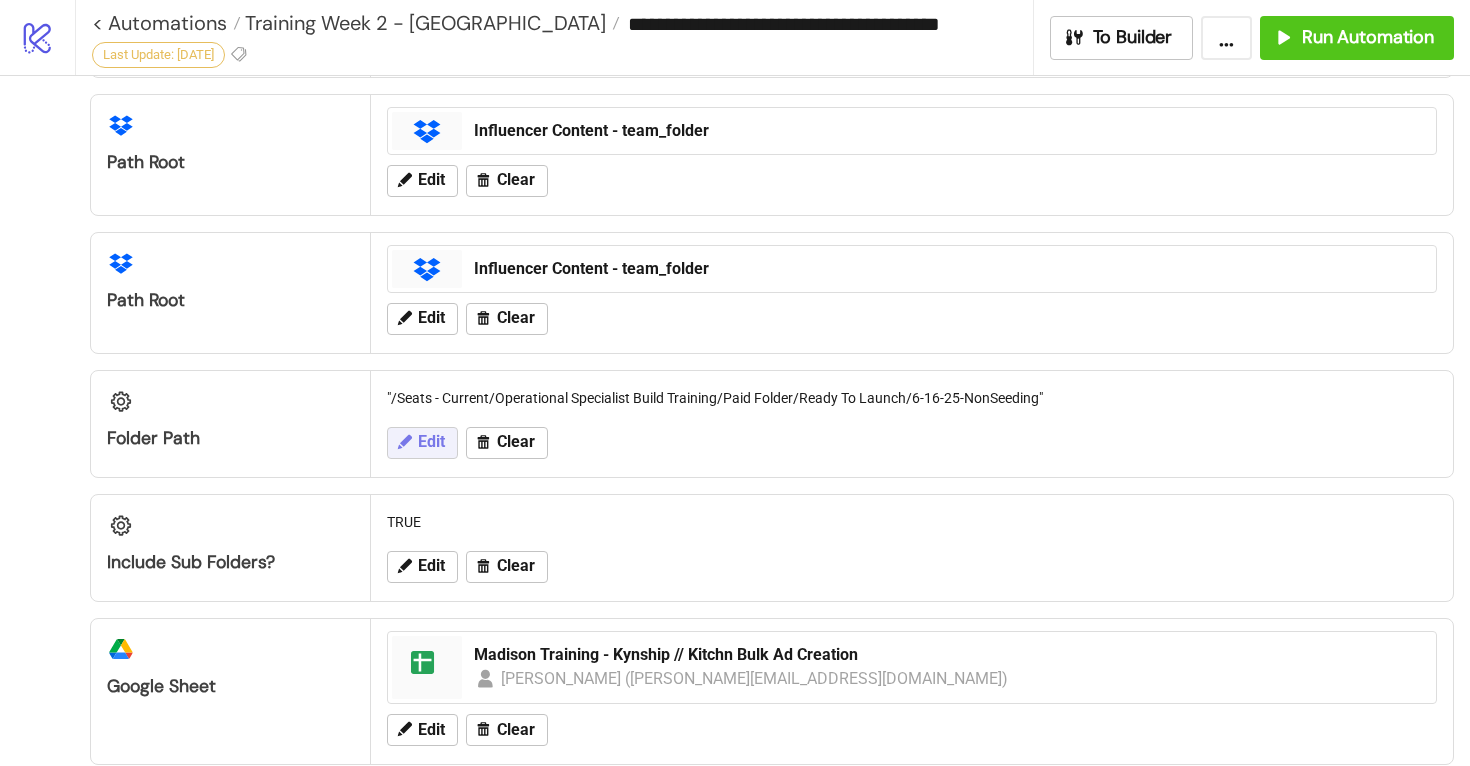 click on "Edit" at bounding box center (431, 442) 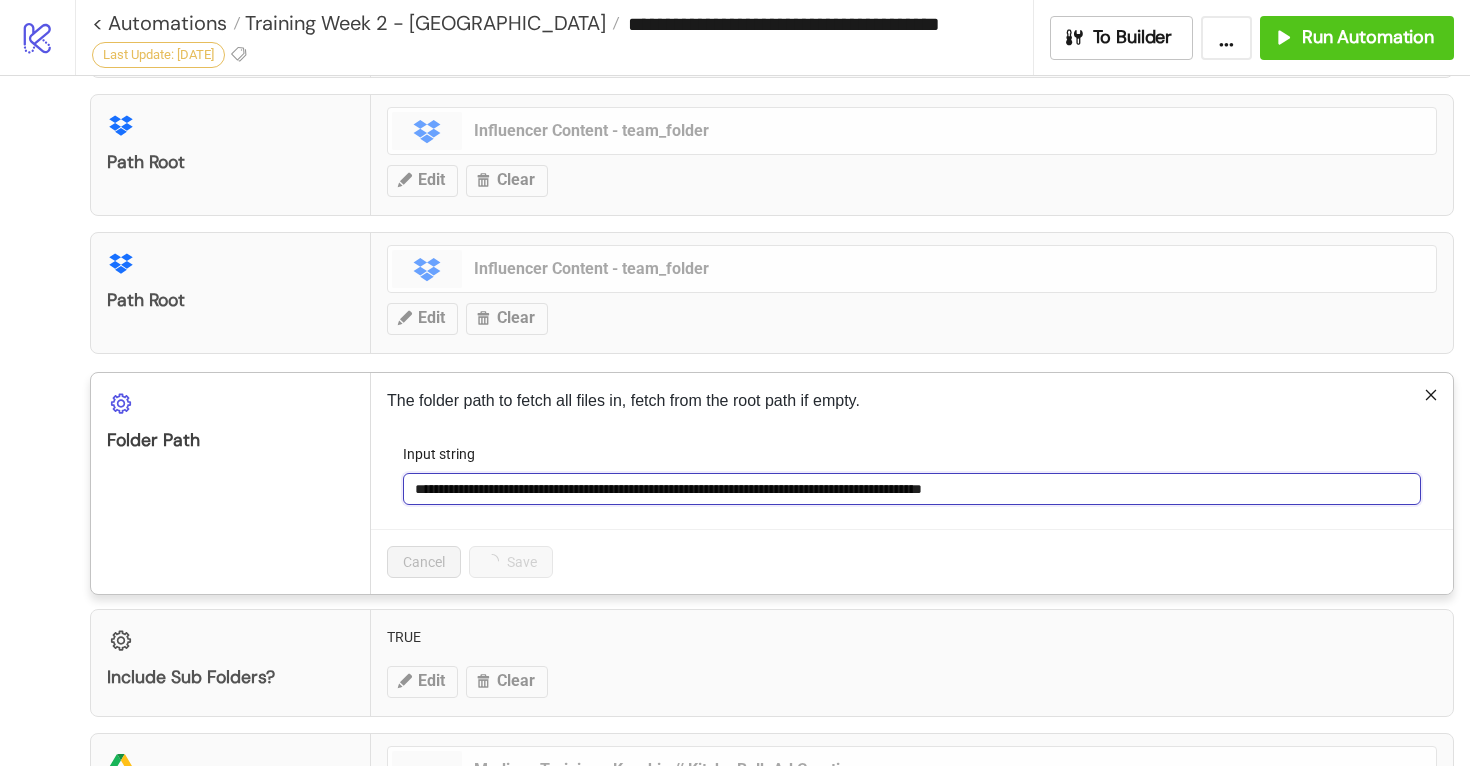 click on "**********" at bounding box center (912, 489) 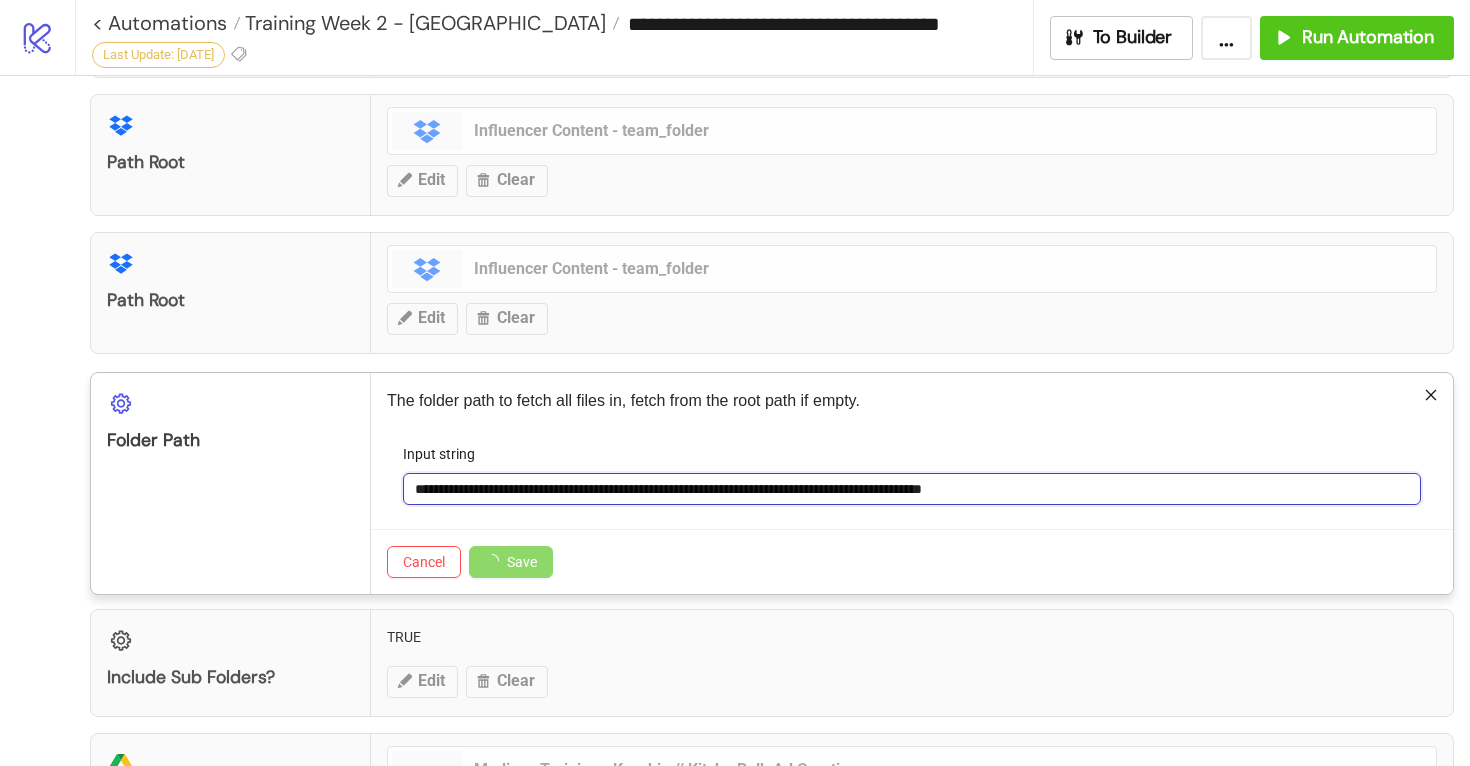 drag, startPoint x: 1070, startPoint y: 492, endPoint x: 989, endPoint y: 496, distance: 81.09871 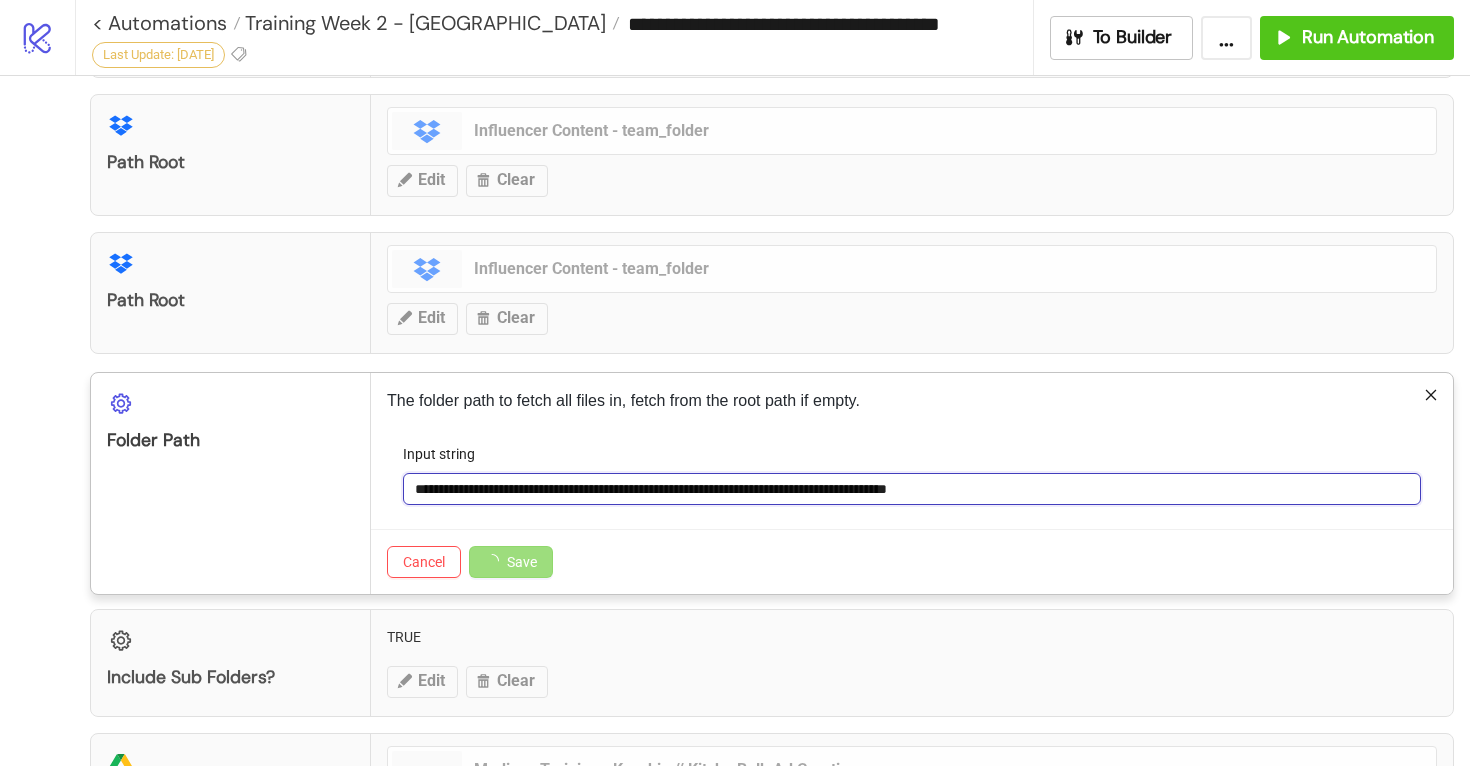 type on "**********" 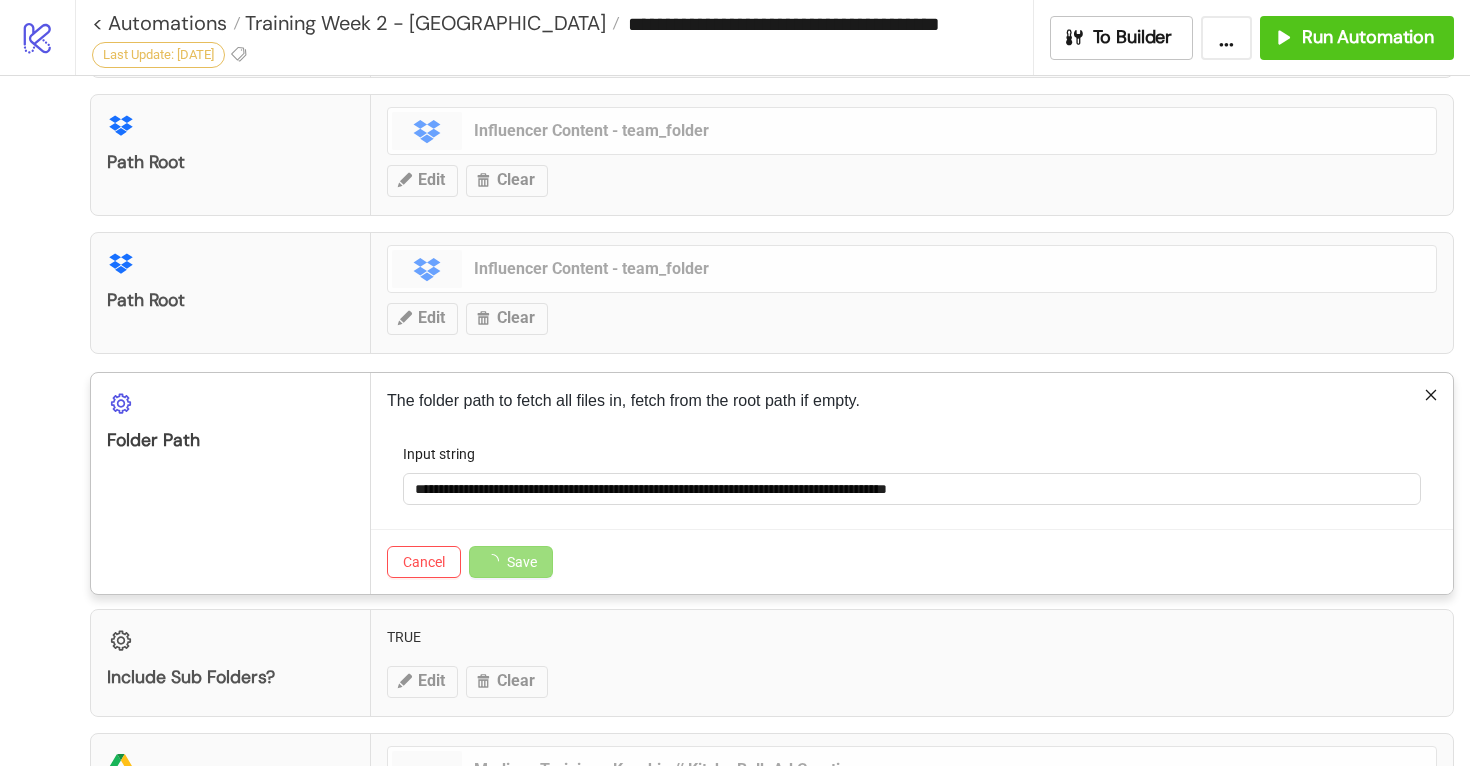 click on "Save" at bounding box center [522, 562] 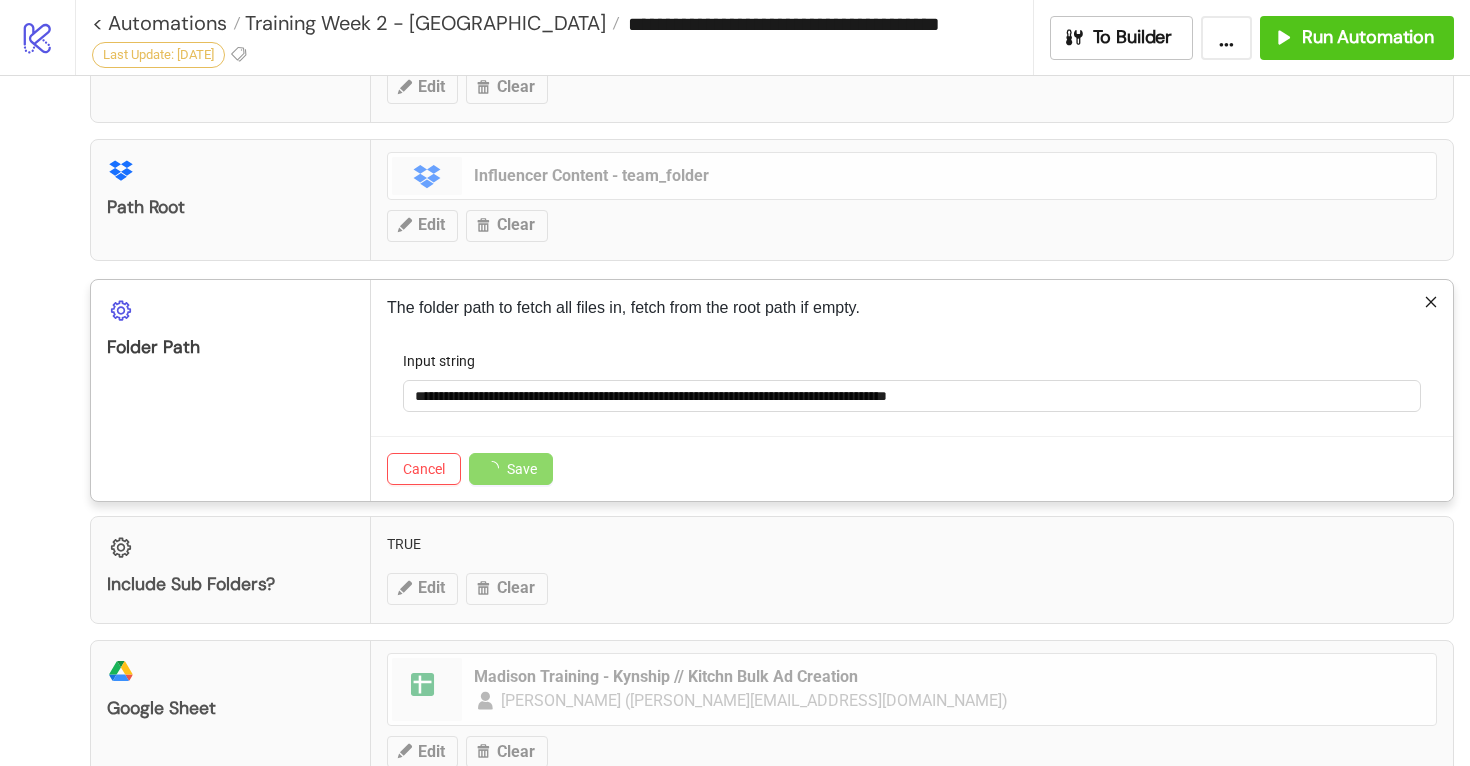 scroll, scrollTop: 563, scrollLeft: 0, axis: vertical 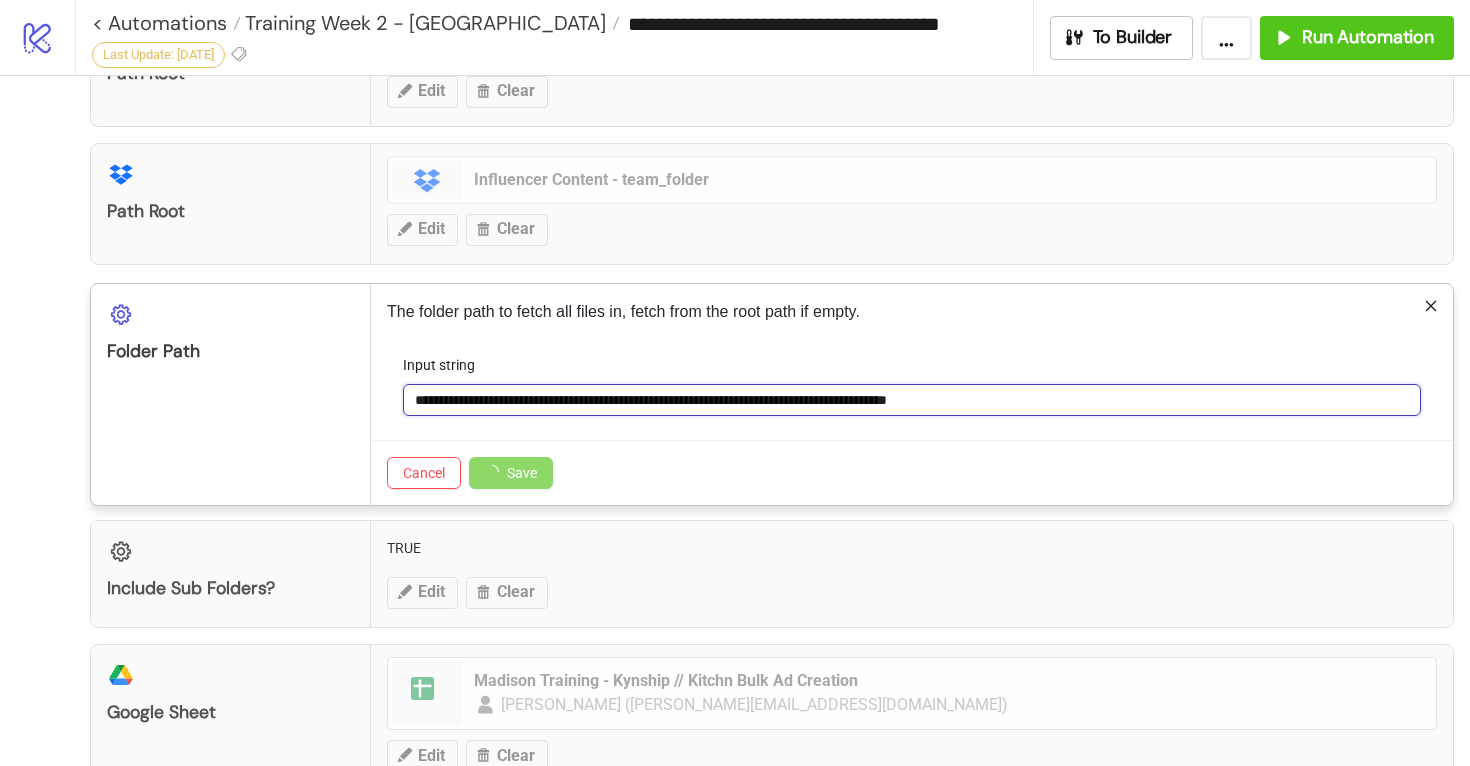 click on "**********" at bounding box center (912, 400) 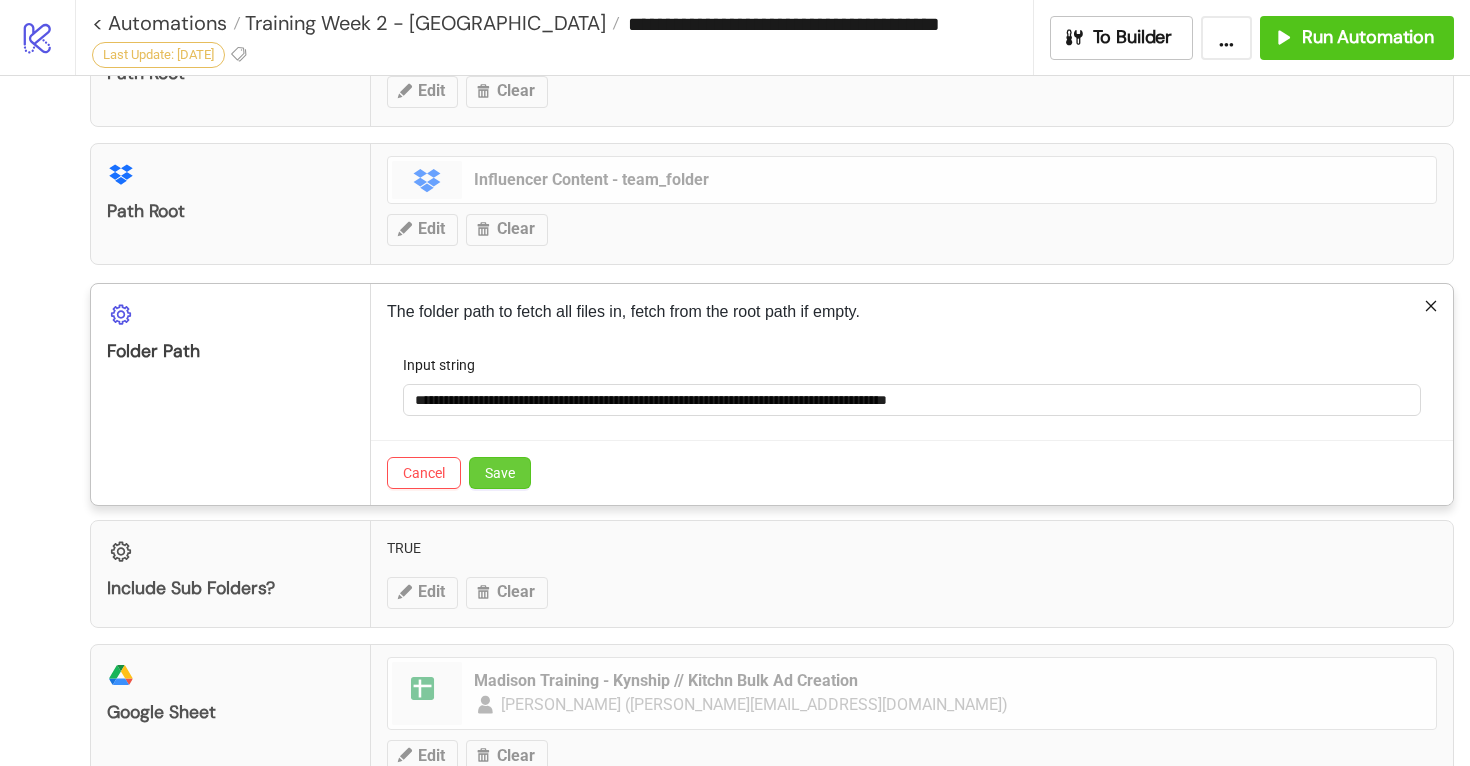 click on "Save" at bounding box center [500, 473] 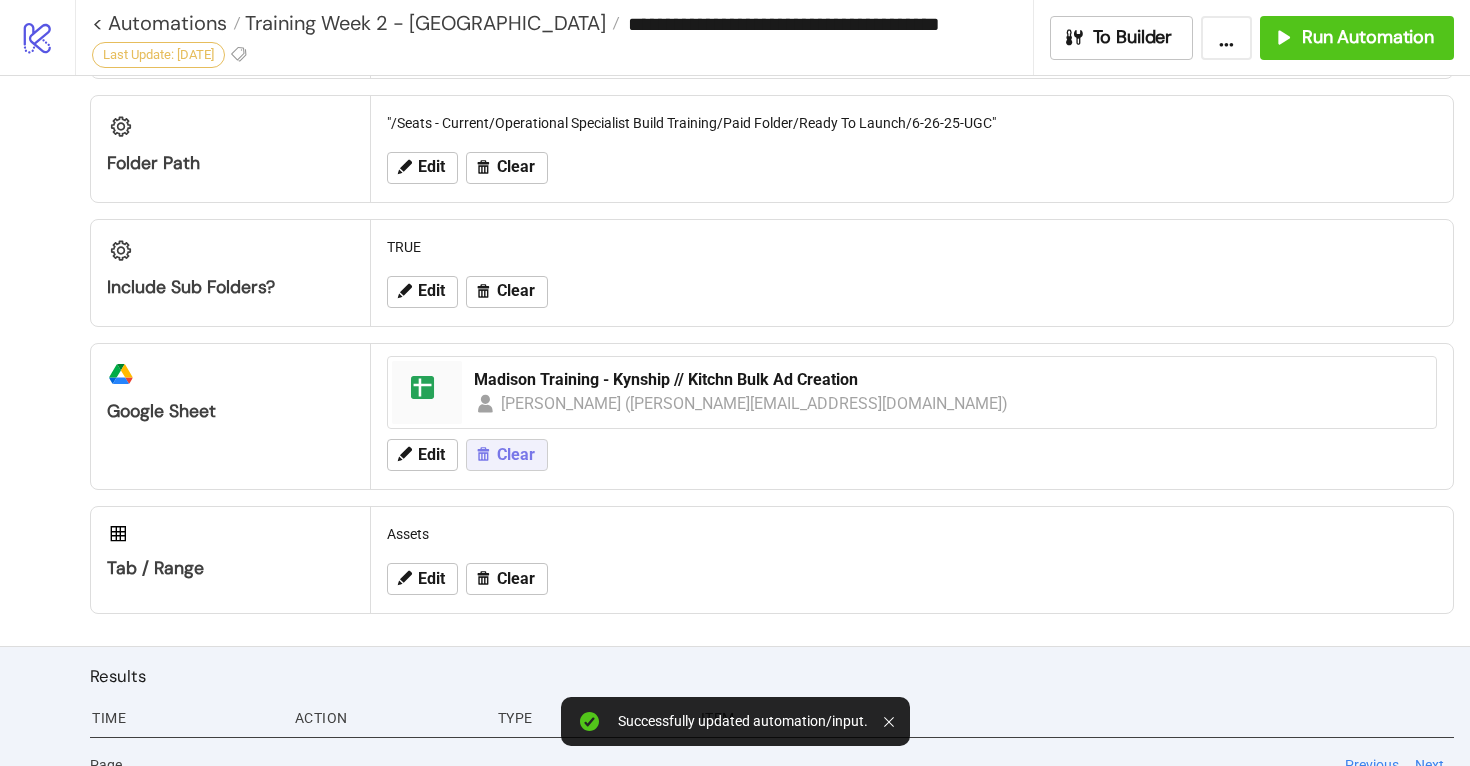 scroll, scrollTop: 764, scrollLeft: 0, axis: vertical 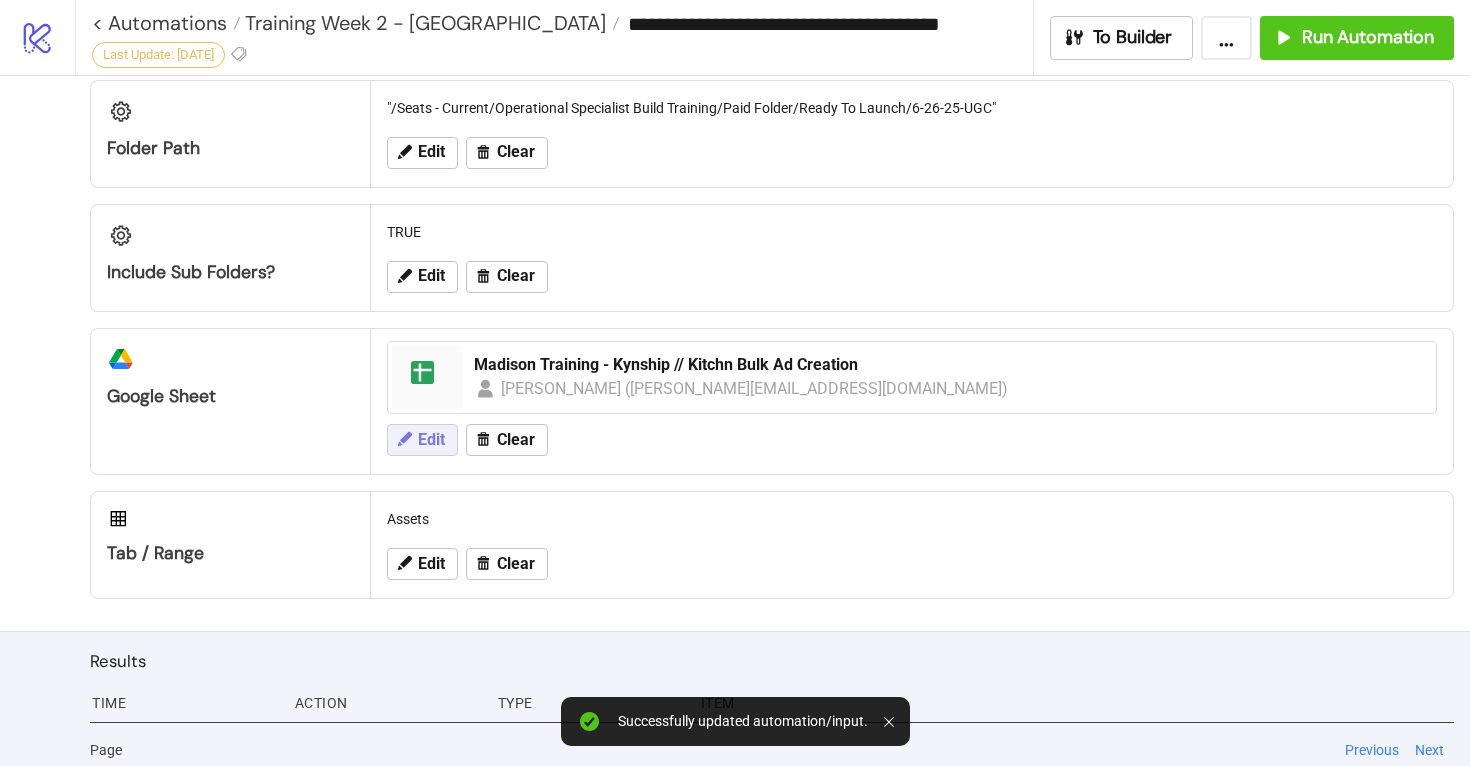 click on "Edit" at bounding box center [431, 440] 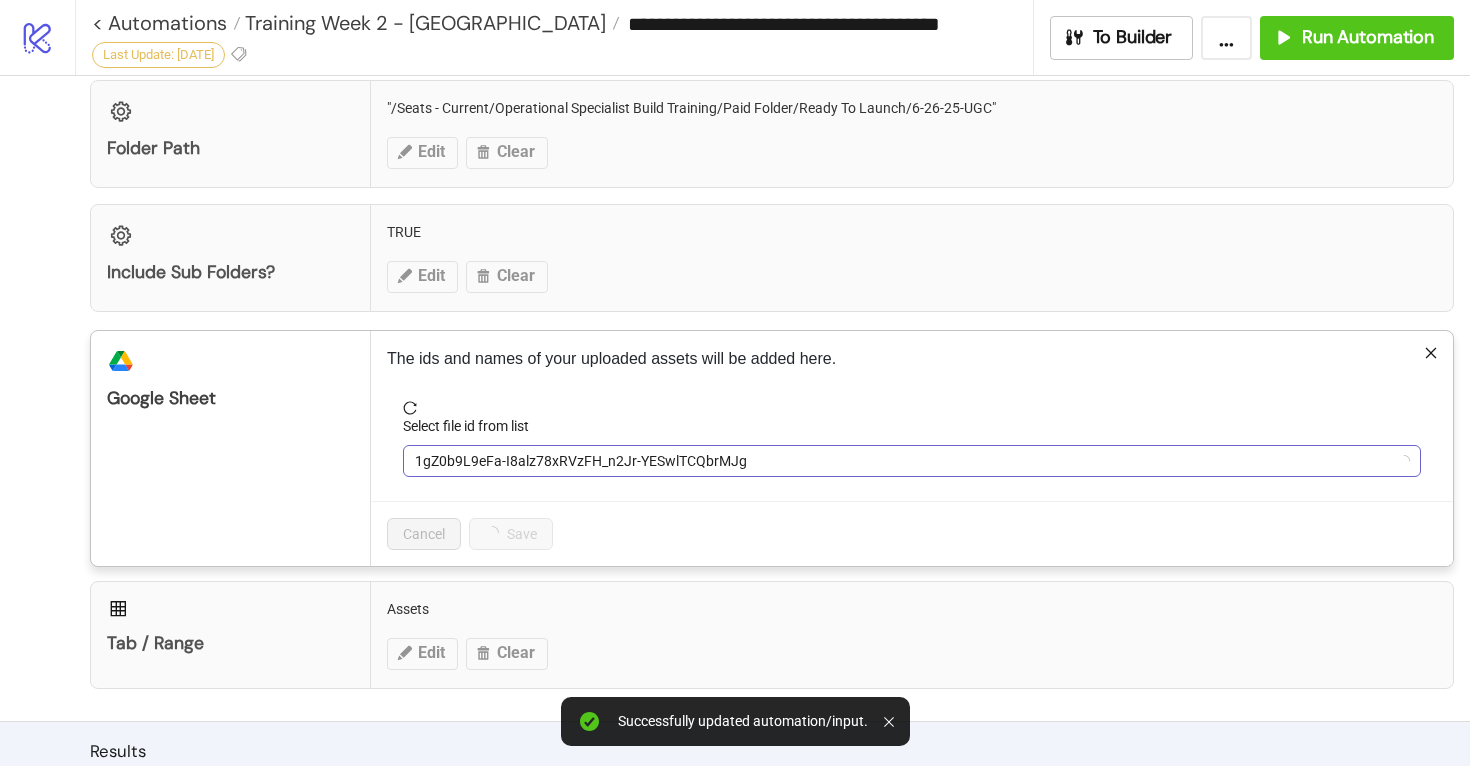 click on "1gZ0b9L9eFa-I8alz78xRVzFH_n2Jr-YESwlTCQbrMJg" at bounding box center (912, 461) 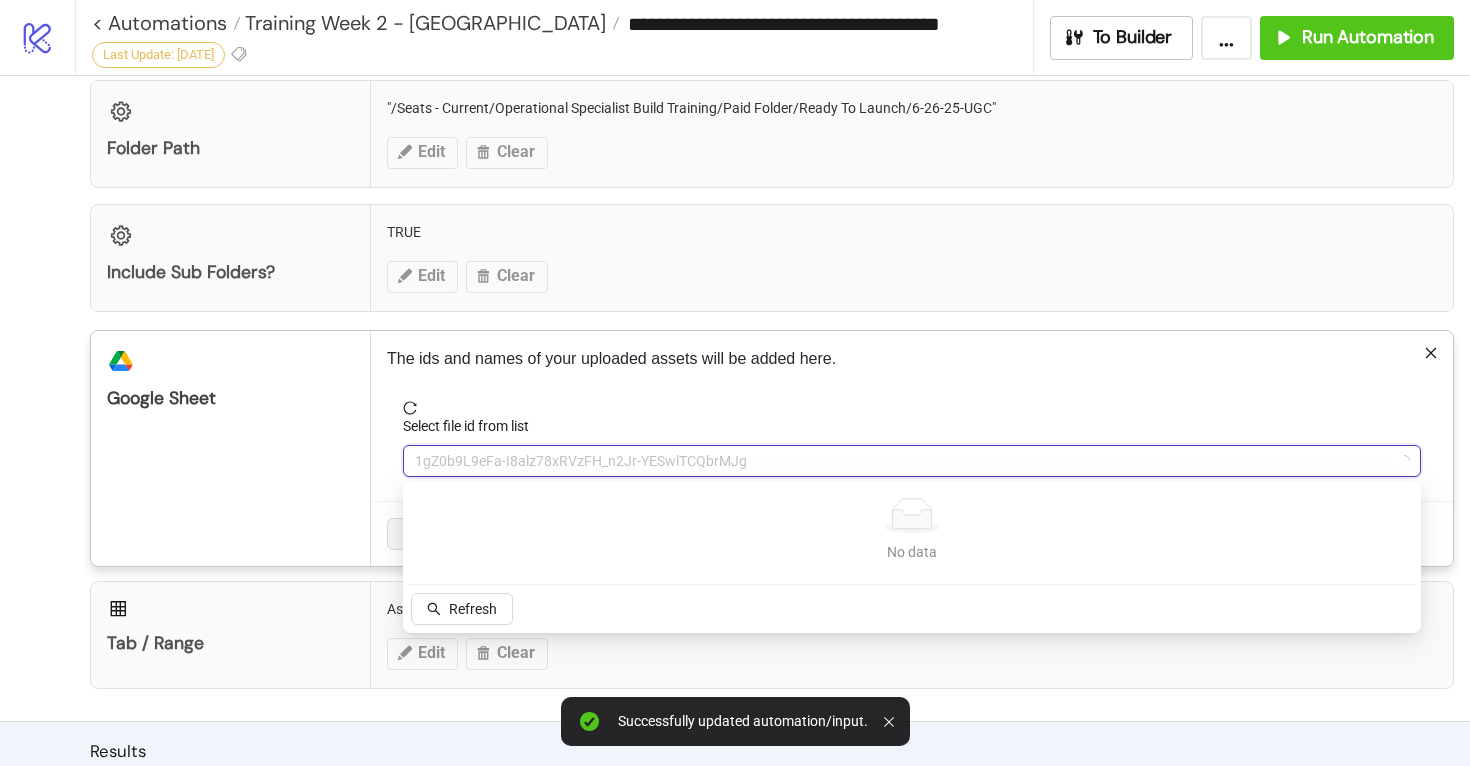 click on "1gZ0b9L9eFa-I8alz78xRVzFH_n2Jr-YESwlTCQbrMJg" at bounding box center [912, 461] 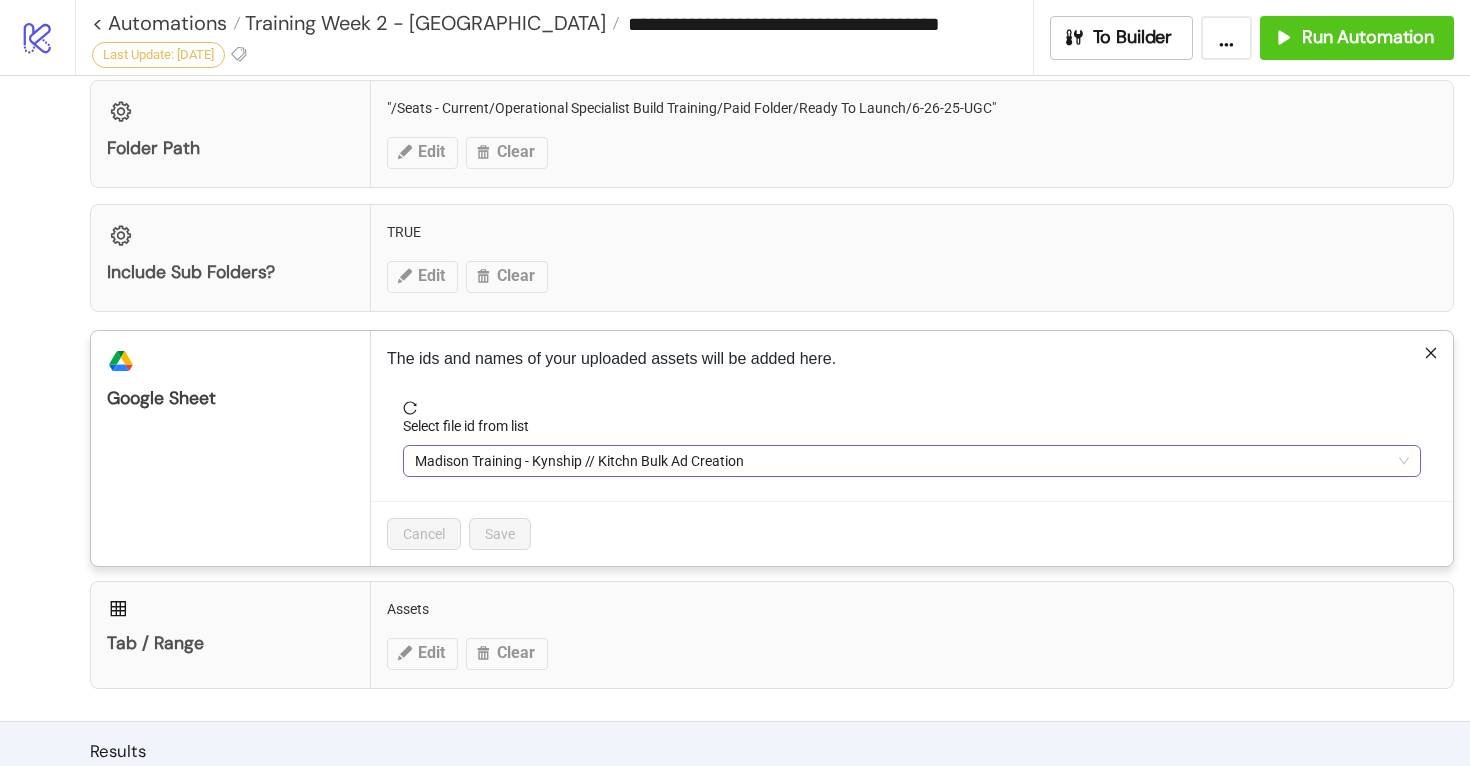 click on "Madison Training - Kynship // Kitchn Bulk Ad Creation" at bounding box center [912, 461] 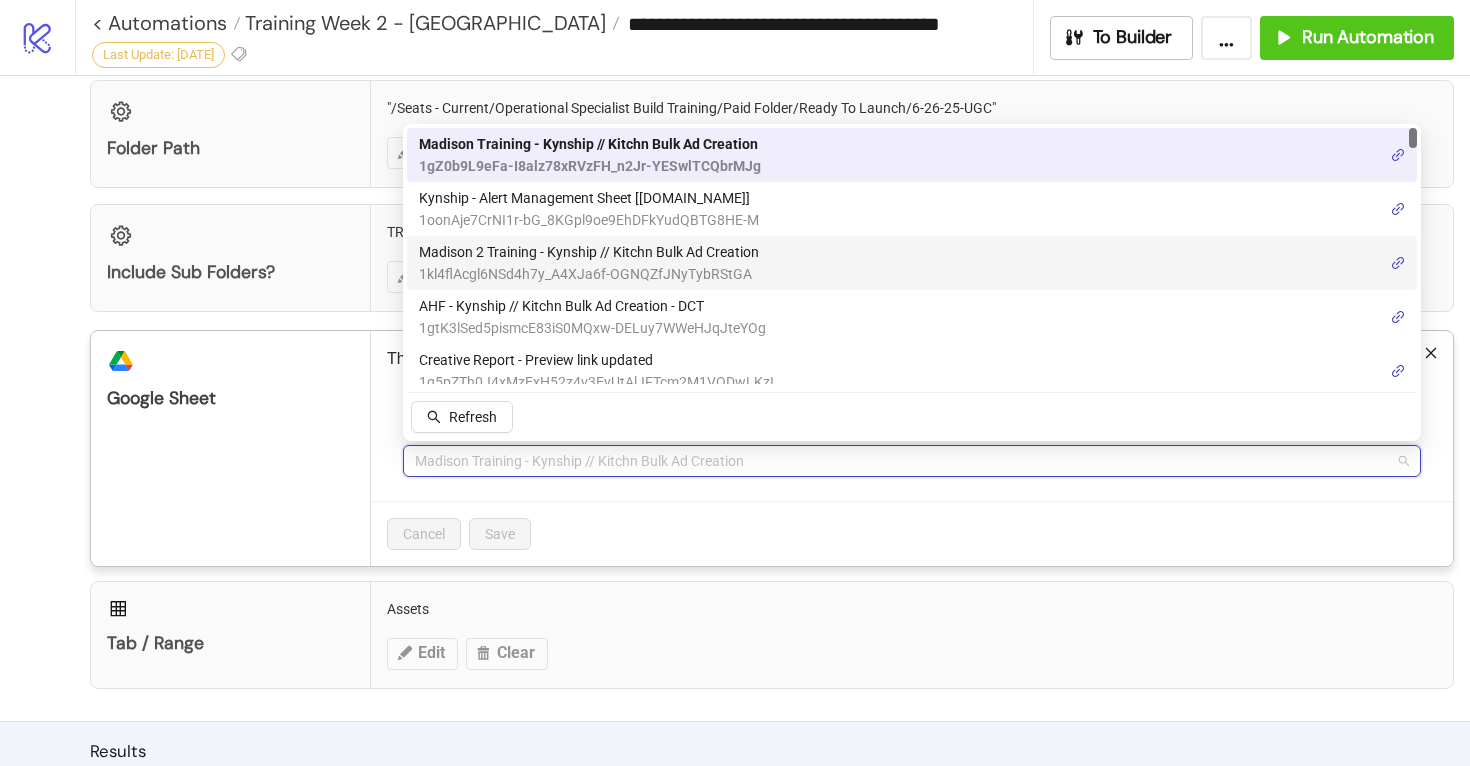 click on "Madison 2 Training - Kynship // Kitchn Bulk Ad Creation" at bounding box center [589, 252] 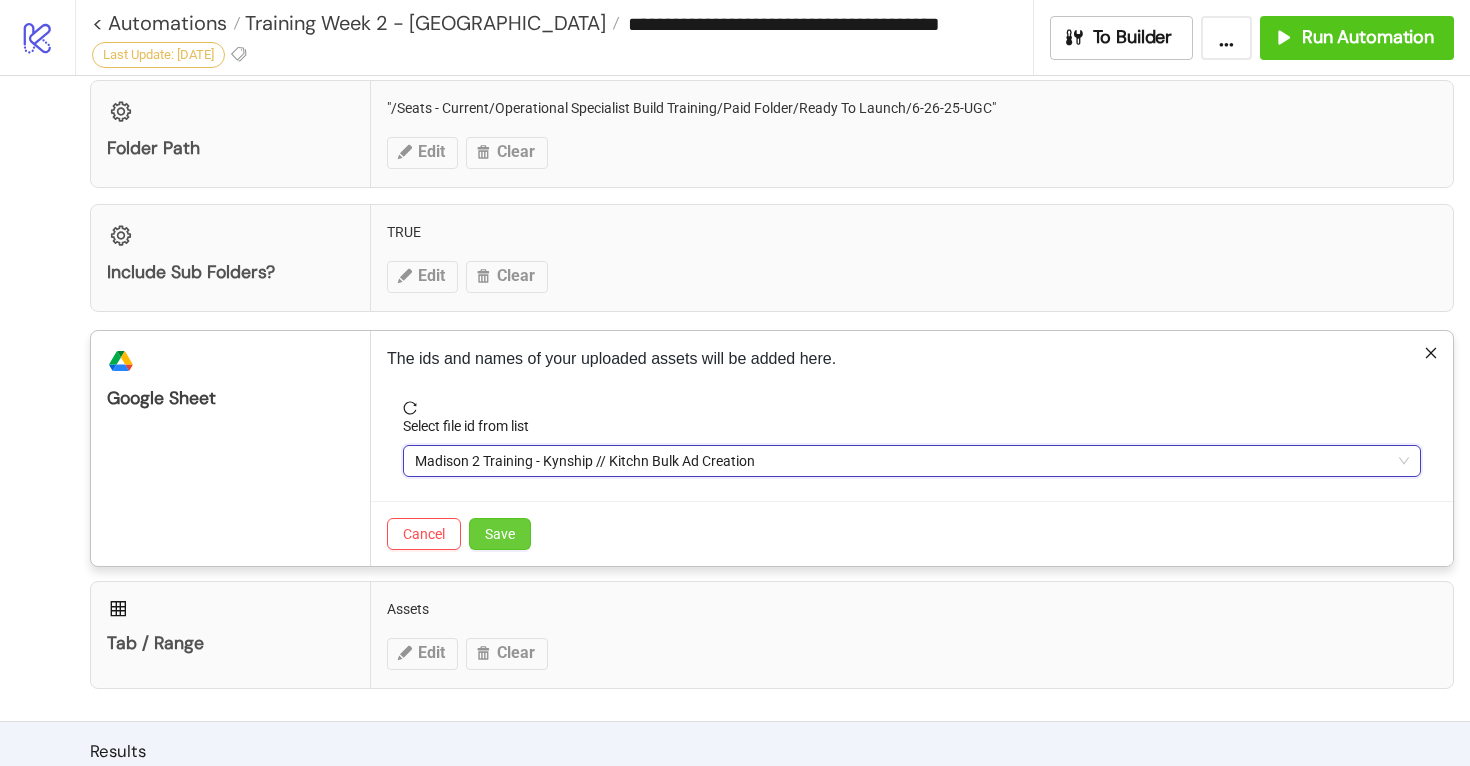 click on "Save" at bounding box center [500, 534] 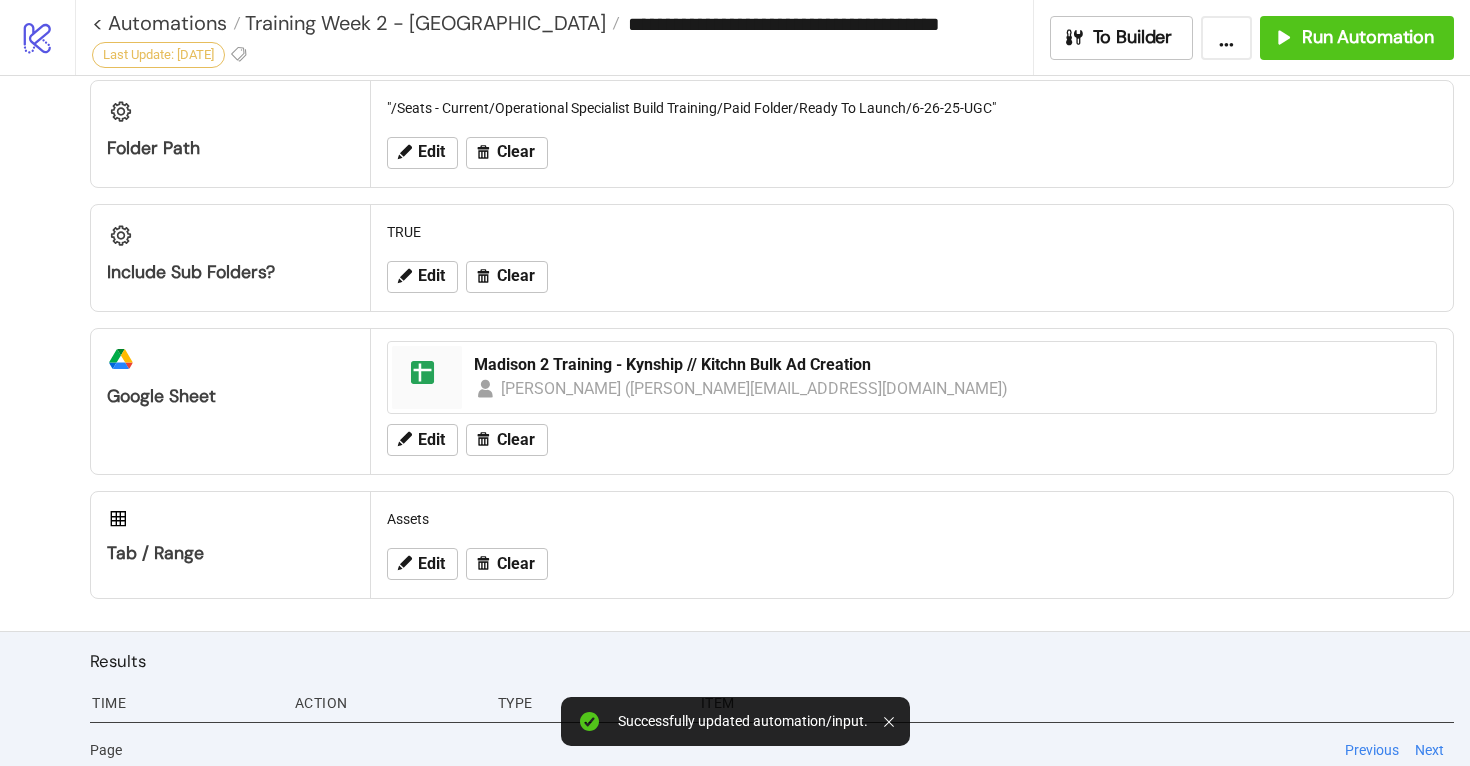 scroll, scrollTop: 775, scrollLeft: 0, axis: vertical 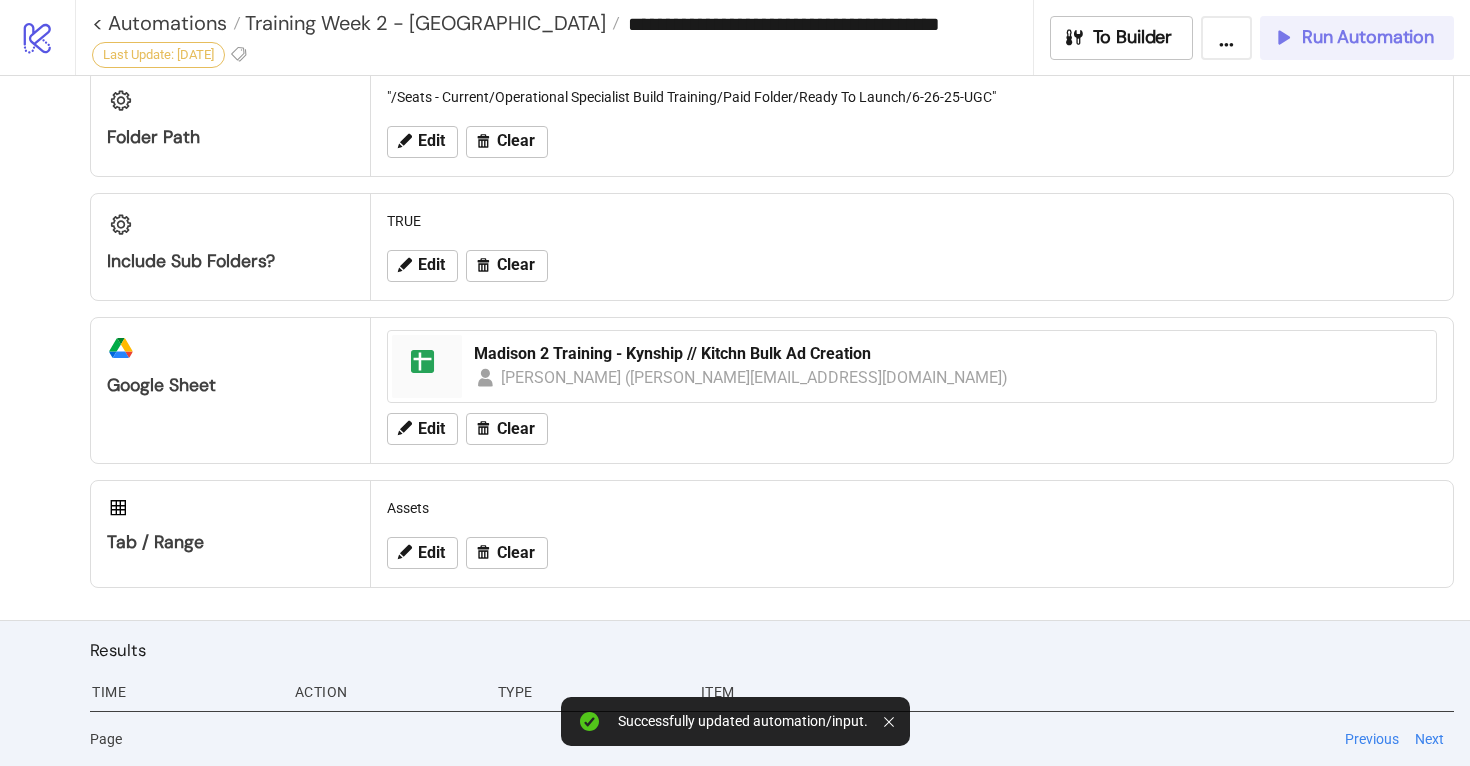 click 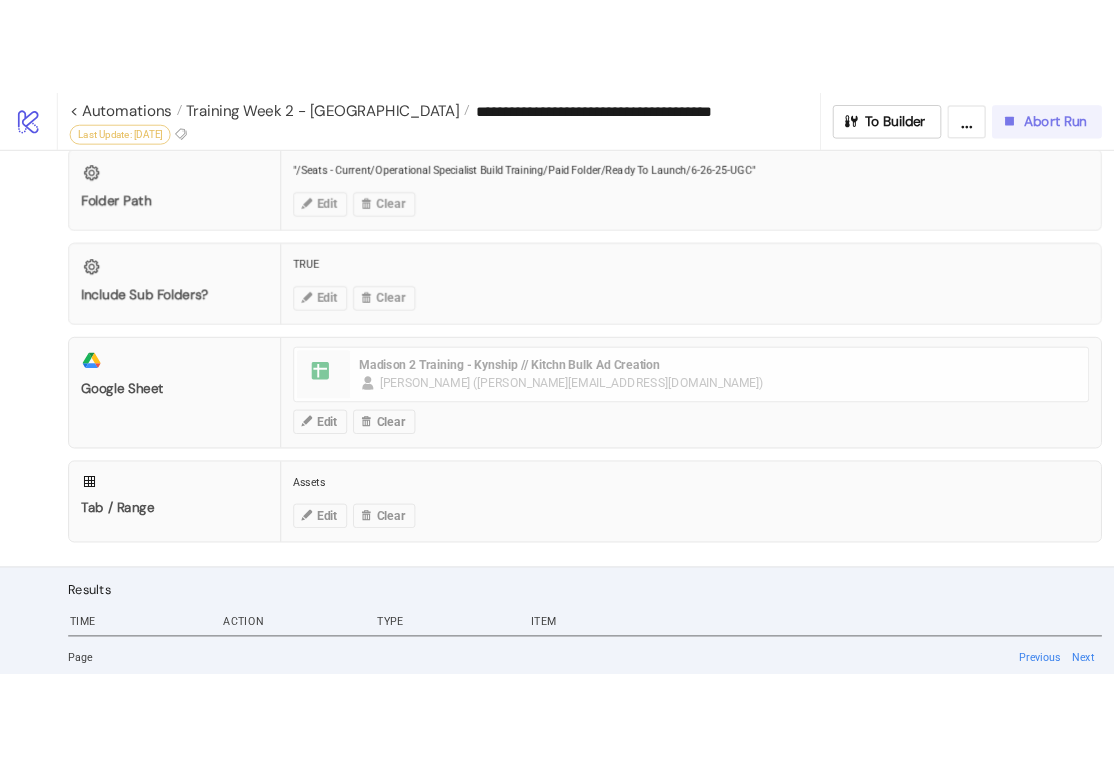 scroll, scrollTop: 775, scrollLeft: 0, axis: vertical 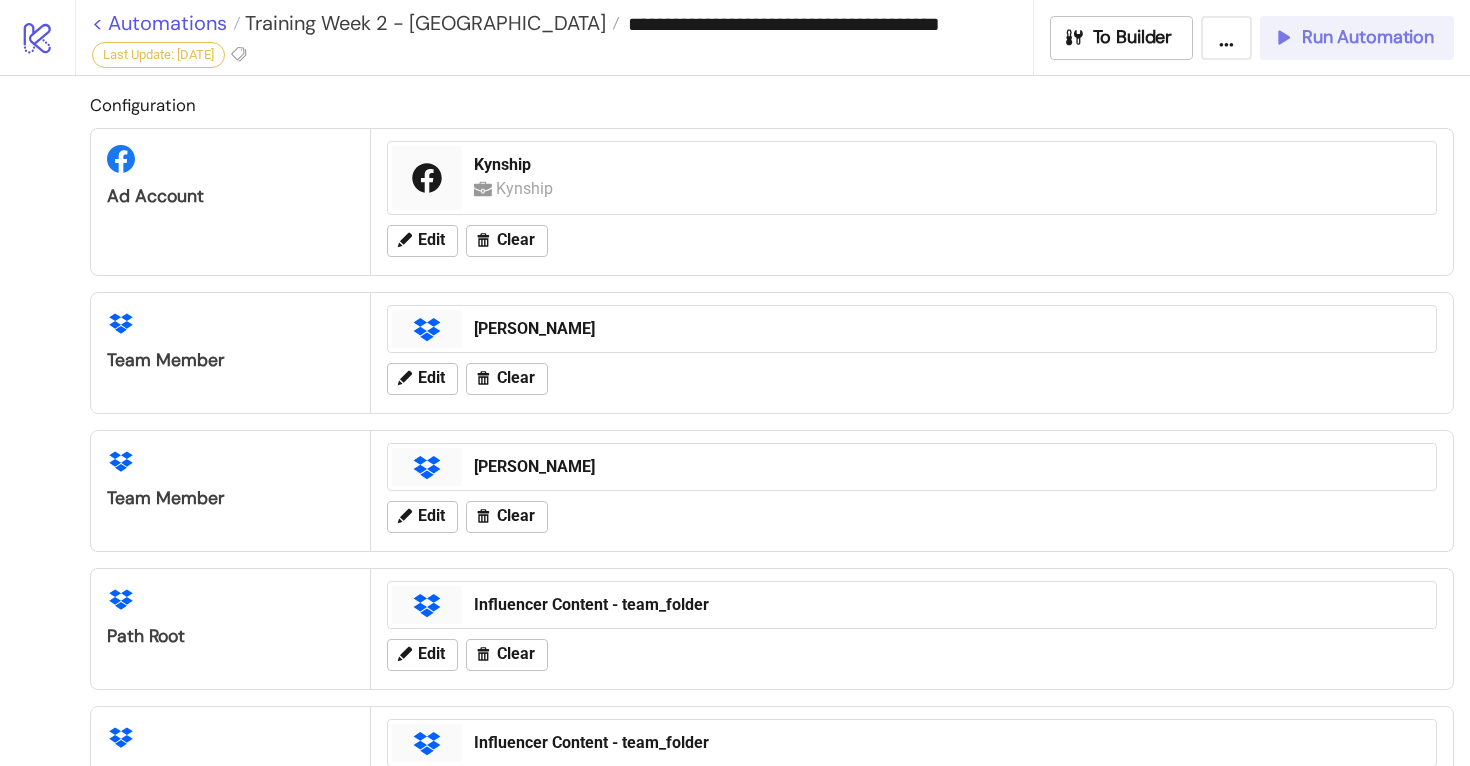 click on "< Automations" at bounding box center (166, 23) 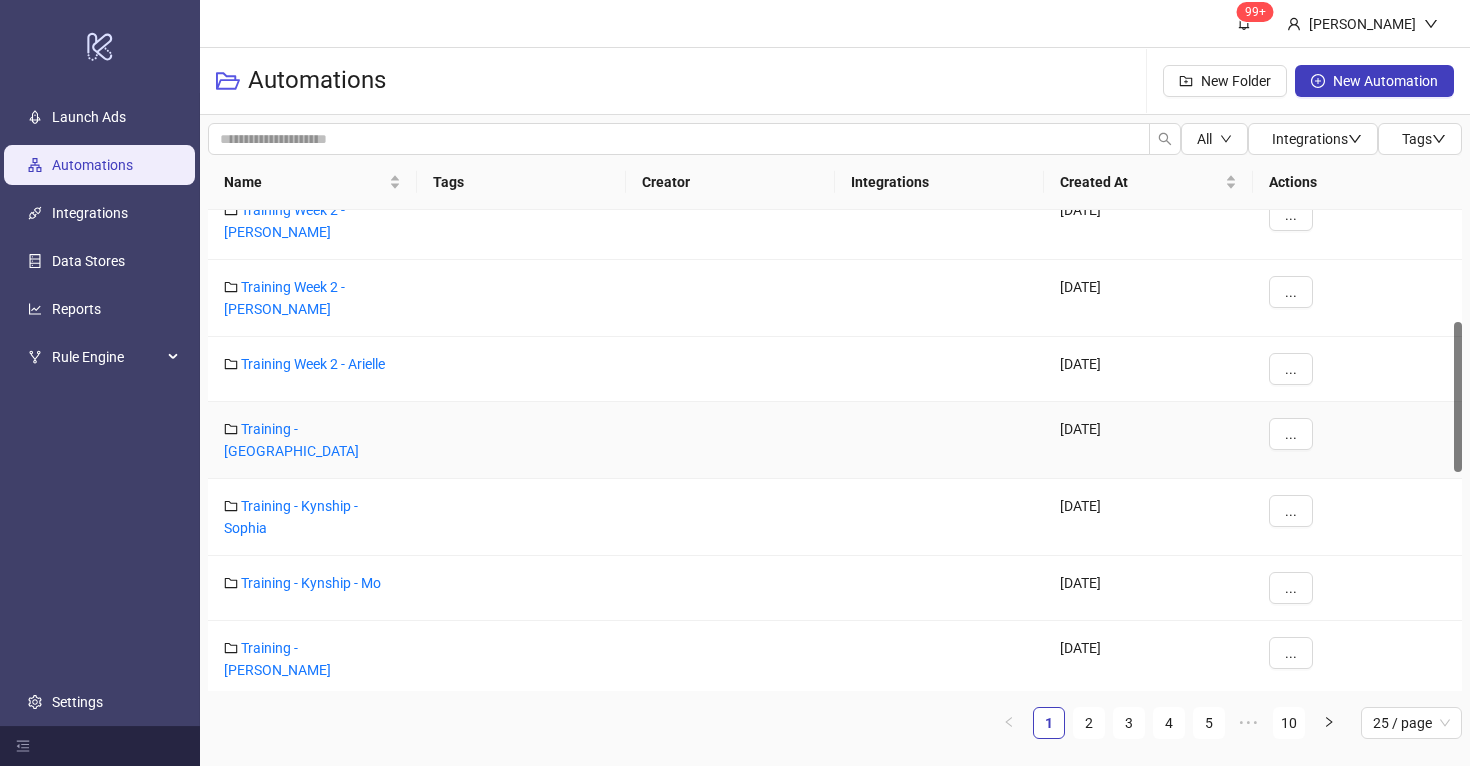 scroll, scrollTop: 372, scrollLeft: 0, axis: vertical 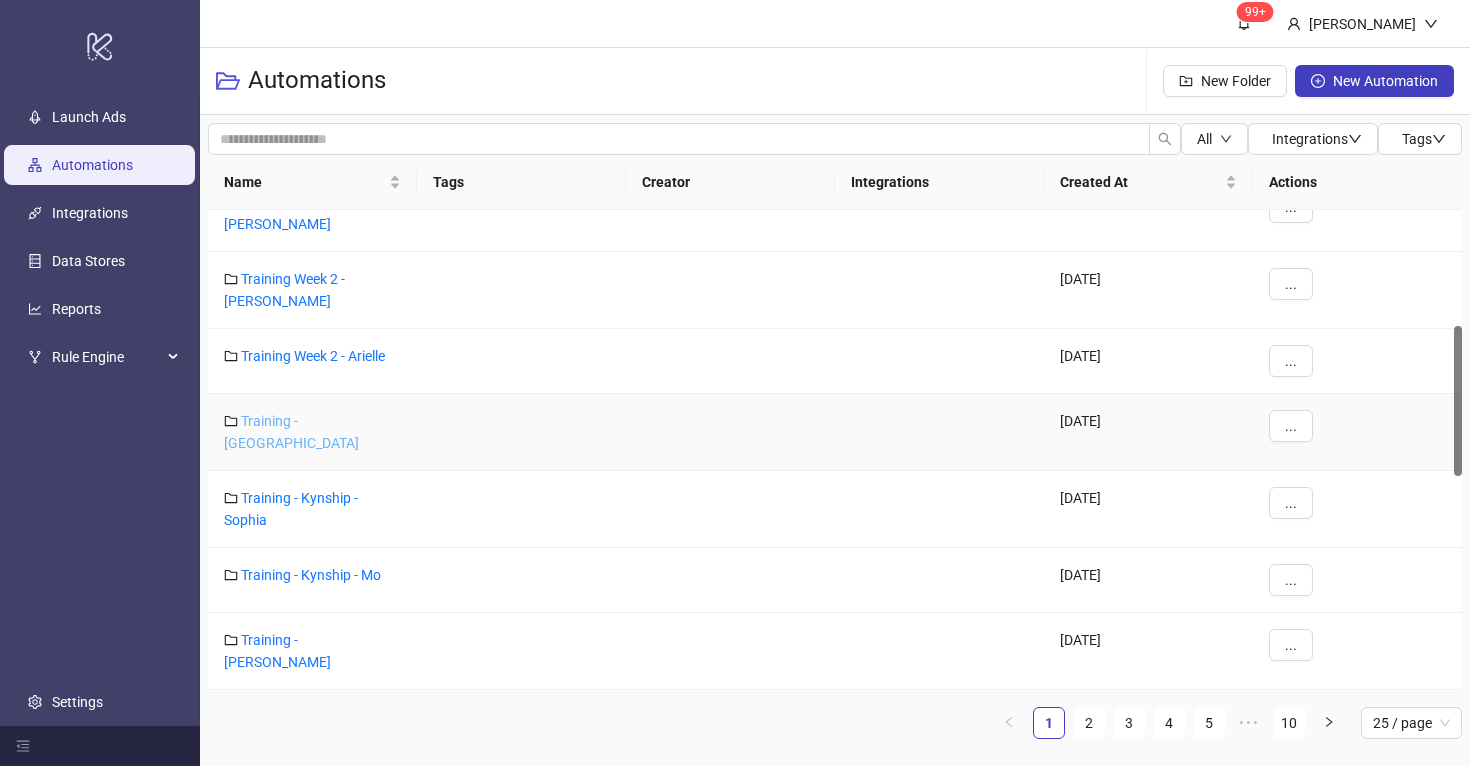 click on "Training - [GEOGRAPHIC_DATA]" at bounding box center (291, 432) 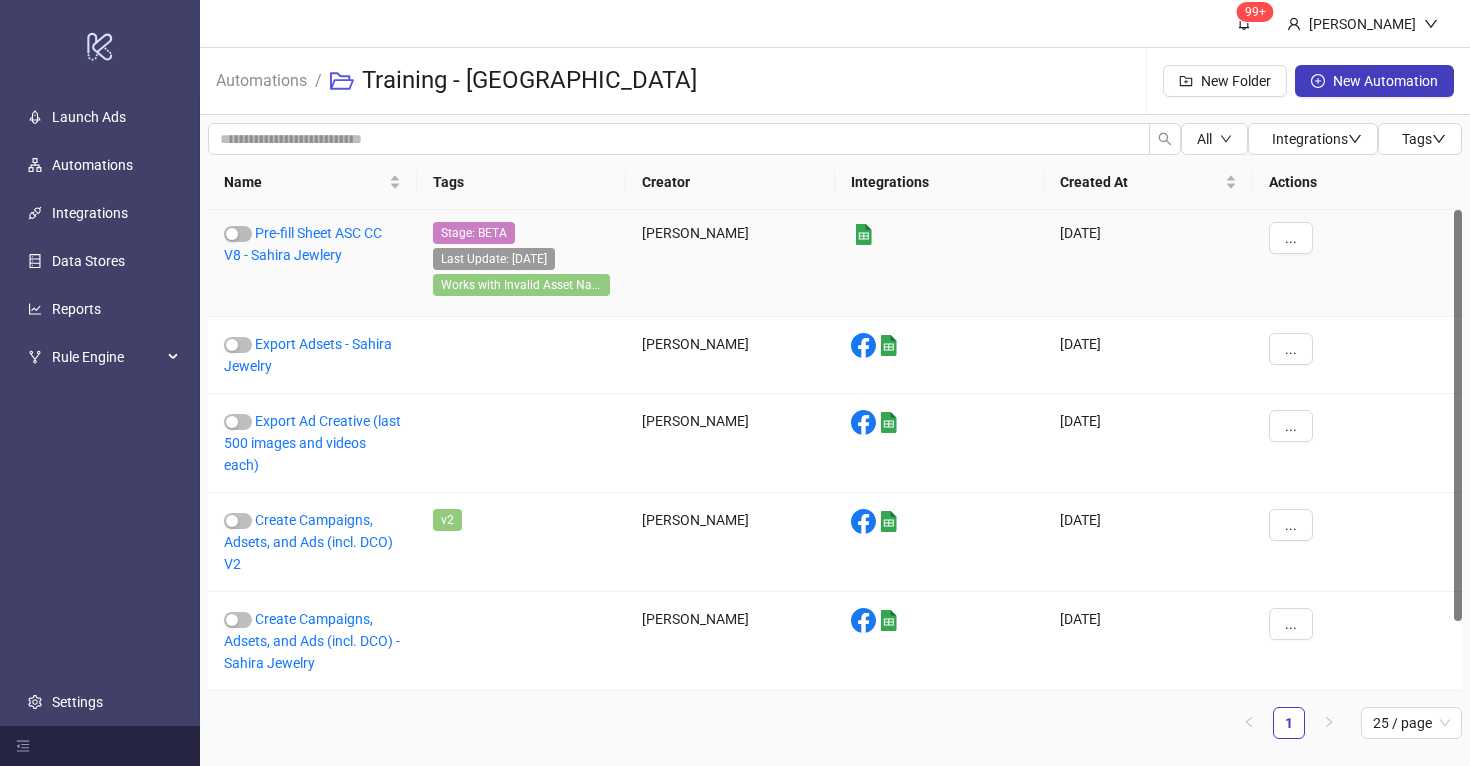 scroll, scrollTop: 0, scrollLeft: 0, axis: both 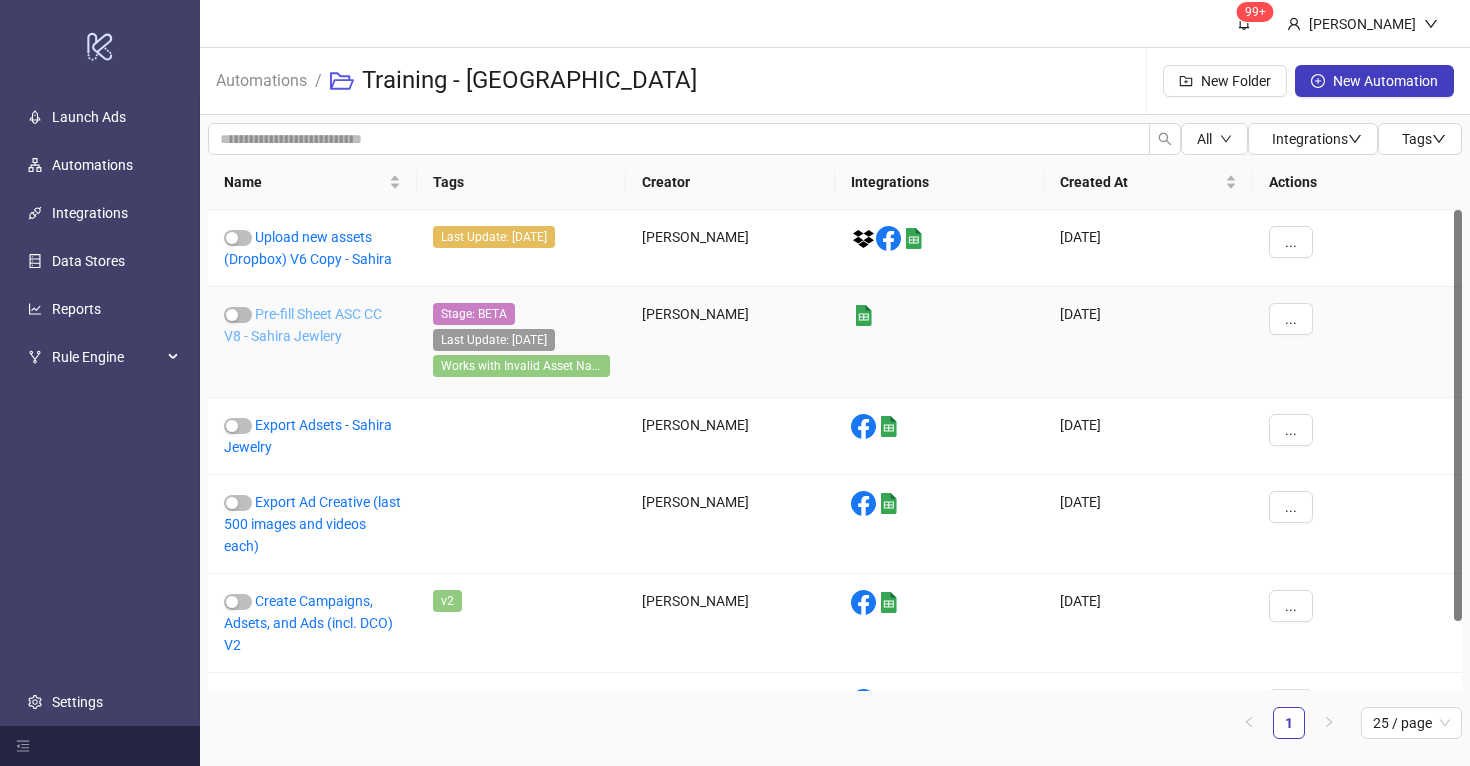 click on "Pre-fill Sheet ASC CC V8 -  Sahira Jewlery" at bounding box center [303, 325] 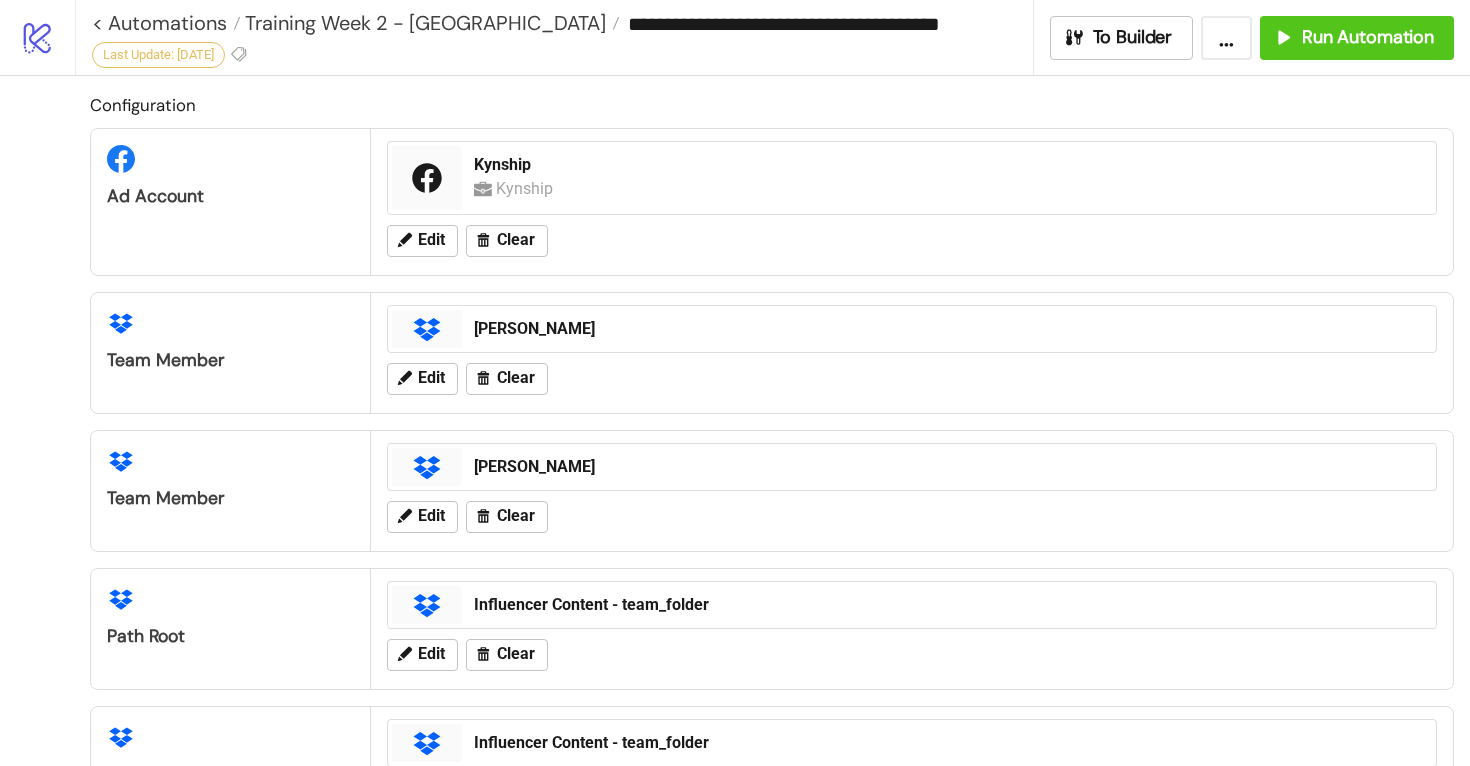 type on "**********" 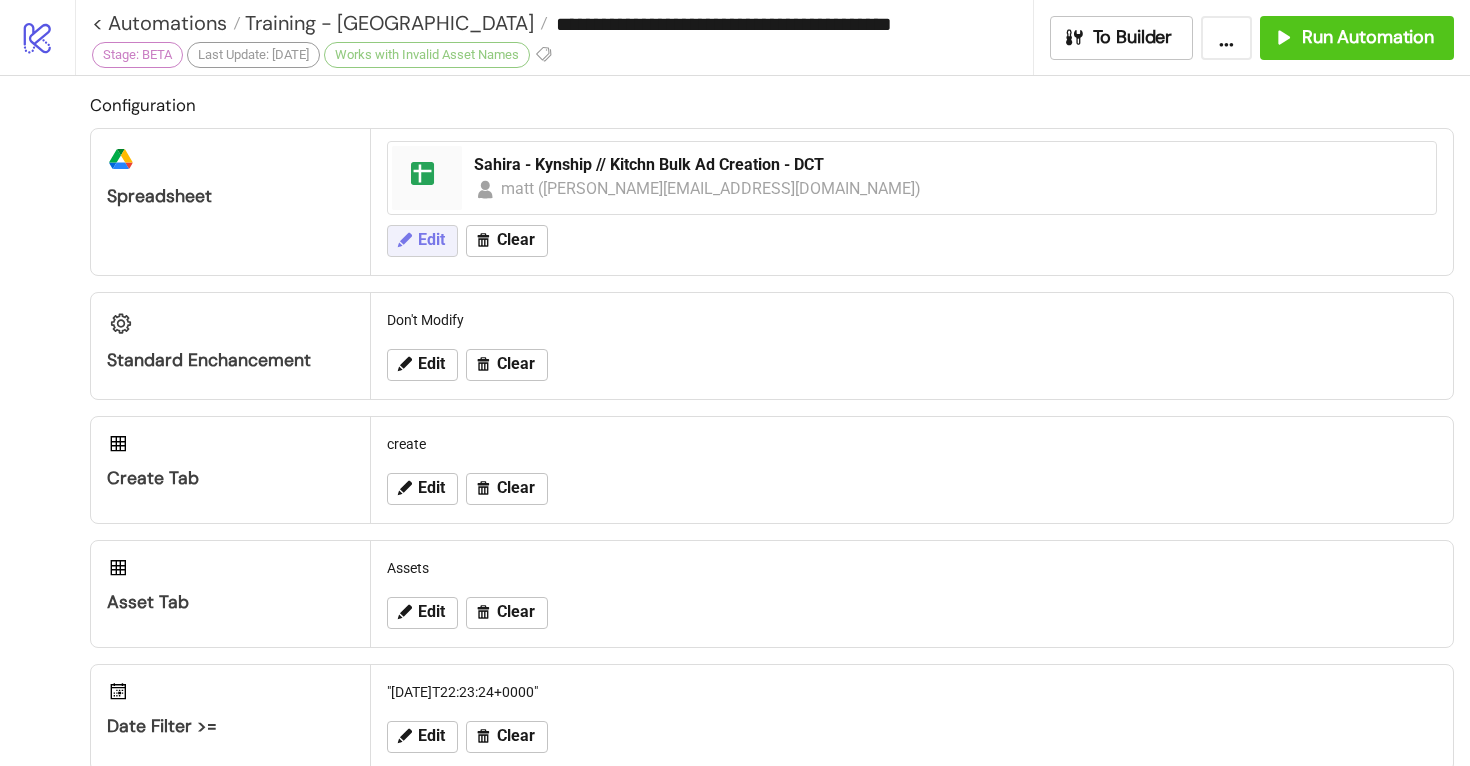 click on "Edit" at bounding box center (431, 240) 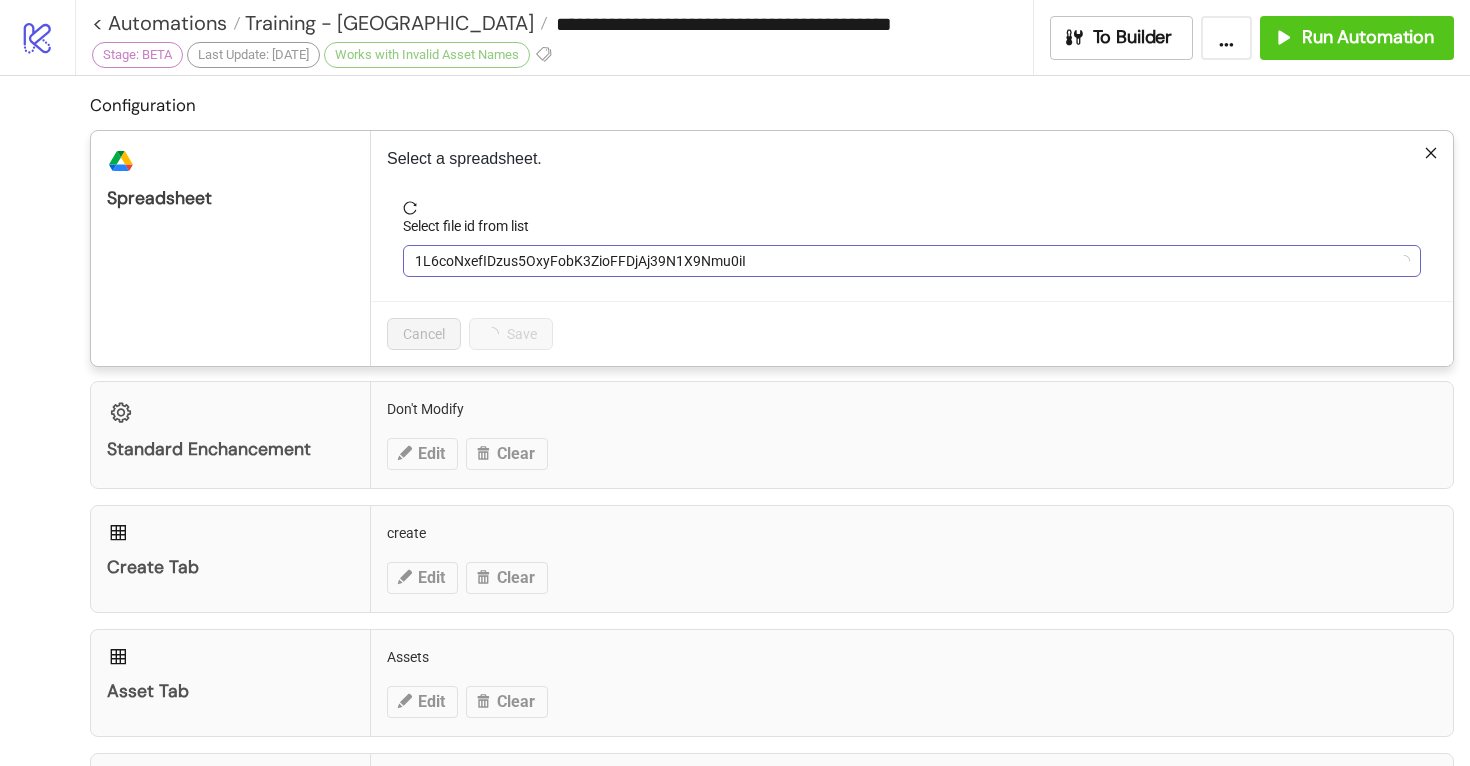 click on "1L6coNxefIDzus5OxyFobK3ZioFFDjAj39N1X9Nmu0iI" at bounding box center (912, 261) 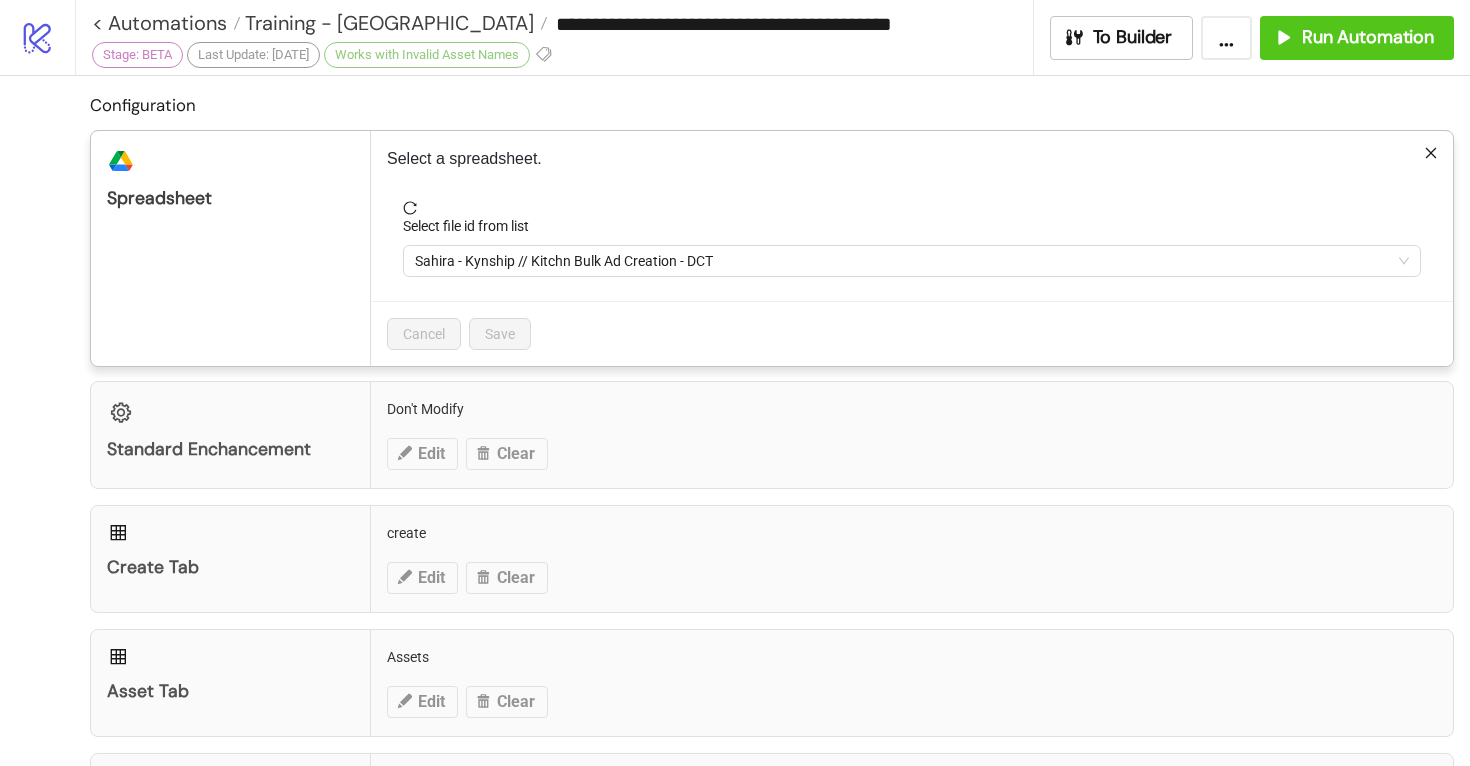 click on "Sahira - Kynship // Kitchn Bulk Ad Creation - DCT" at bounding box center [912, 261] 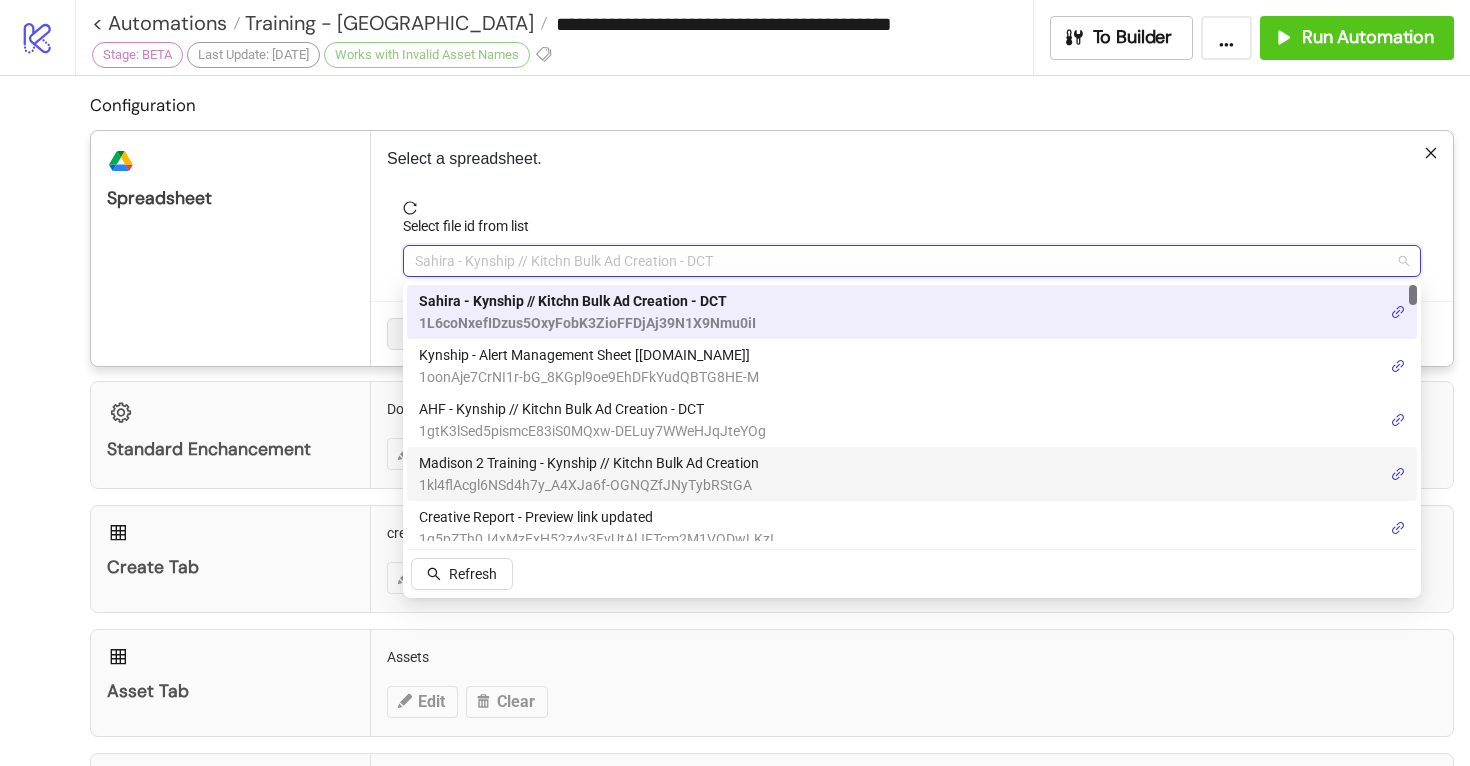 click on "Madison 2 Training - Kynship // Kitchn Bulk Ad Creation" at bounding box center [589, 463] 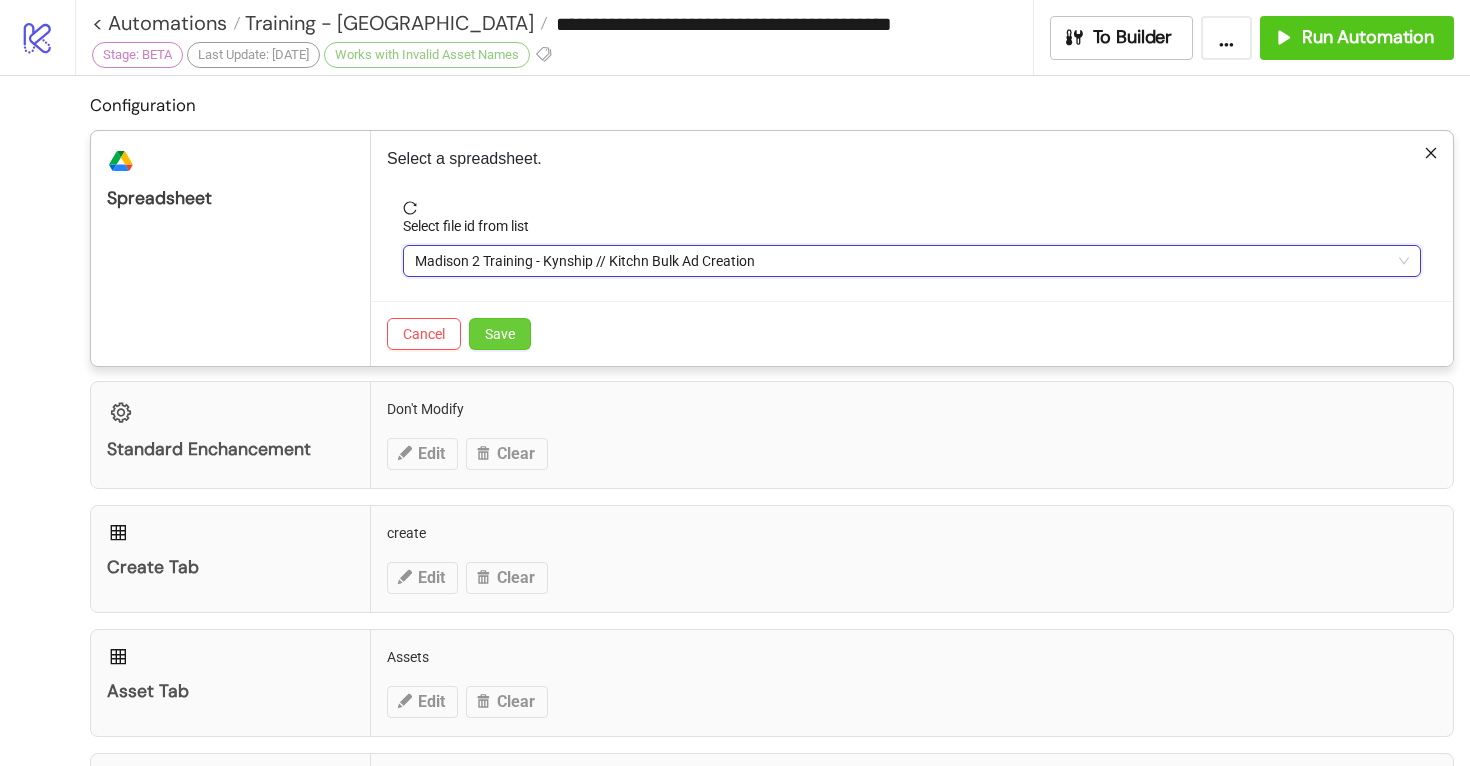 click on "Save" at bounding box center (500, 334) 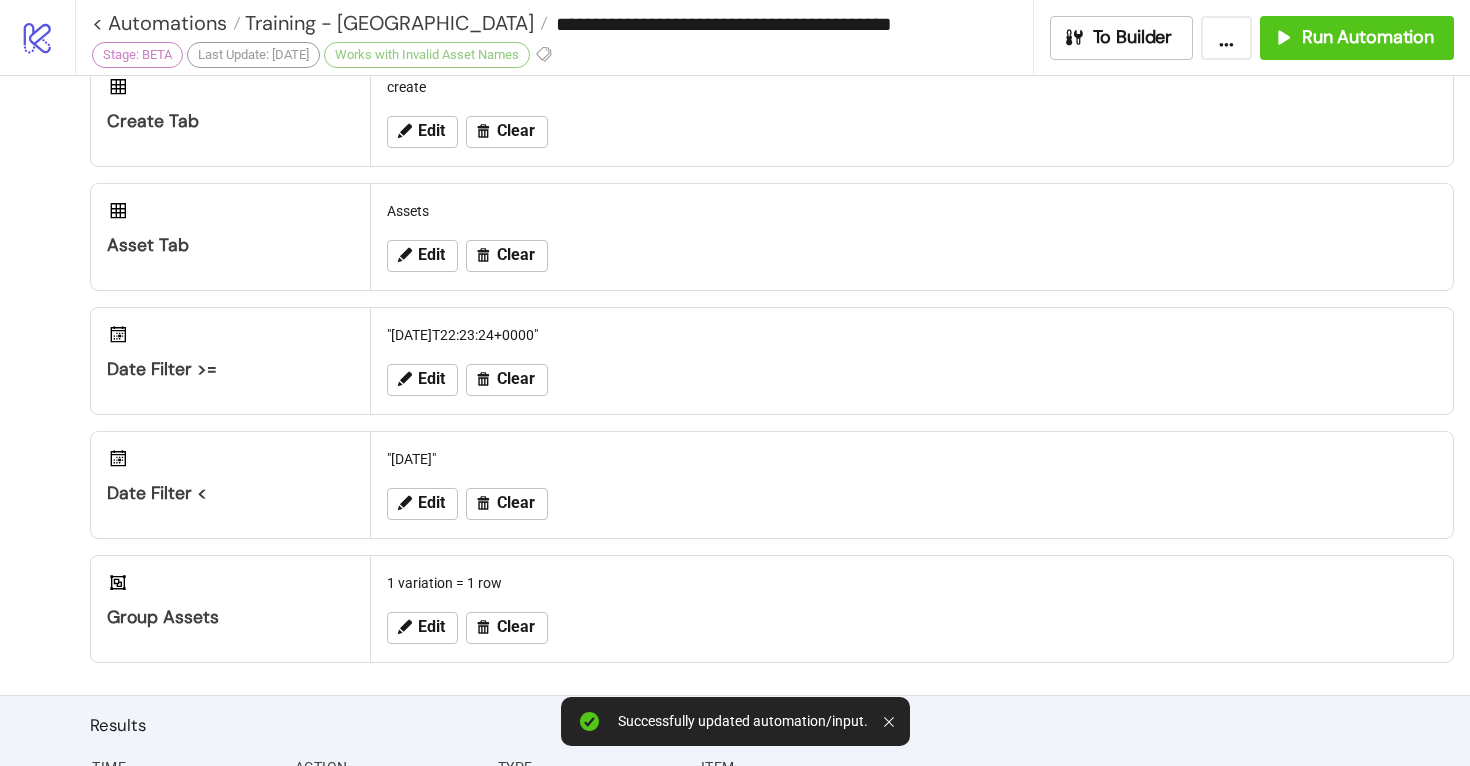 scroll, scrollTop: 358, scrollLeft: 0, axis: vertical 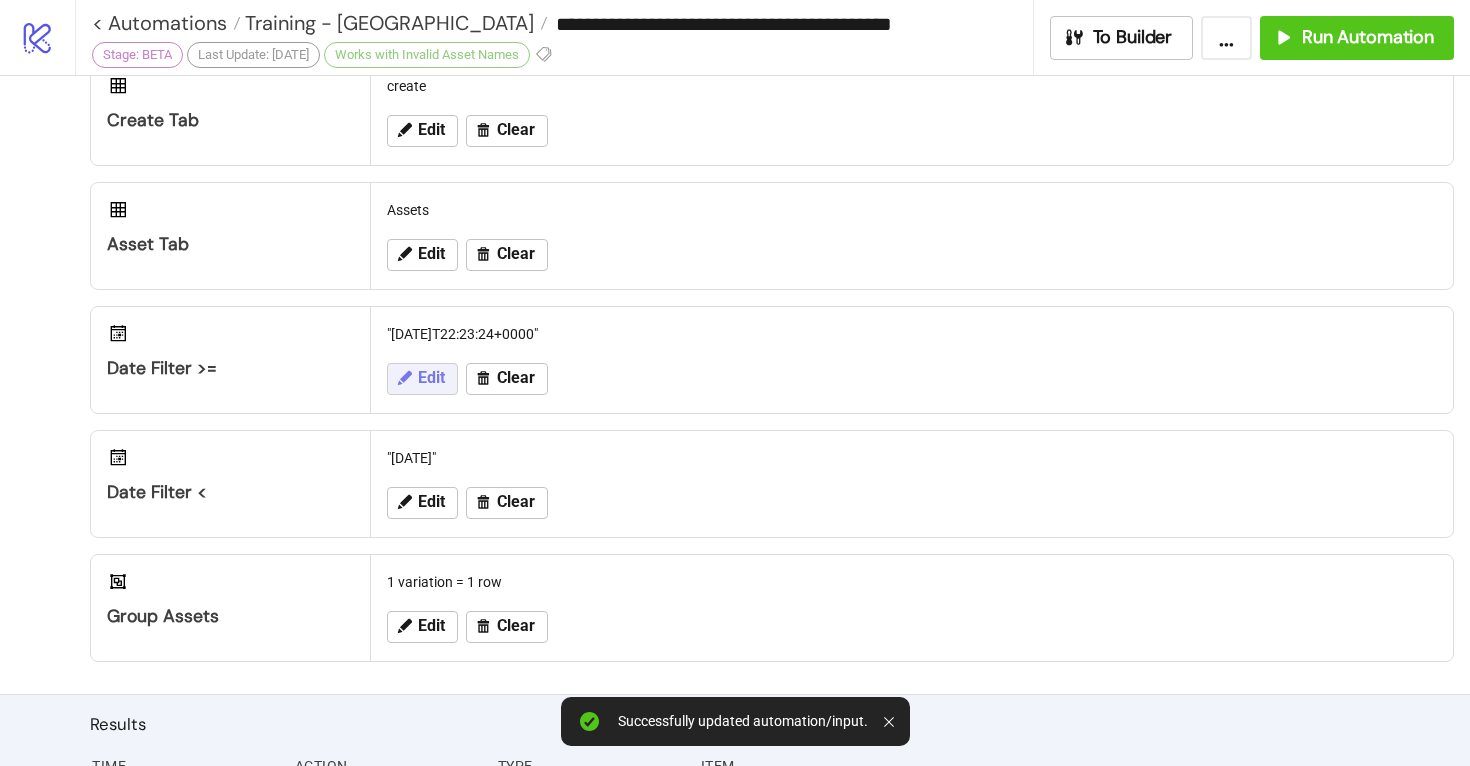 click on "Edit" at bounding box center (431, 378) 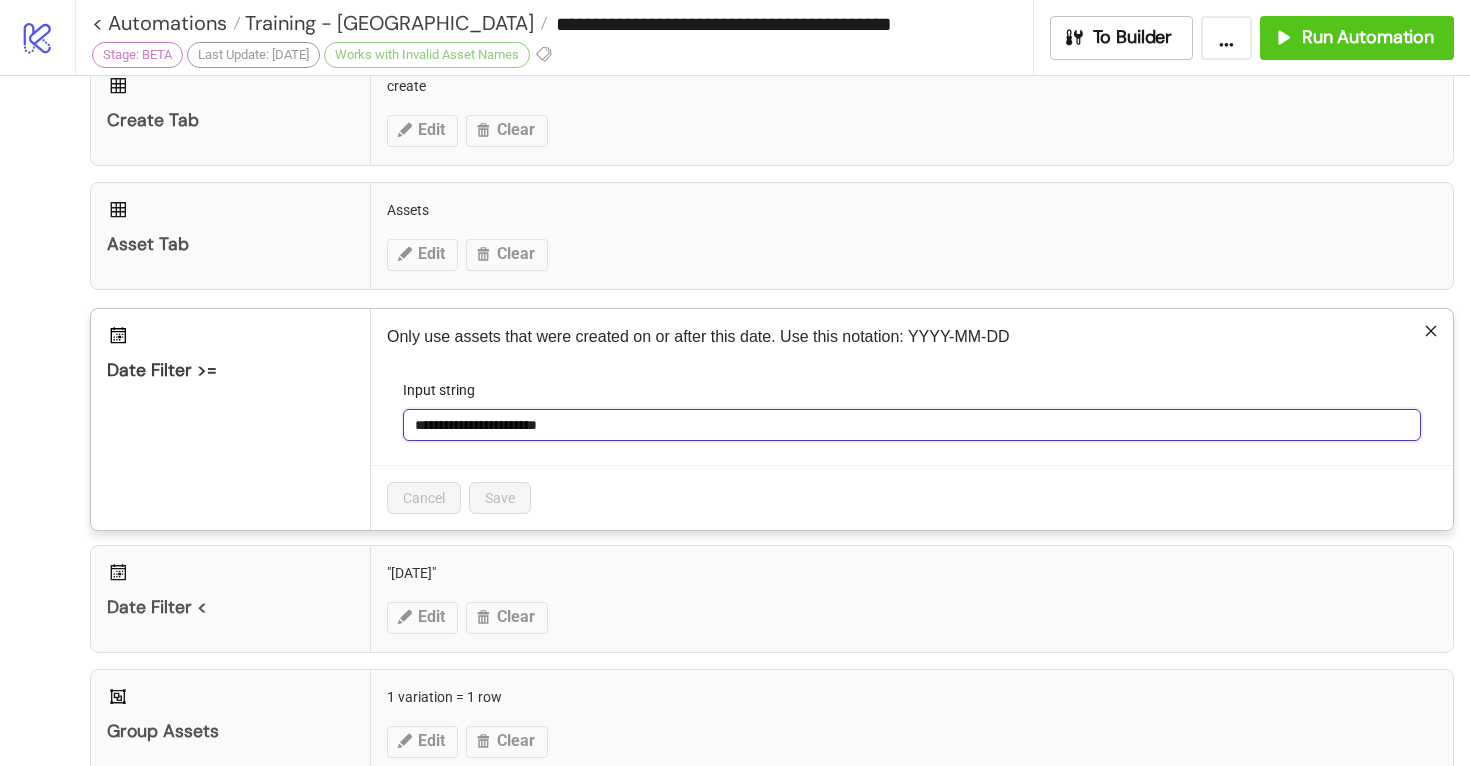 drag, startPoint x: 484, startPoint y: 422, endPoint x: 461, endPoint y: 424, distance: 23.086792 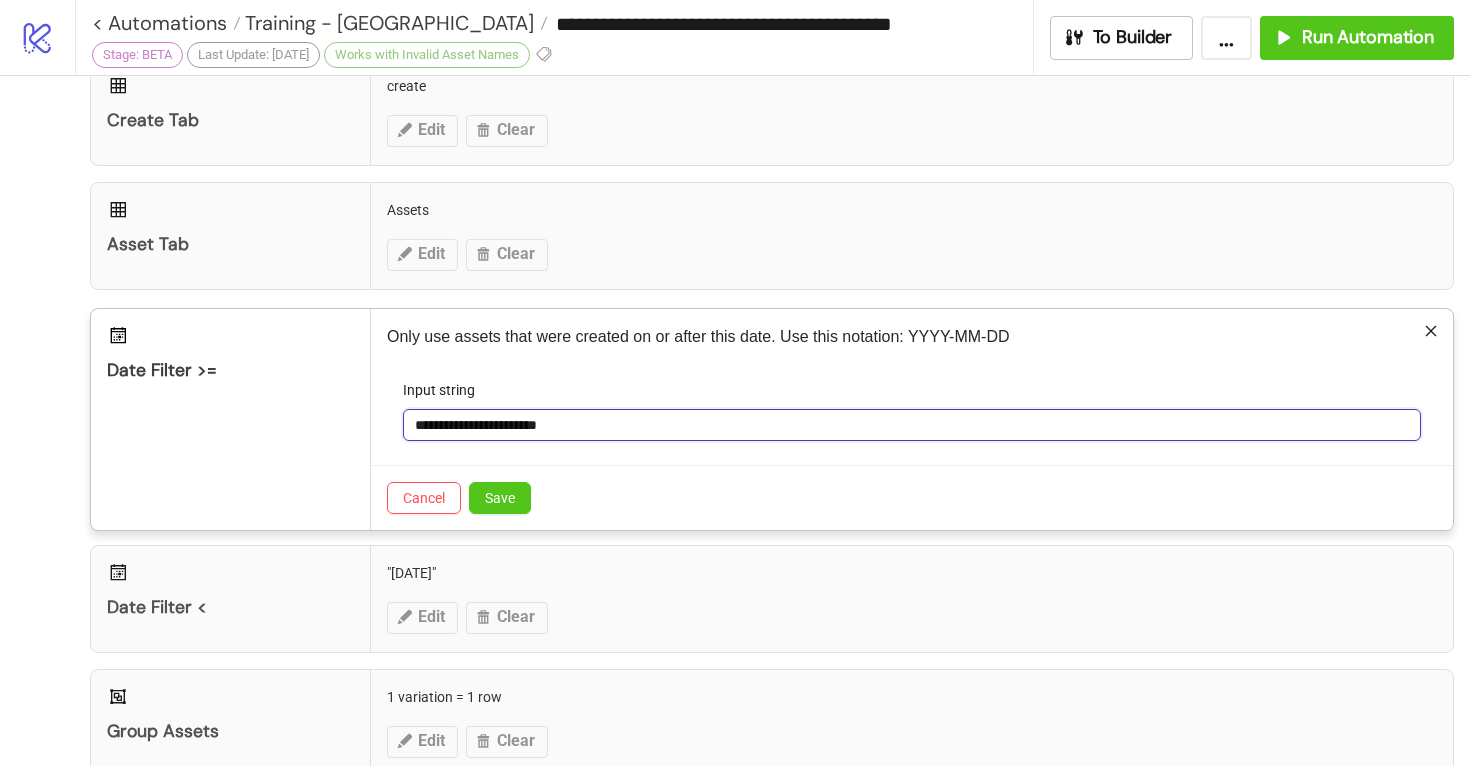 drag, startPoint x: 590, startPoint y: 424, endPoint x: 490, endPoint y: 430, distance: 100.17984 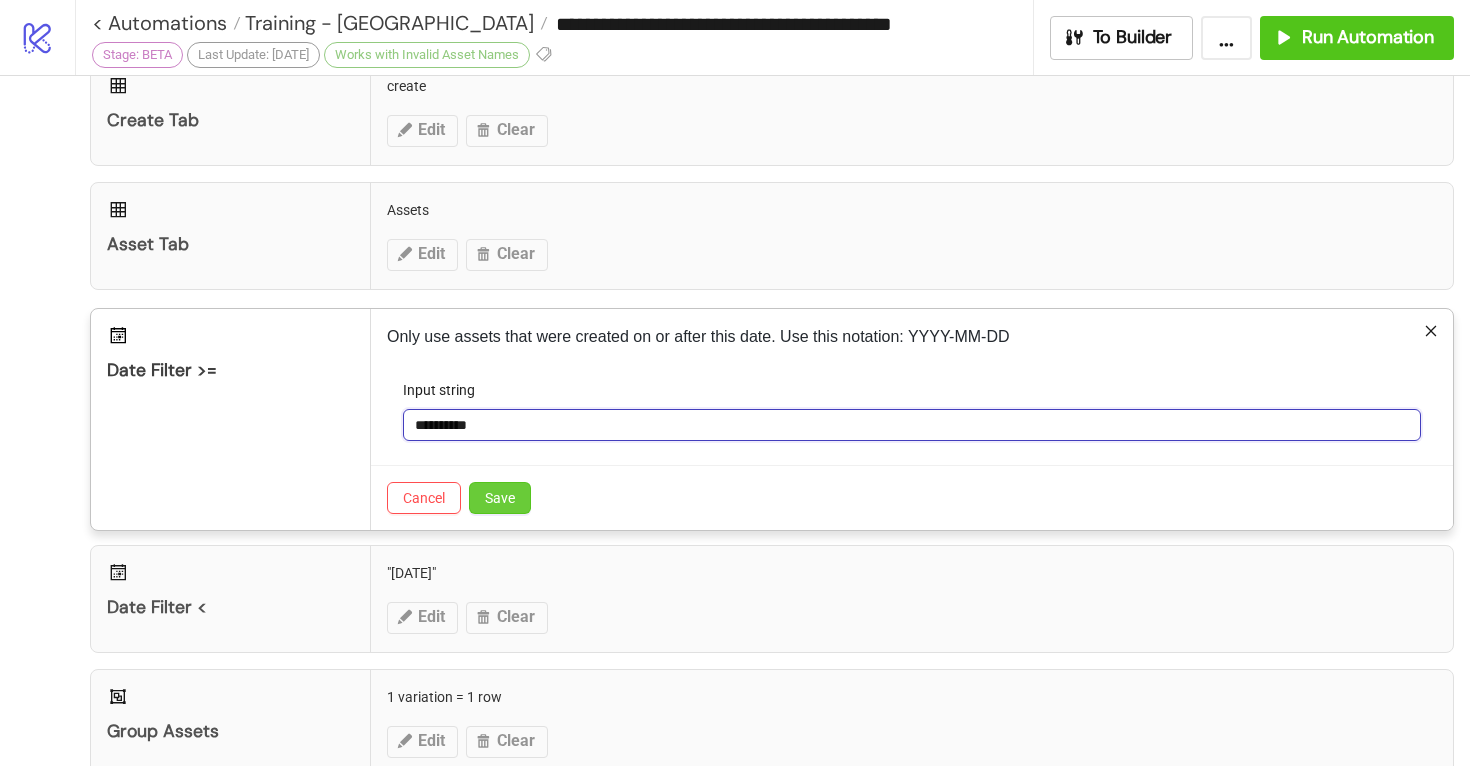 type on "**********" 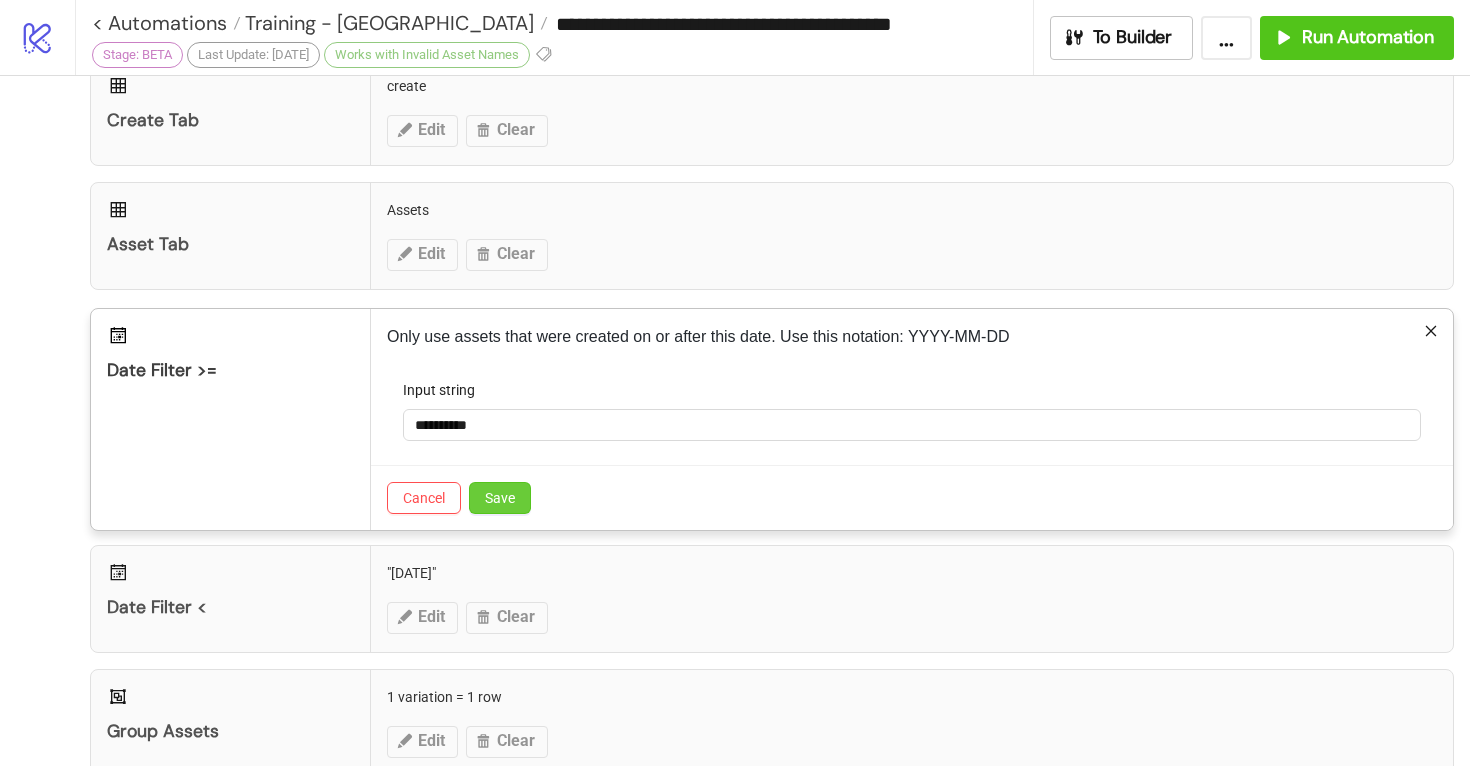 click on "Save" at bounding box center (500, 498) 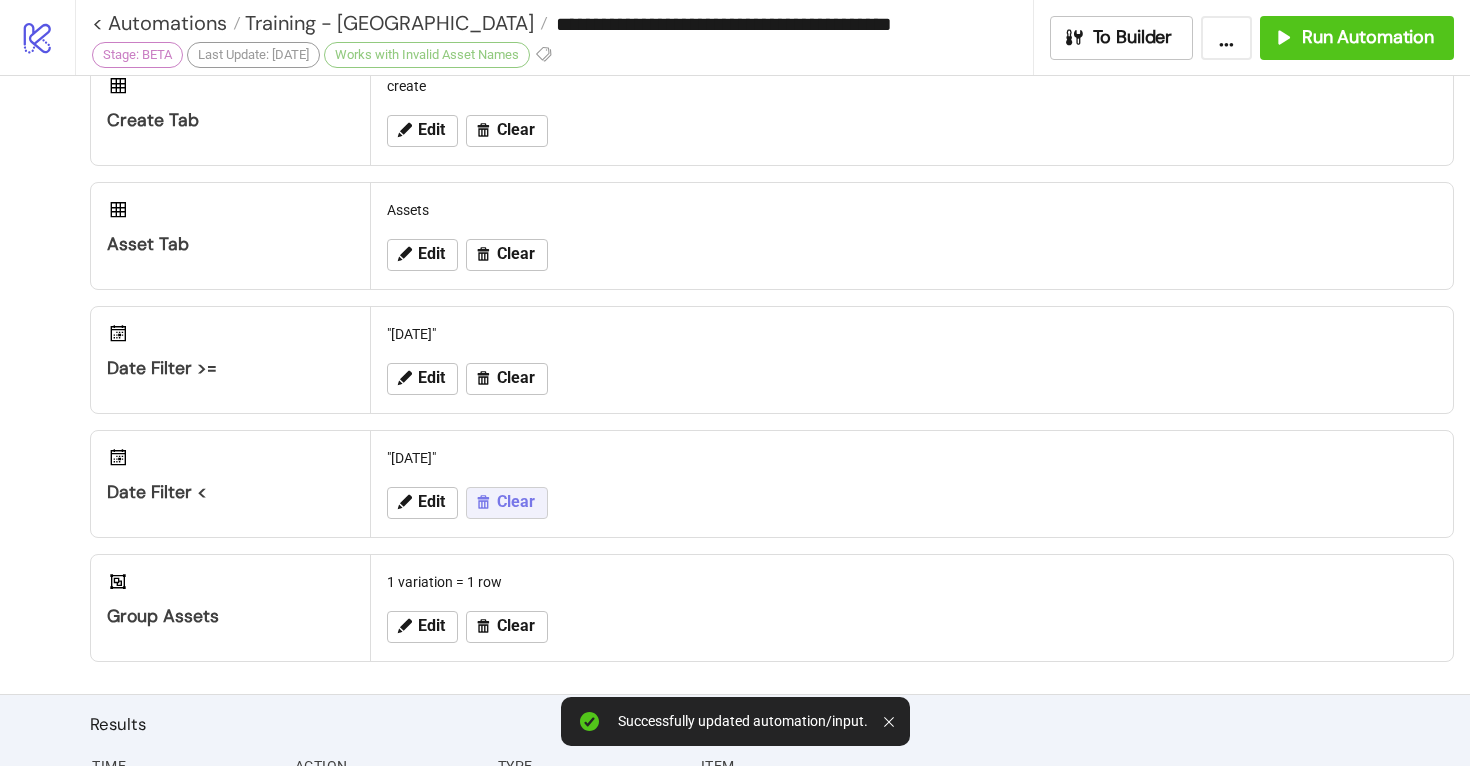 click on "Clear" at bounding box center [516, 502] 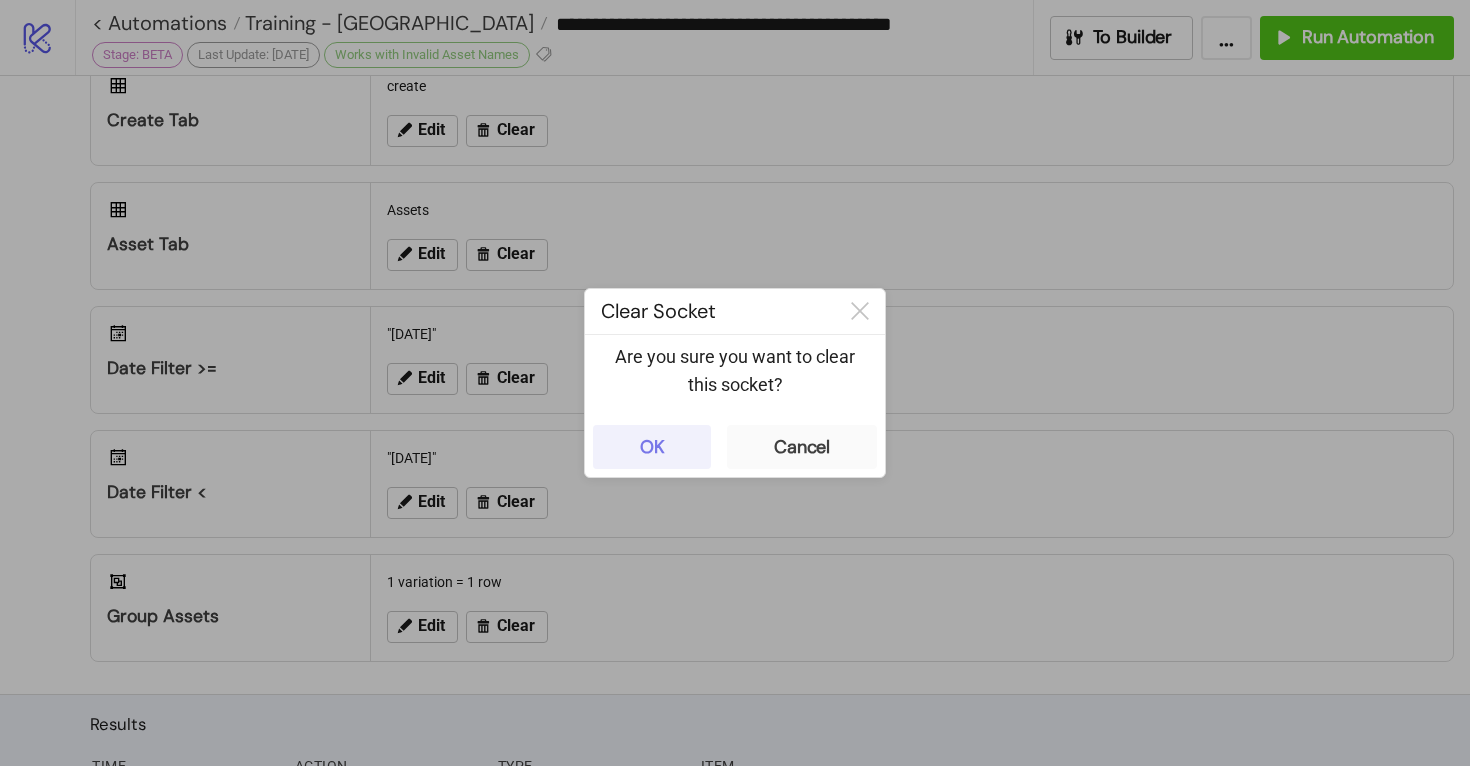 click on "OK" at bounding box center [652, 447] 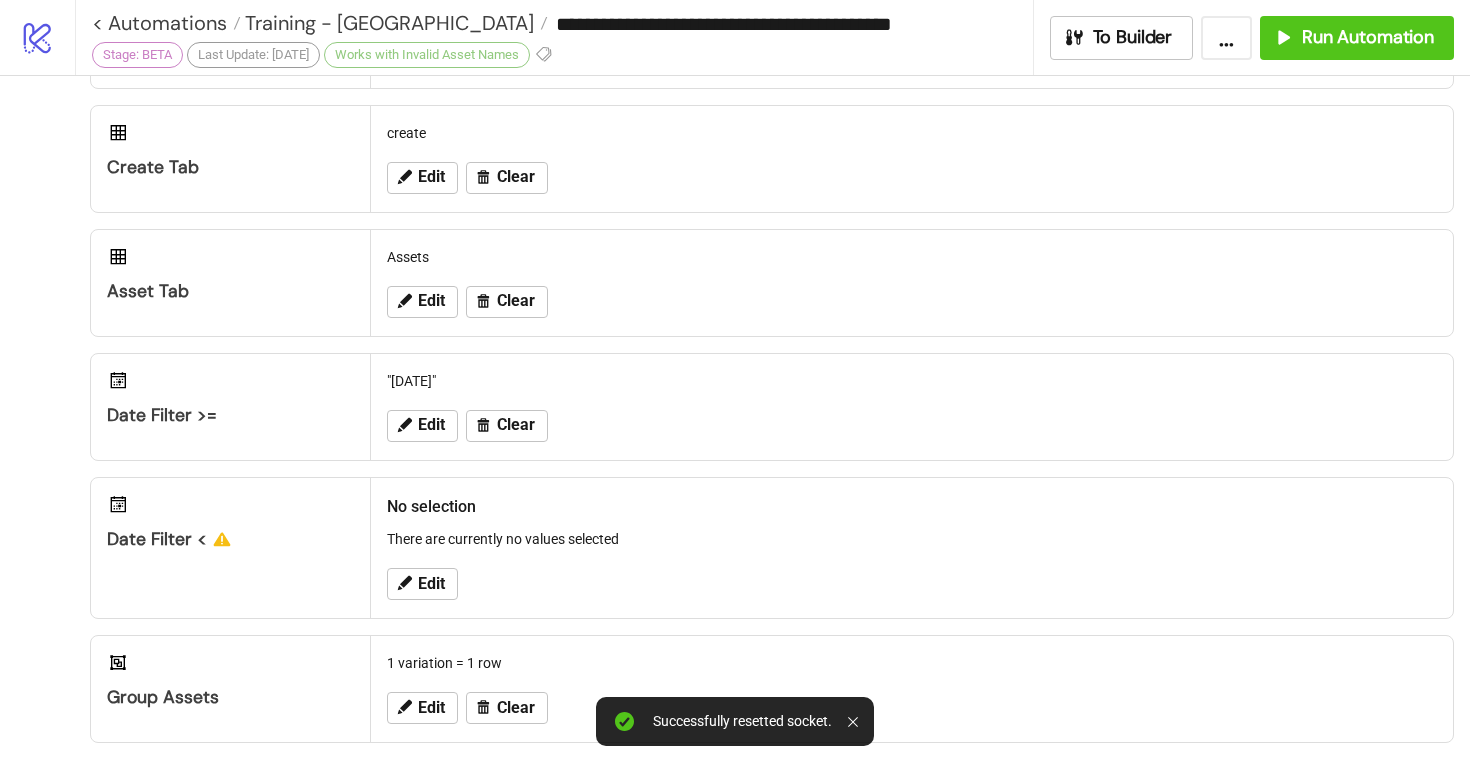 scroll, scrollTop: 0, scrollLeft: 0, axis: both 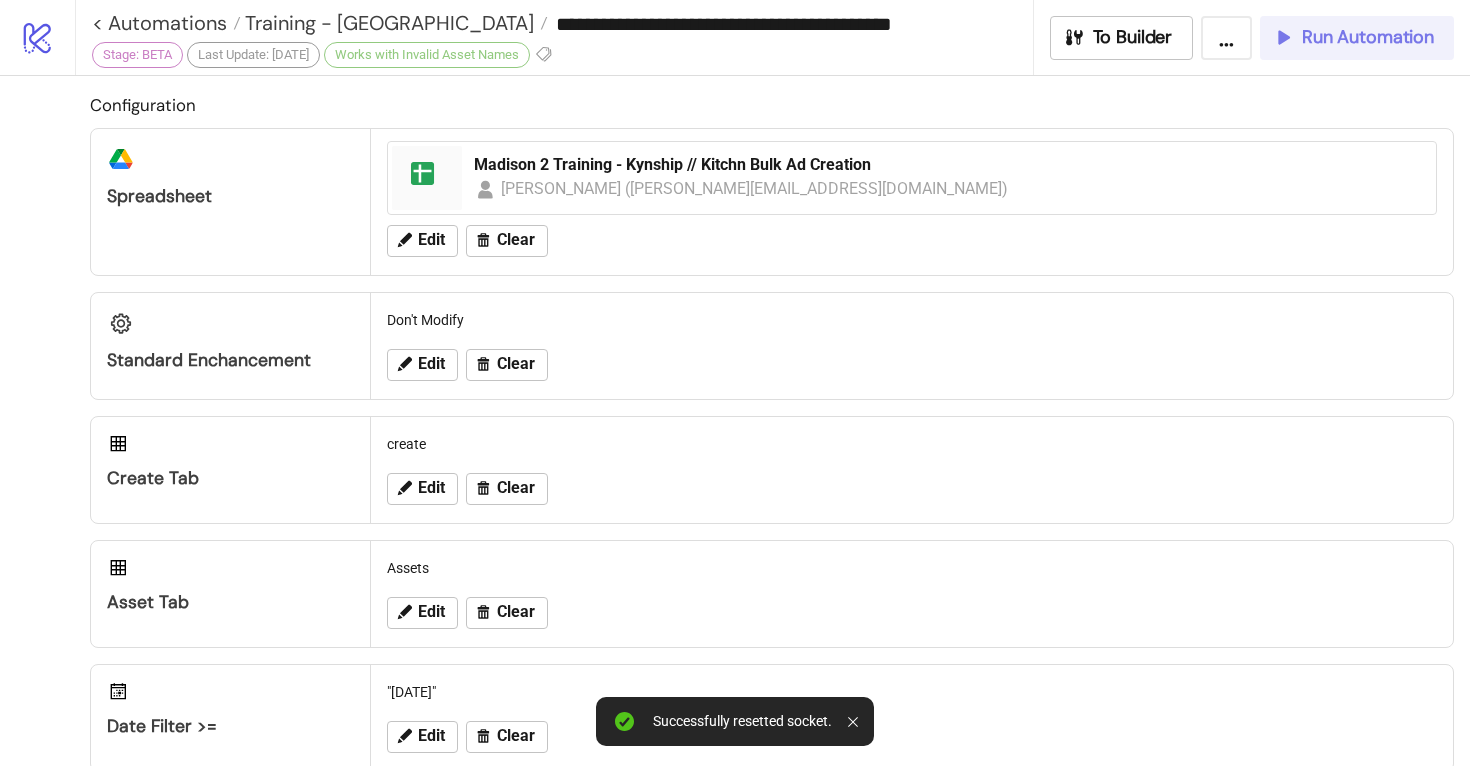 click on "Run Automation" at bounding box center (1368, 37) 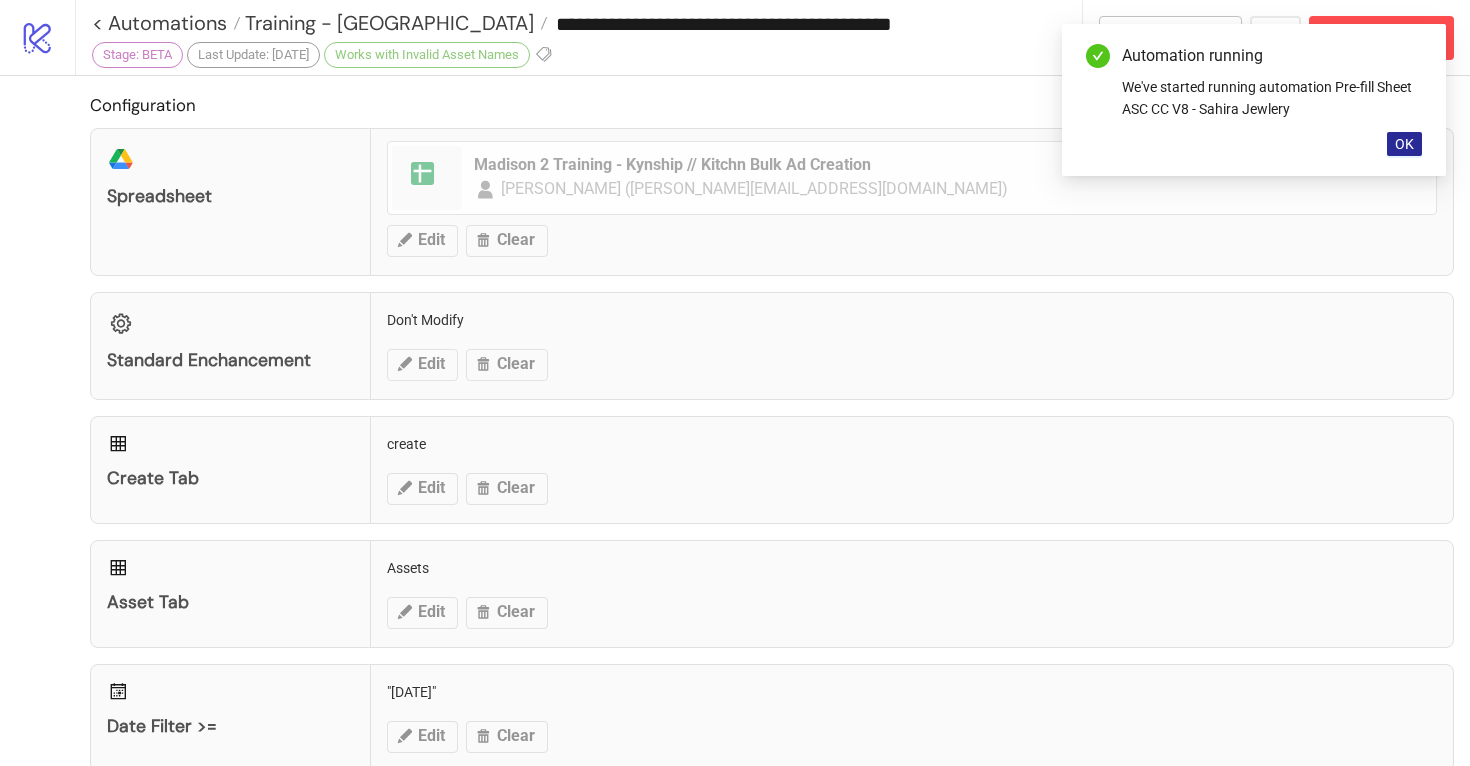 click on "OK" at bounding box center [1404, 144] 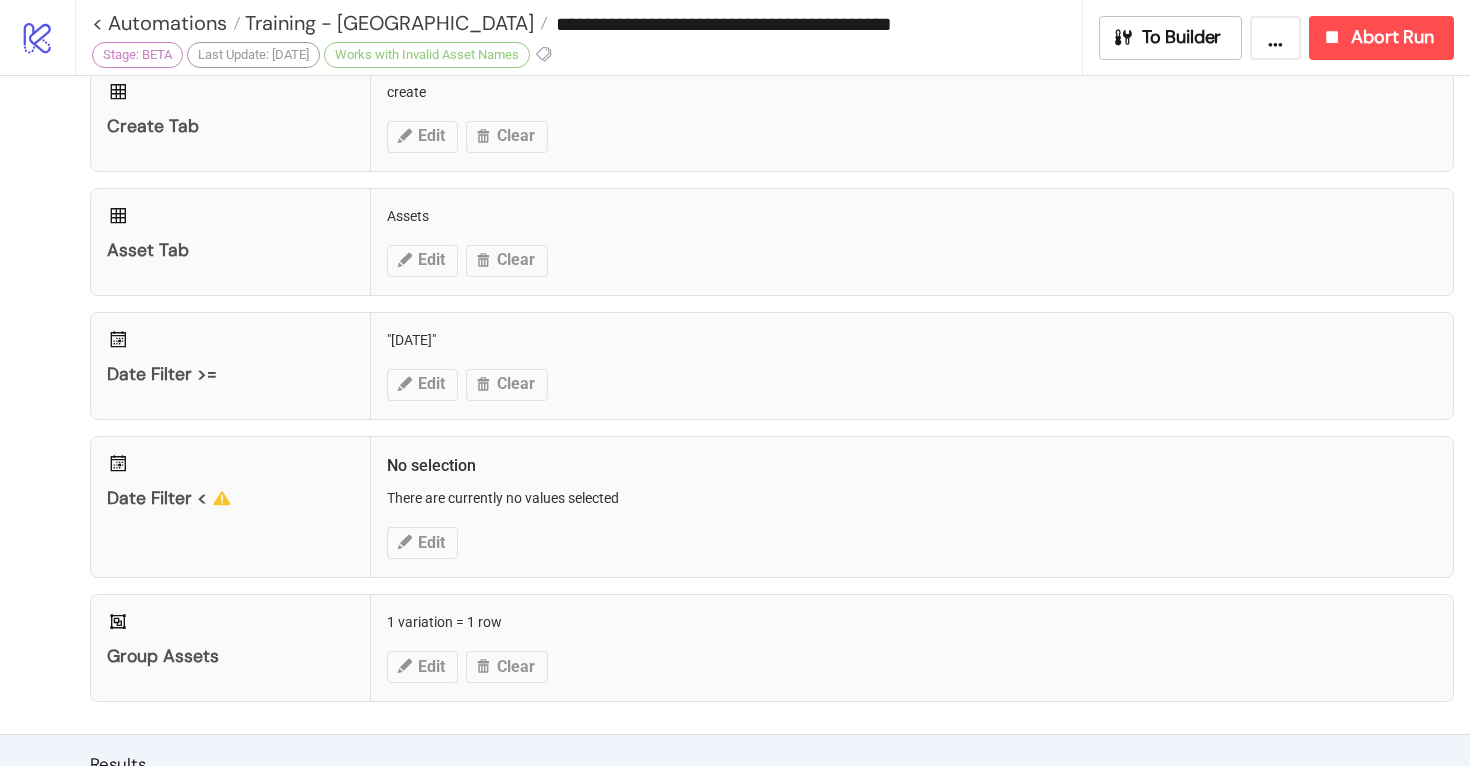 scroll, scrollTop: 572, scrollLeft: 0, axis: vertical 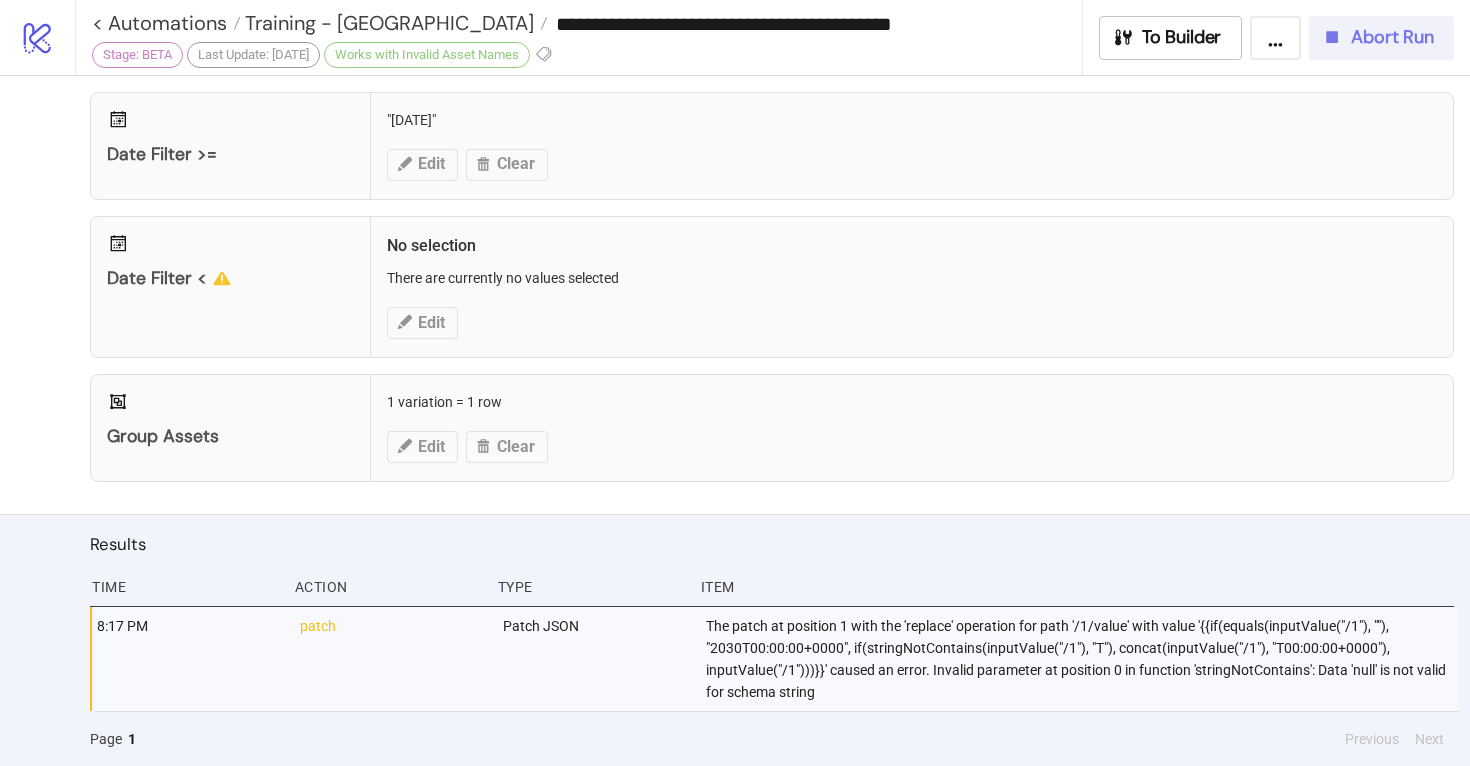 click on "Abort Run" at bounding box center [1392, 37] 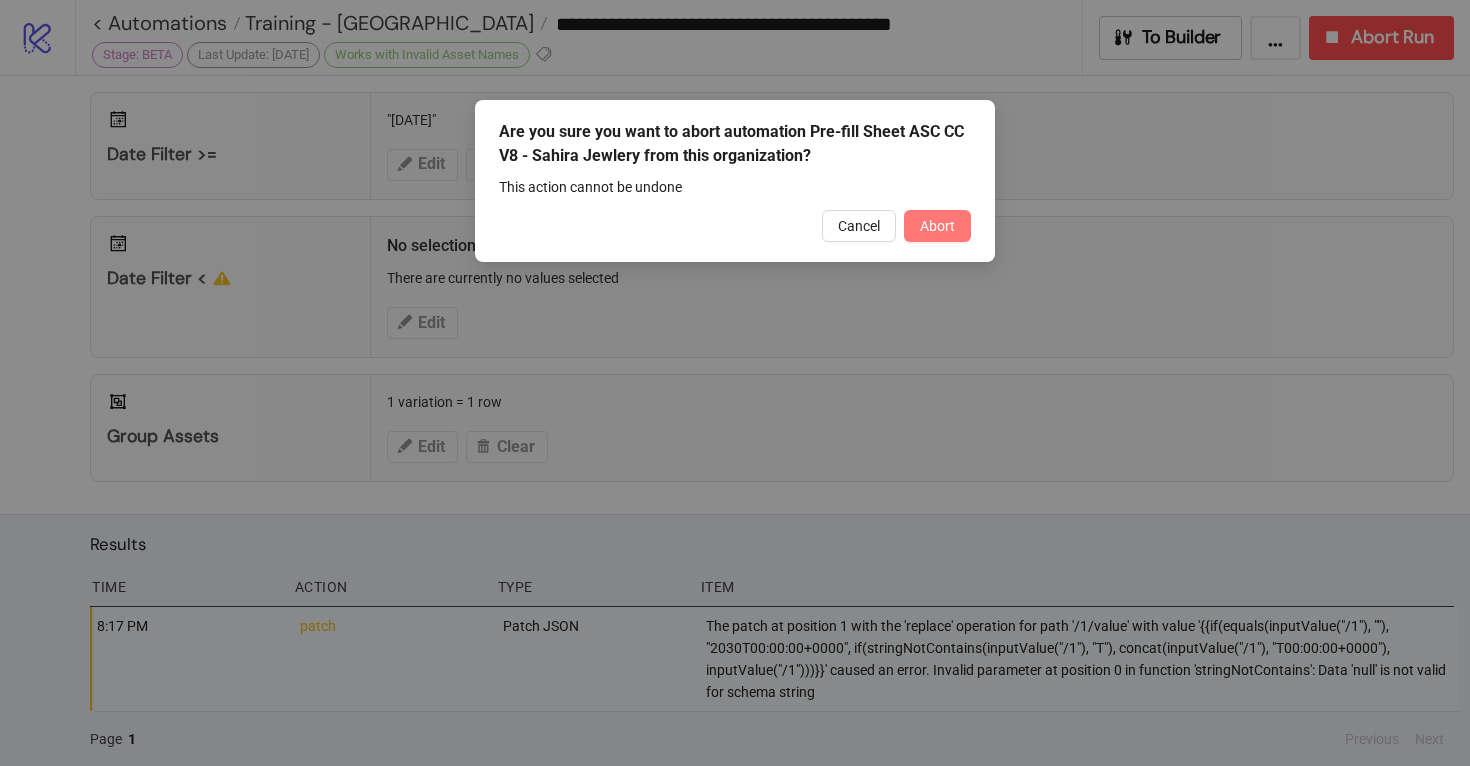 click on "Abort" at bounding box center [937, 226] 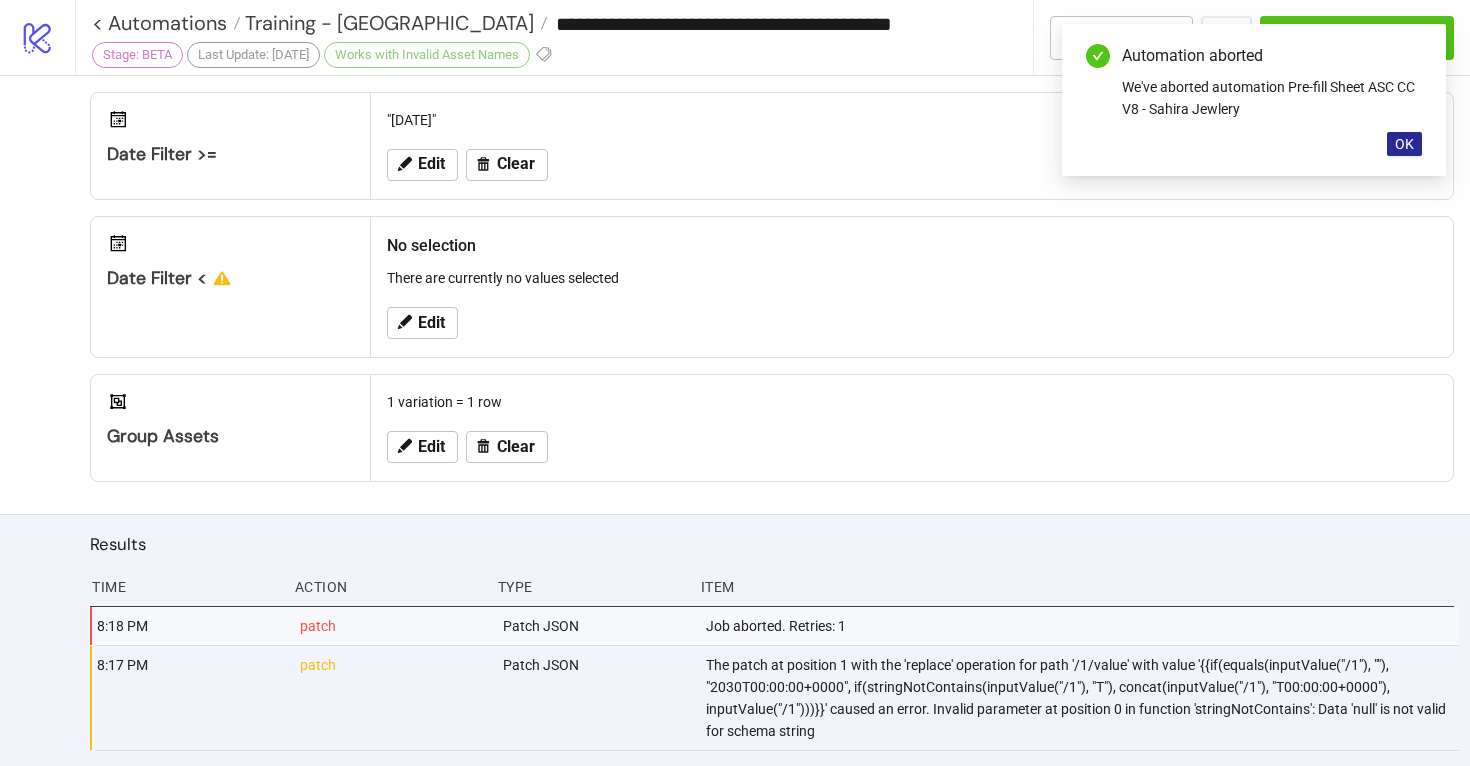click on "OK" at bounding box center (1404, 144) 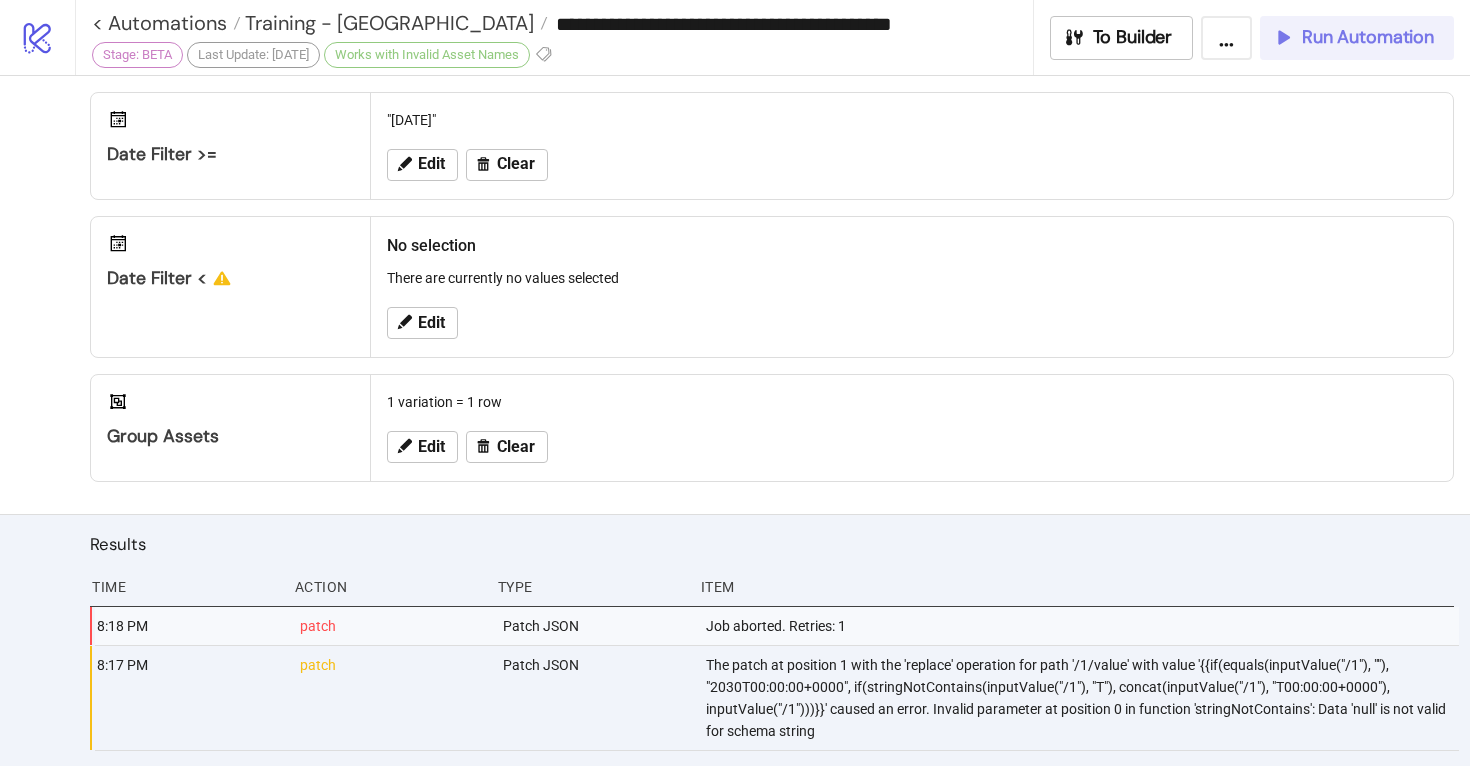 click on "Run Automation" at bounding box center (1368, 37) 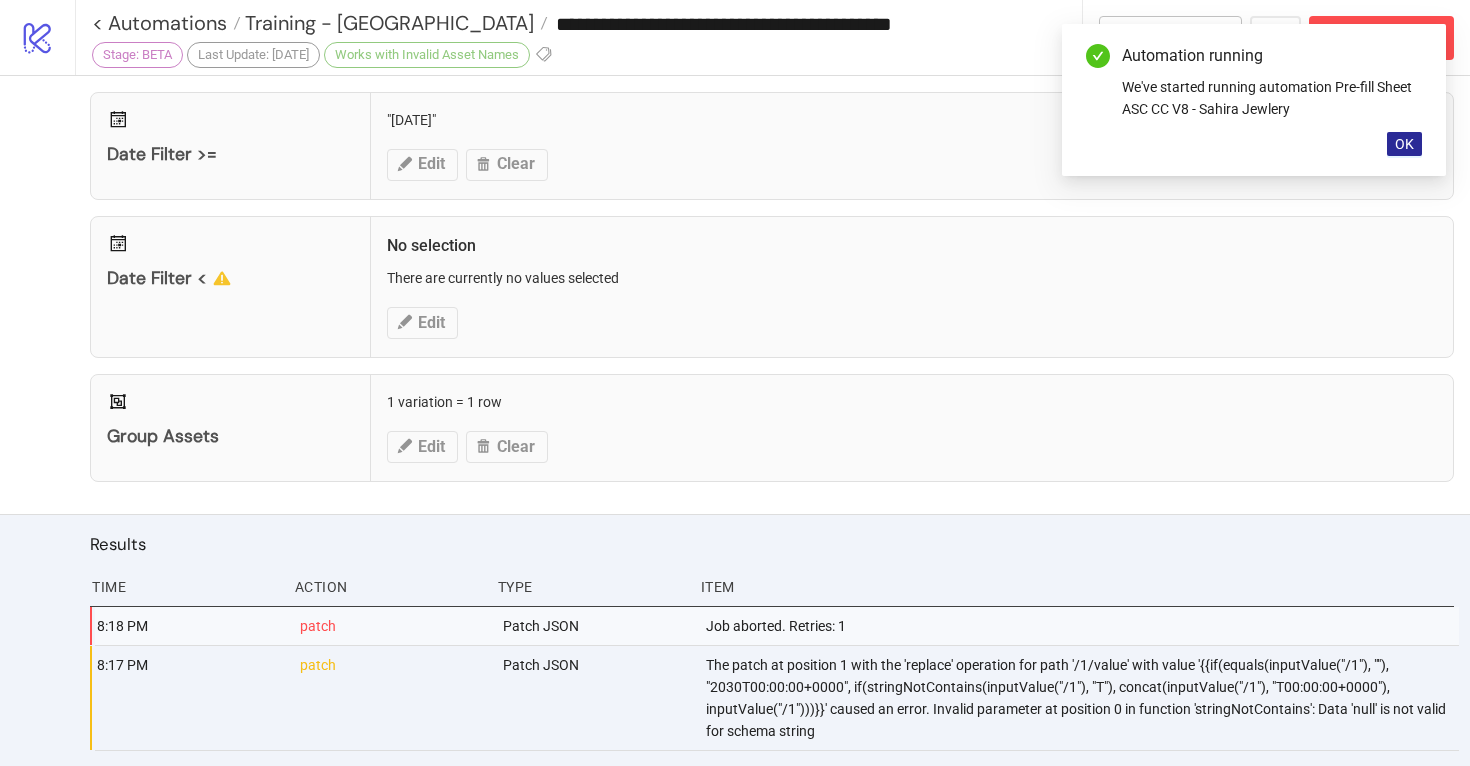 click on "OK" at bounding box center (1404, 144) 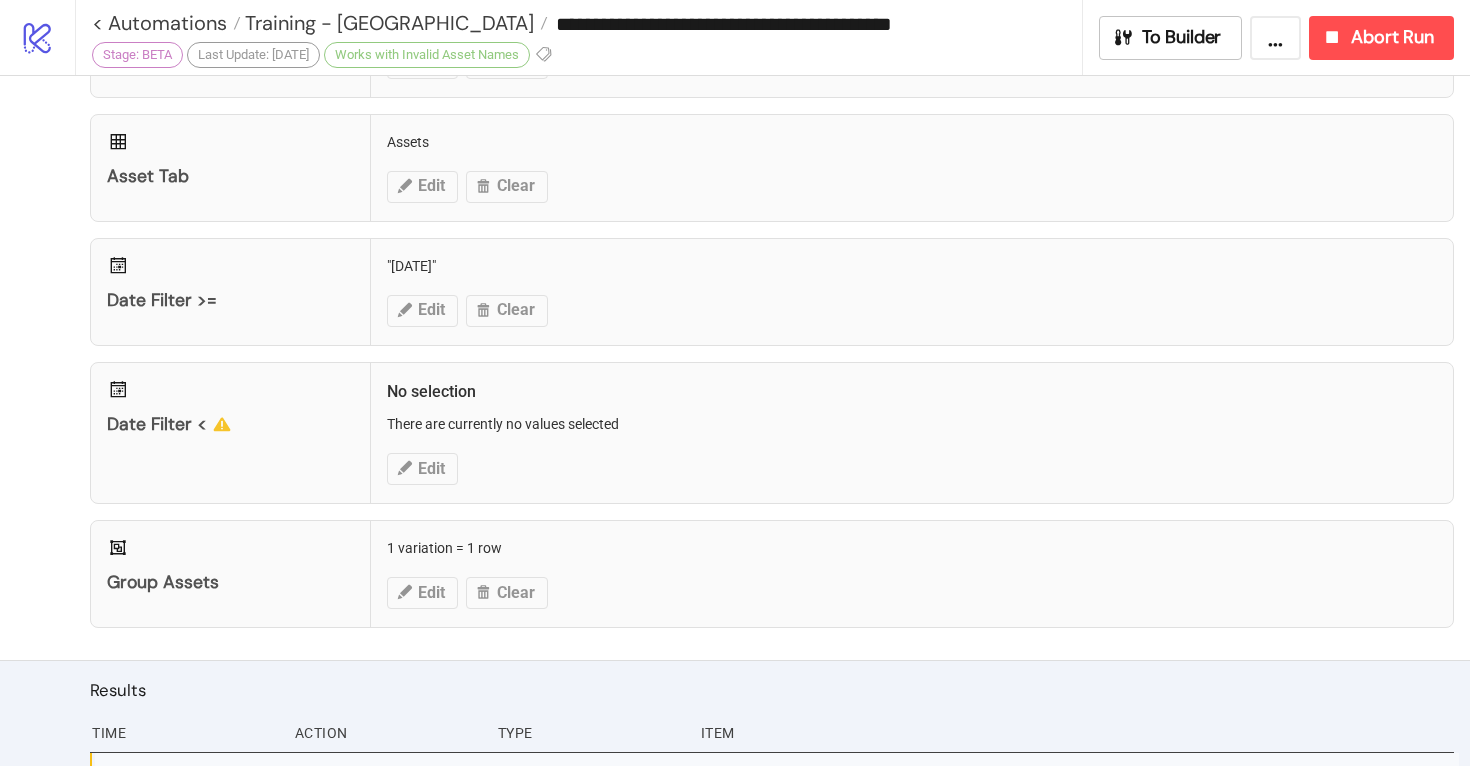 scroll, scrollTop: 429, scrollLeft: 0, axis: vertical 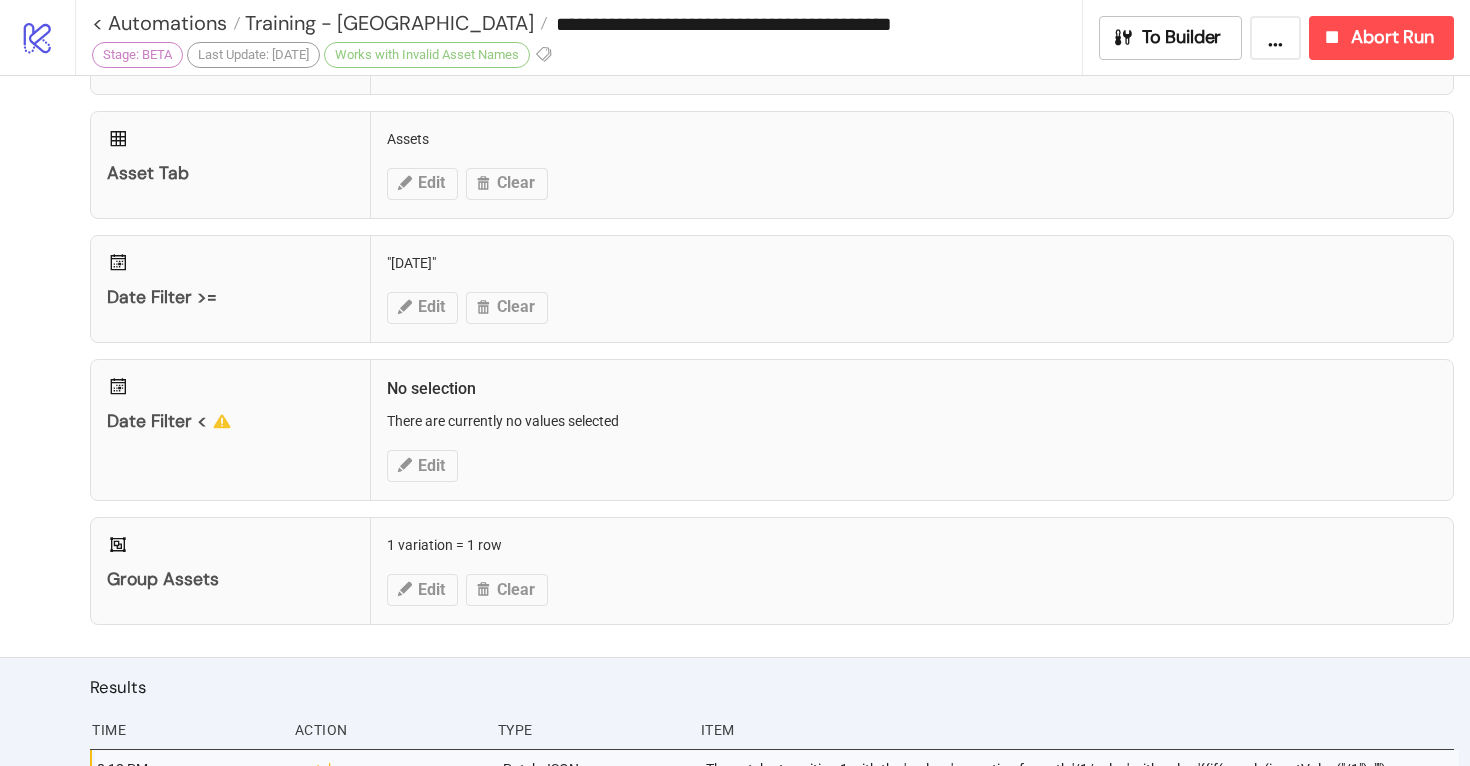 click on "Date Filter < No selection There are currently no values selected Edit" at bounding box center (772, 430) 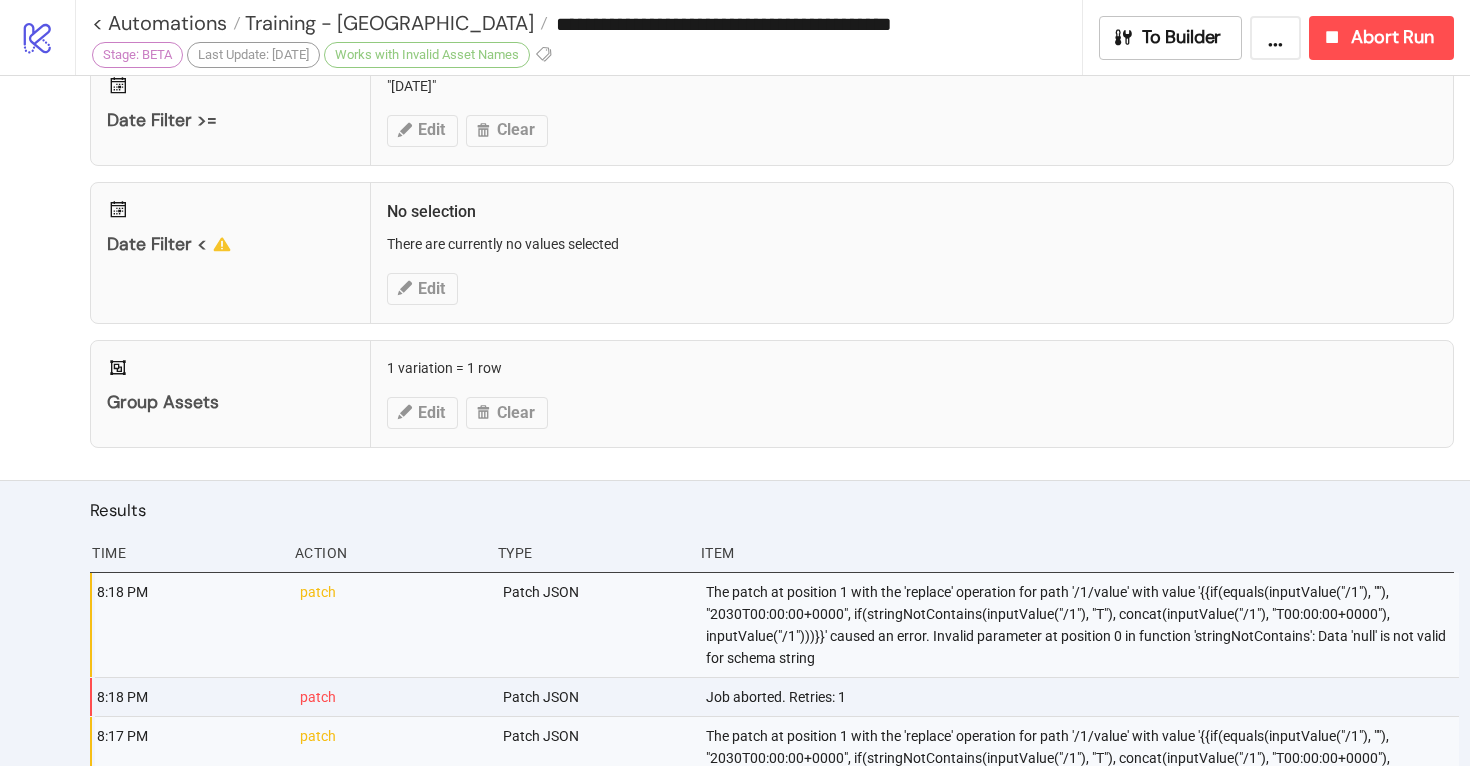scroll, scrollTop: 612, scrollLeft: 0, axis: vertical 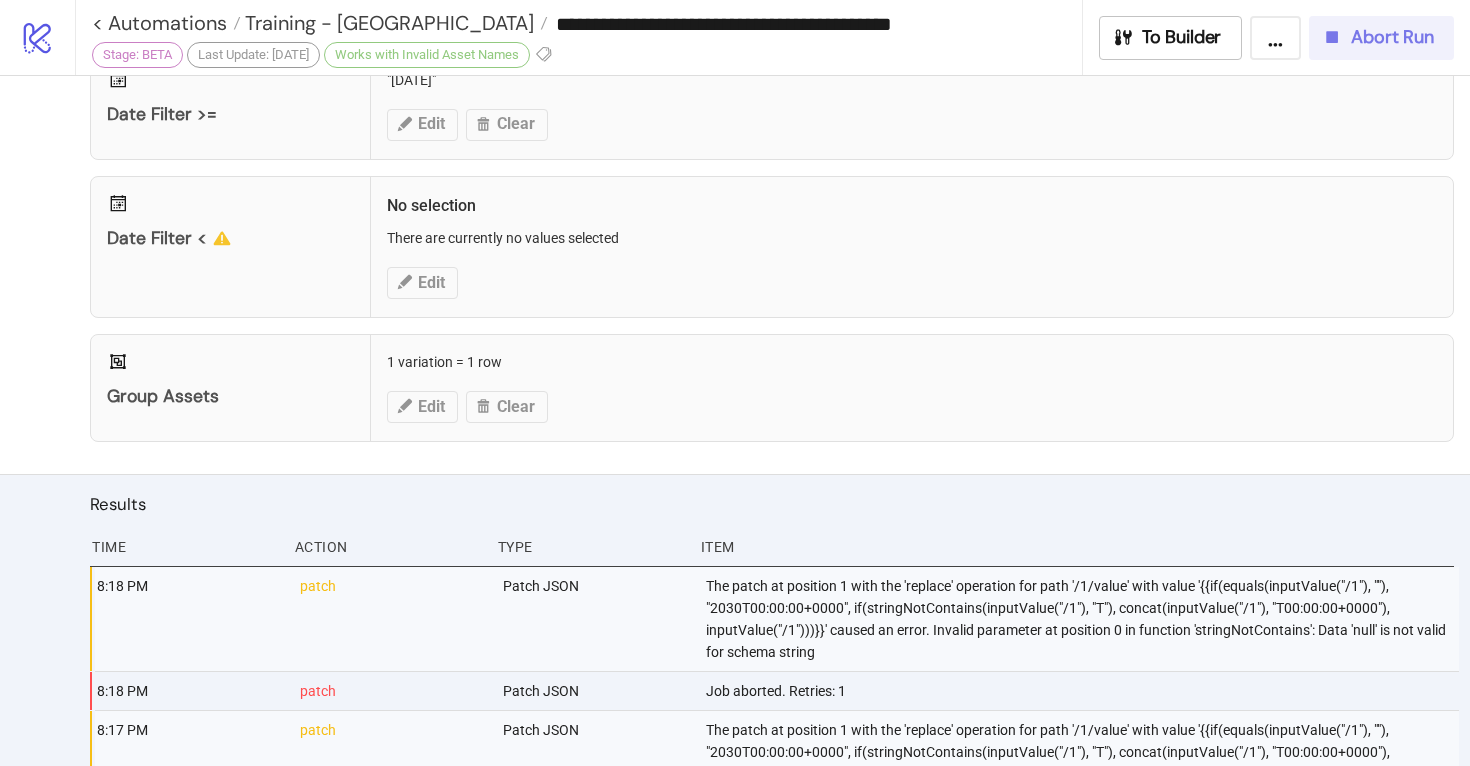 click on "Abort Run" at bounding box center (1377, 37) 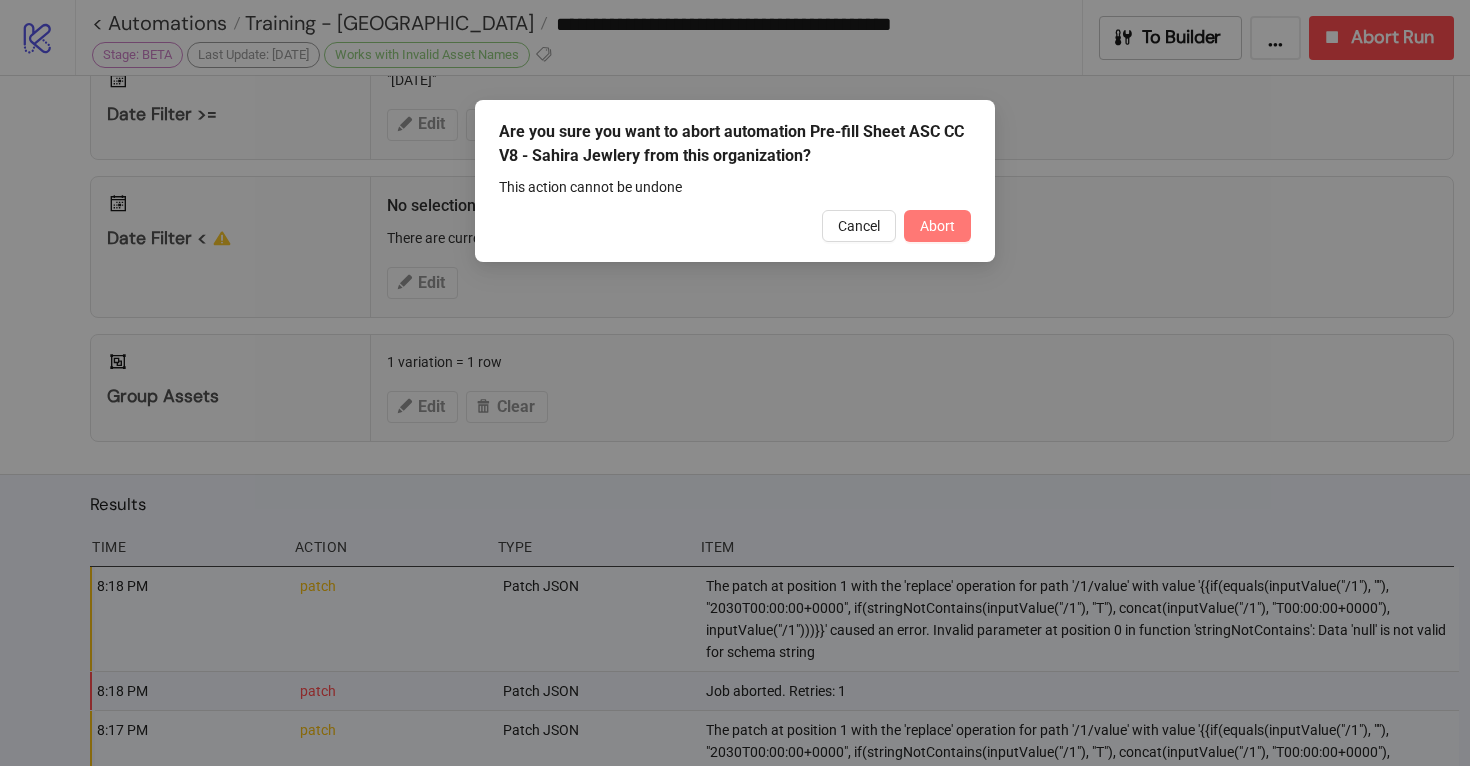 click on "Abort" at bounding box center (937, 226) 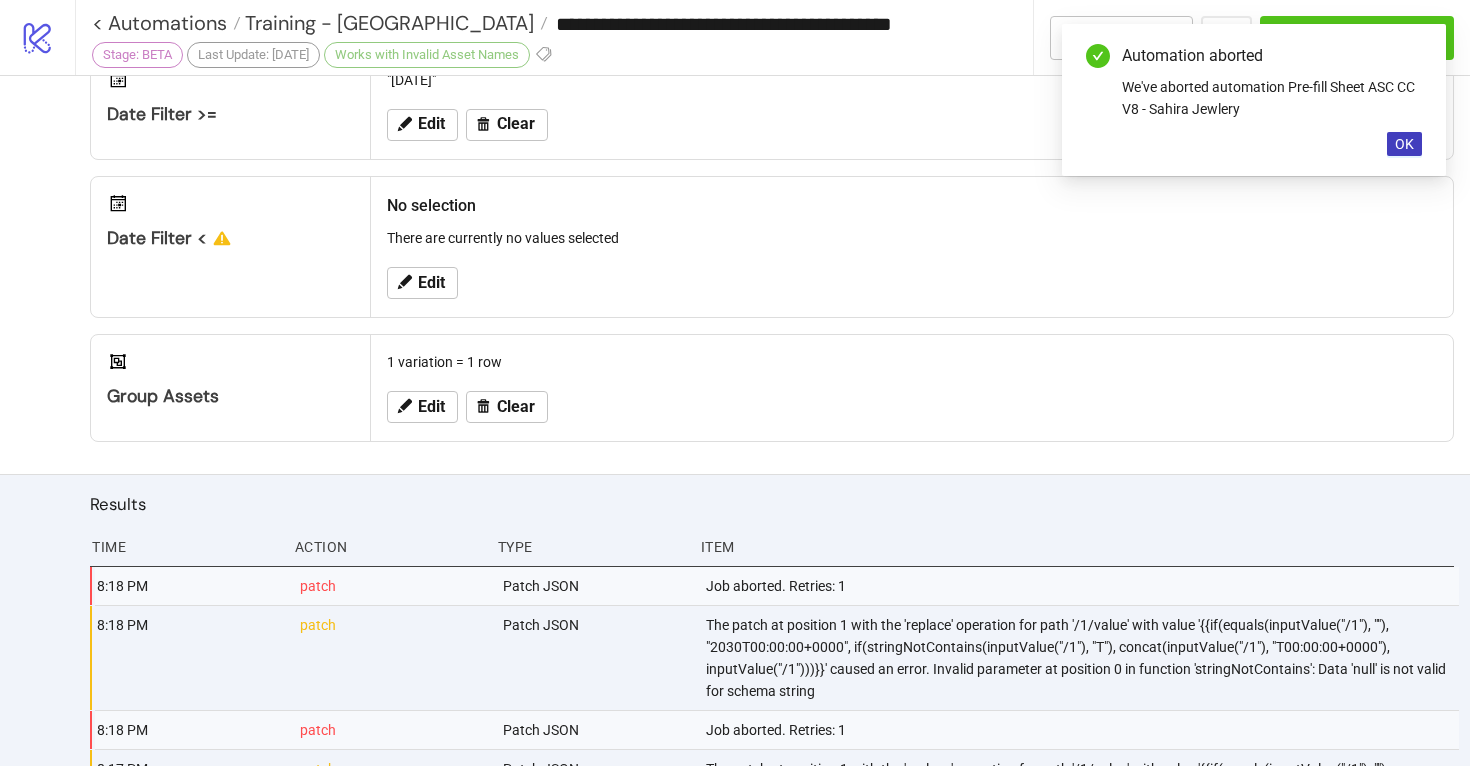 scroll, scrollTop: 0, scrollLeft: 0, axis: both 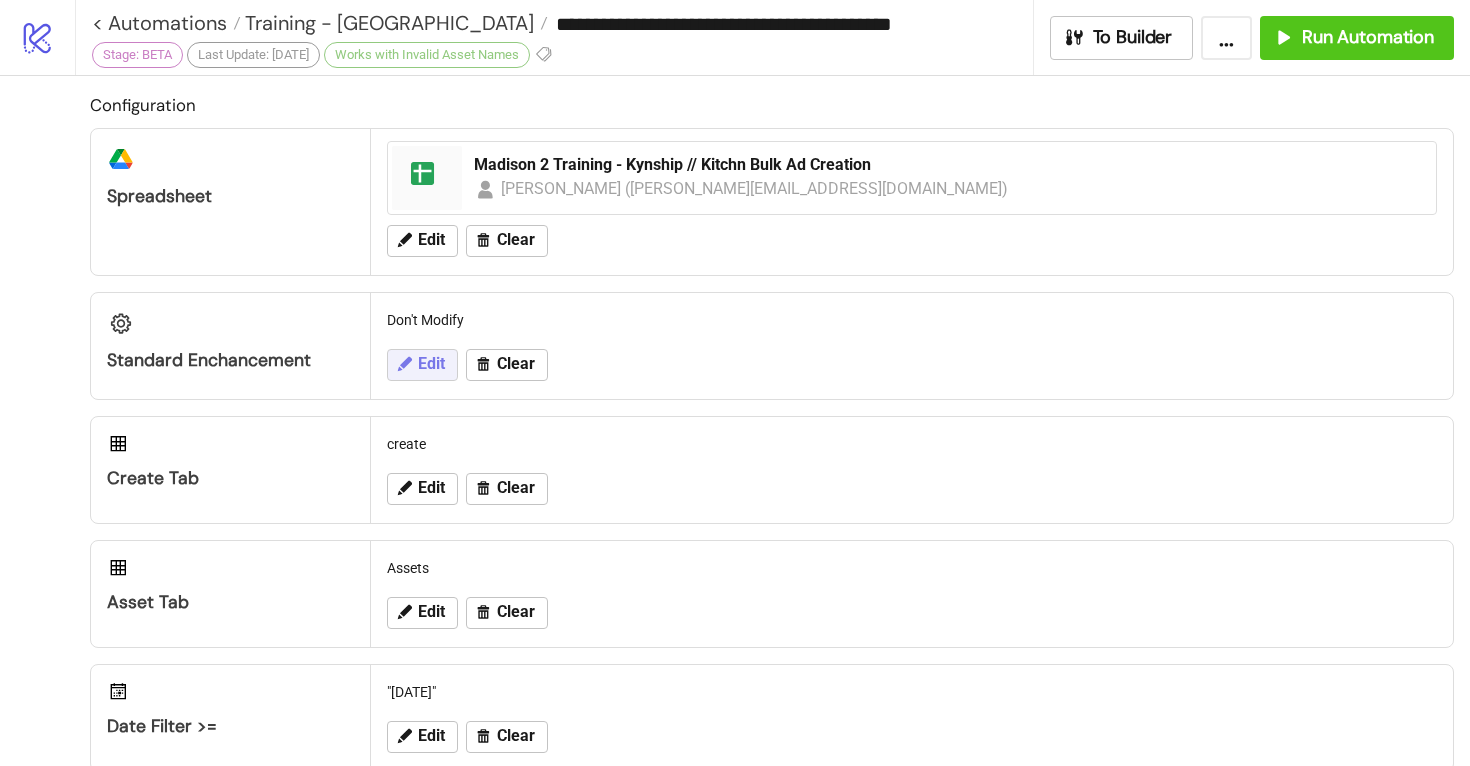 click 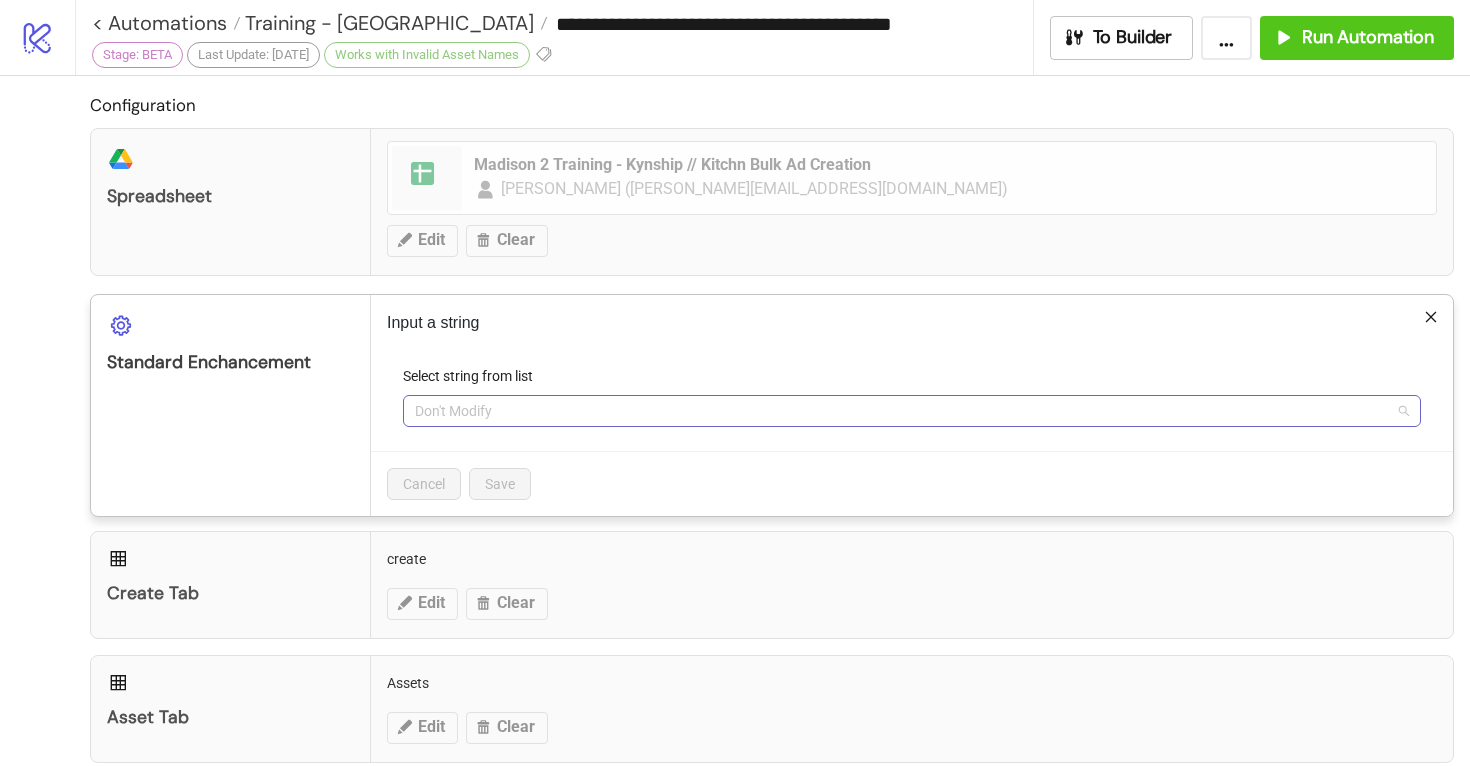 click on "Don't Modify" at bounding box center [912, 411] 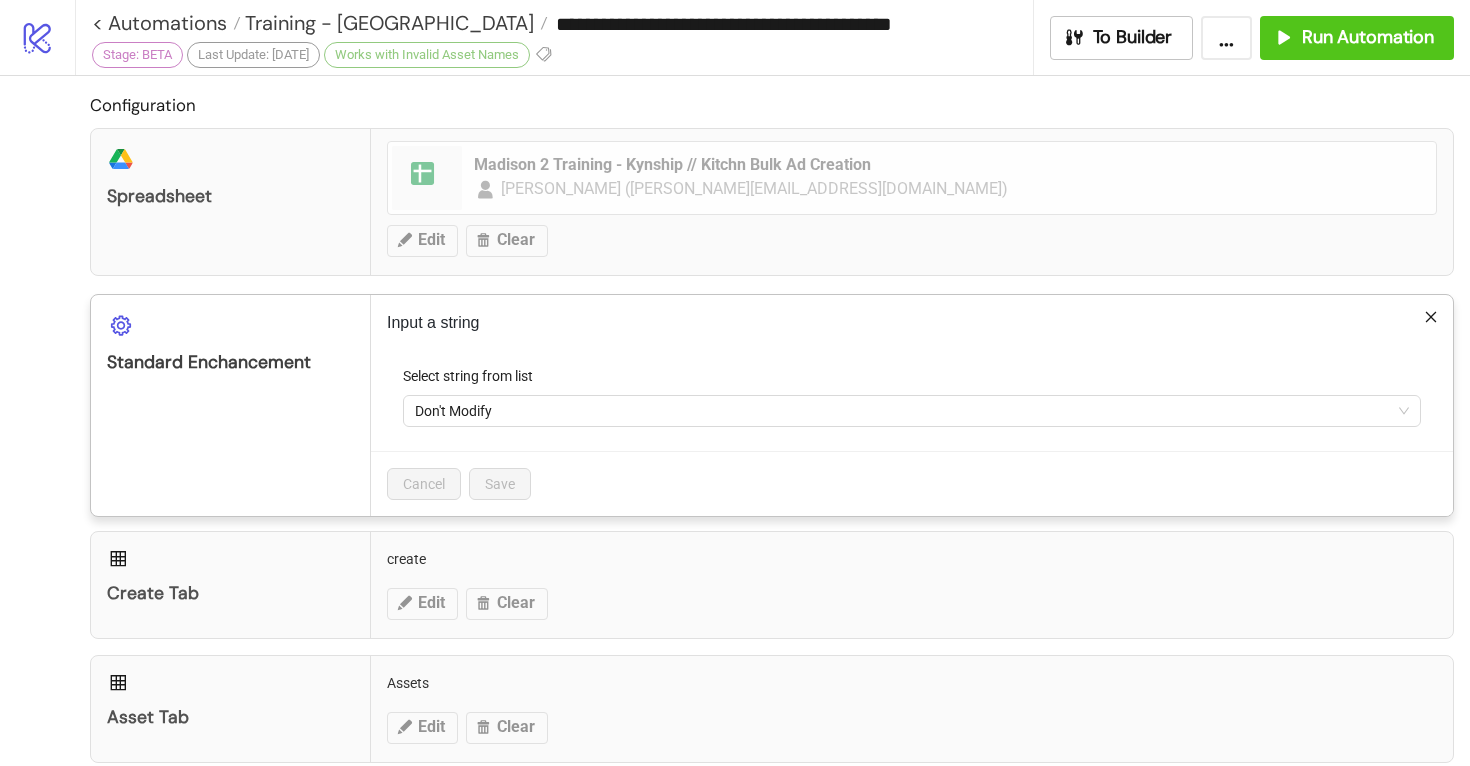 click on "Create Tab create Edit Clear" at bounding box center [772, 585] 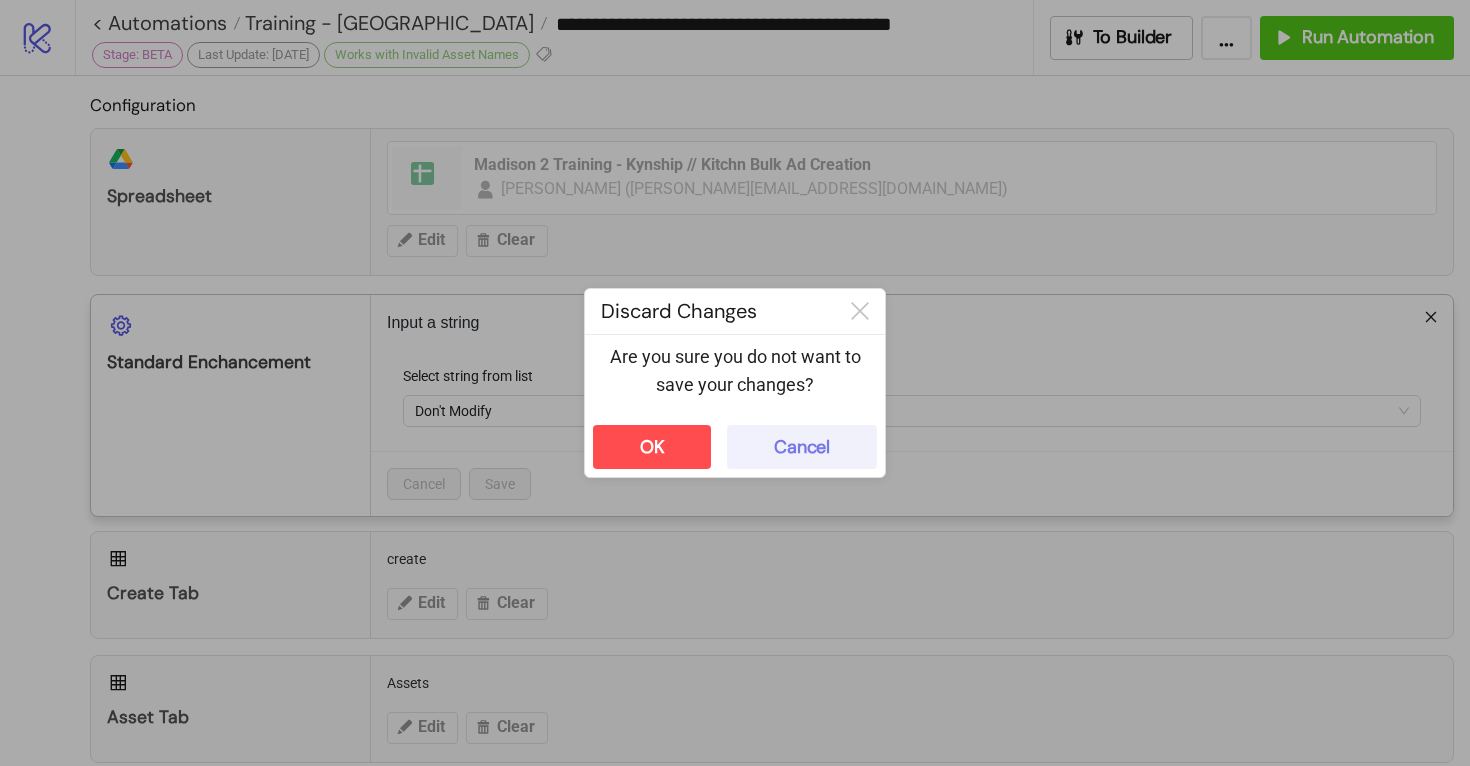 click on "Cancel" at bounding box center [802, 447] 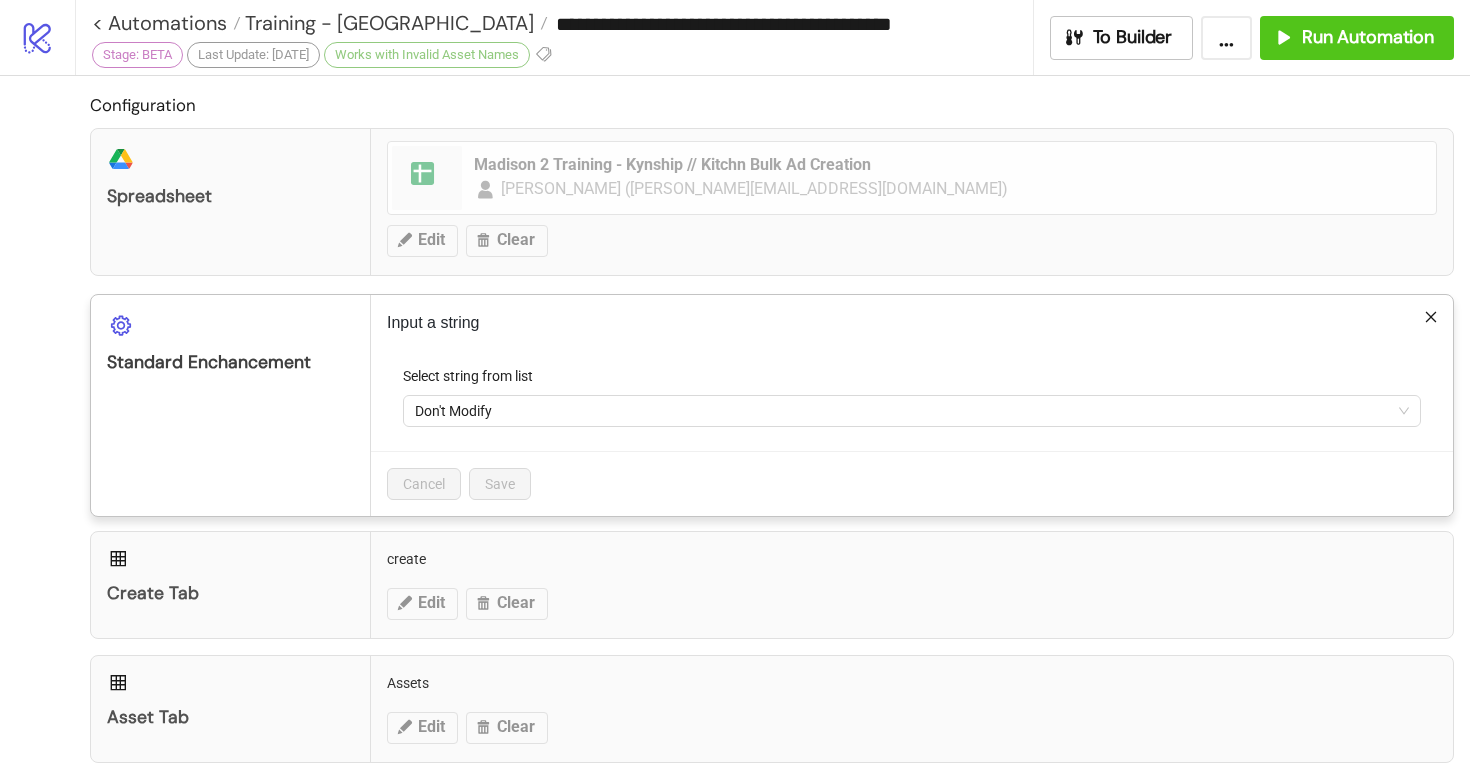 click 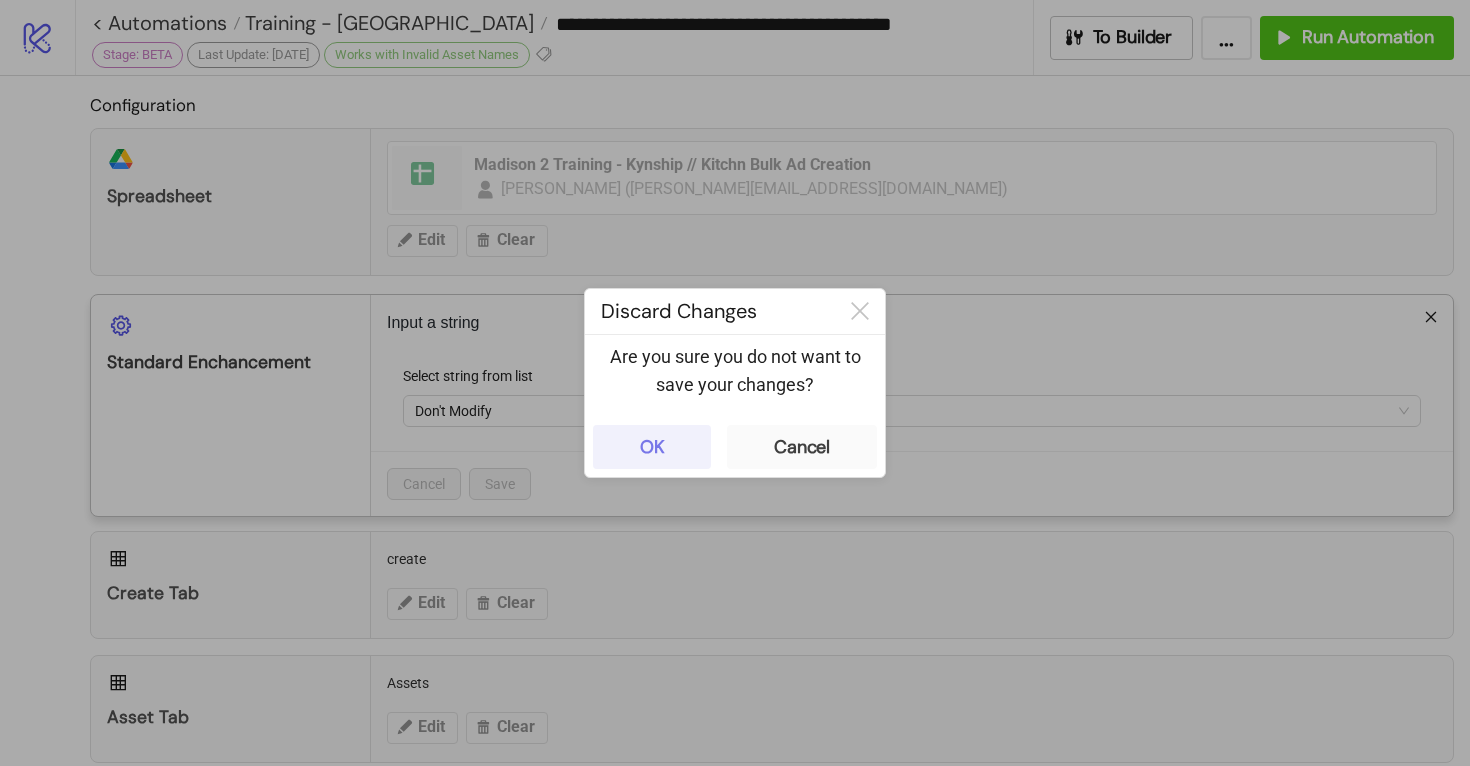 click on "OK" at bounding box center (652, 447) 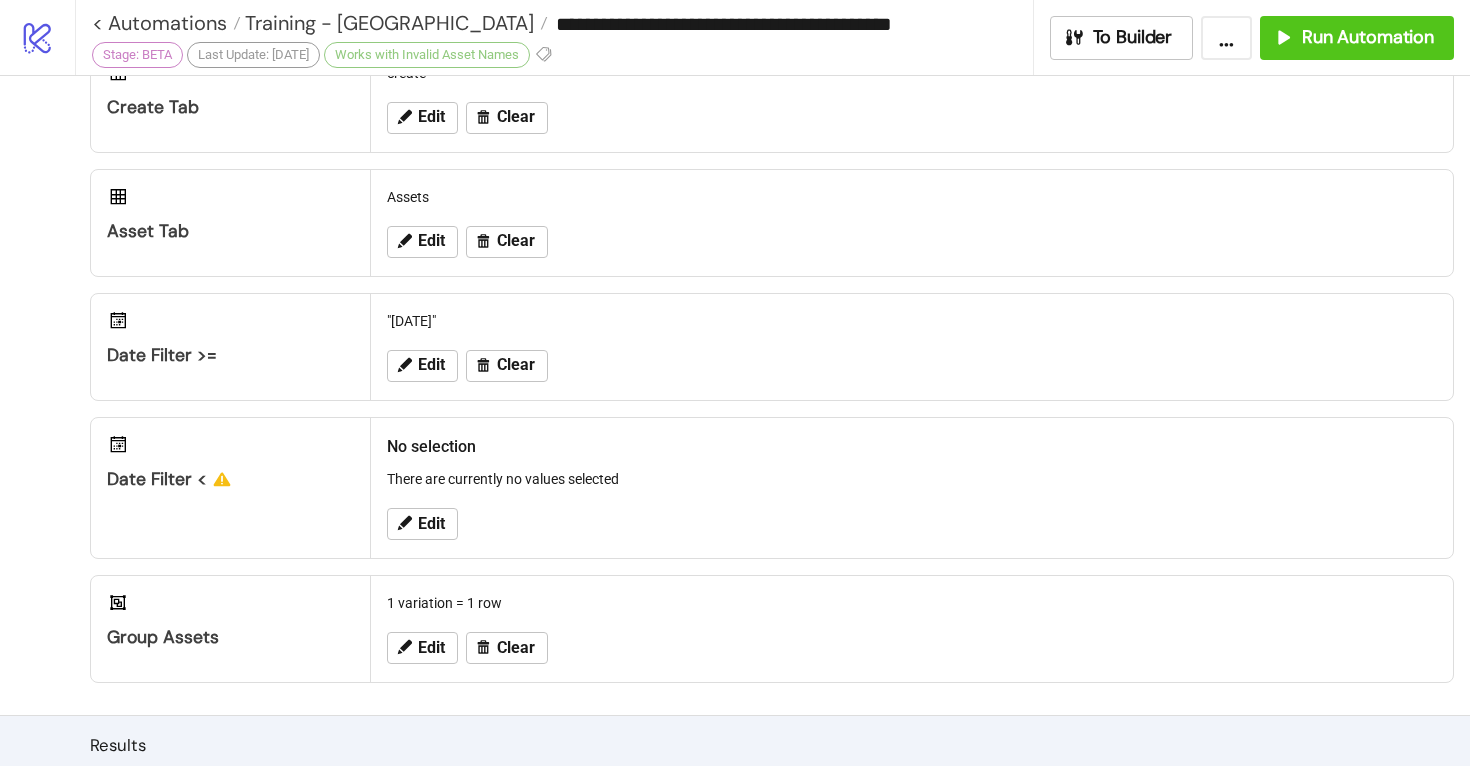 scroll, scrollTop: 397, scrollLeft: 0, axis: vertical 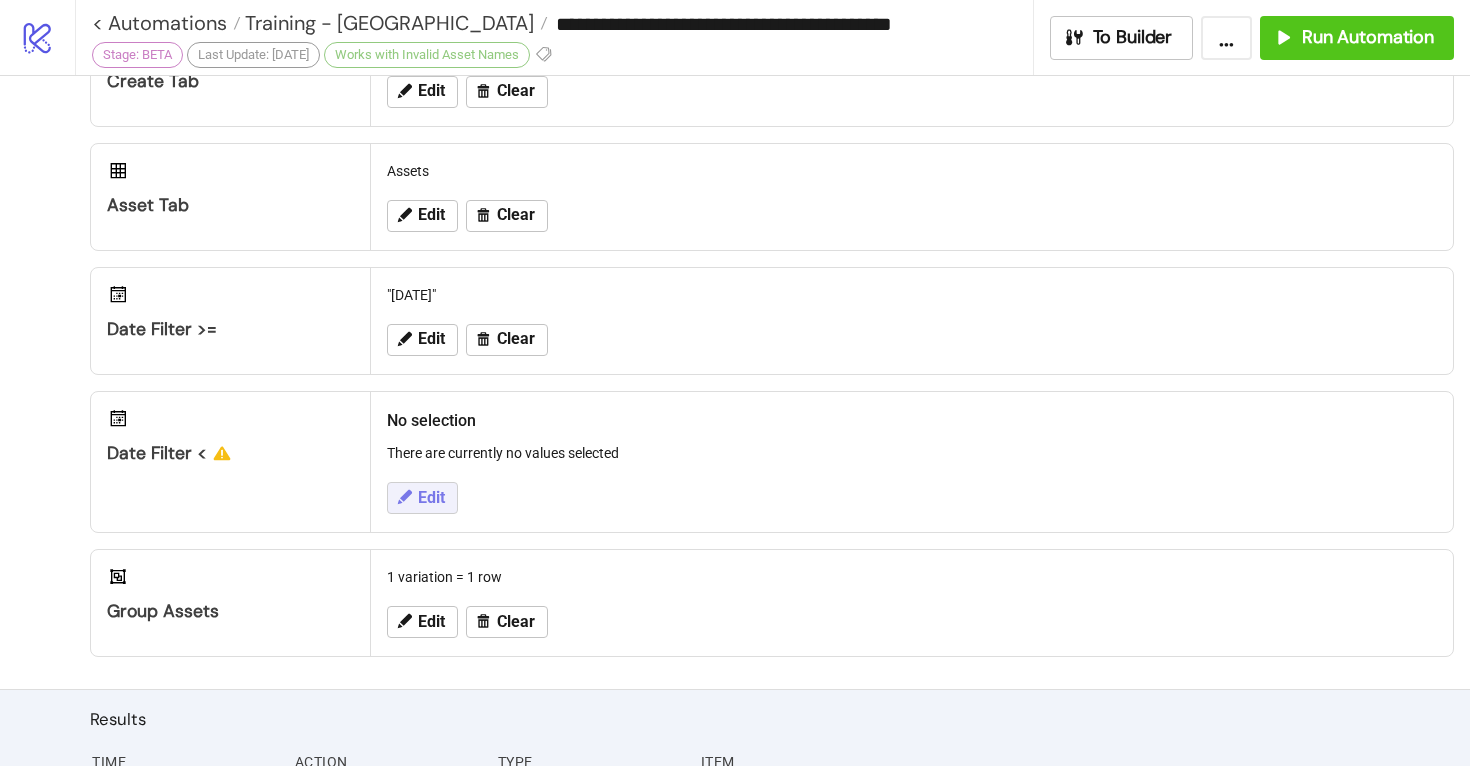 click on "Edit" at bounding box center (431, 498) 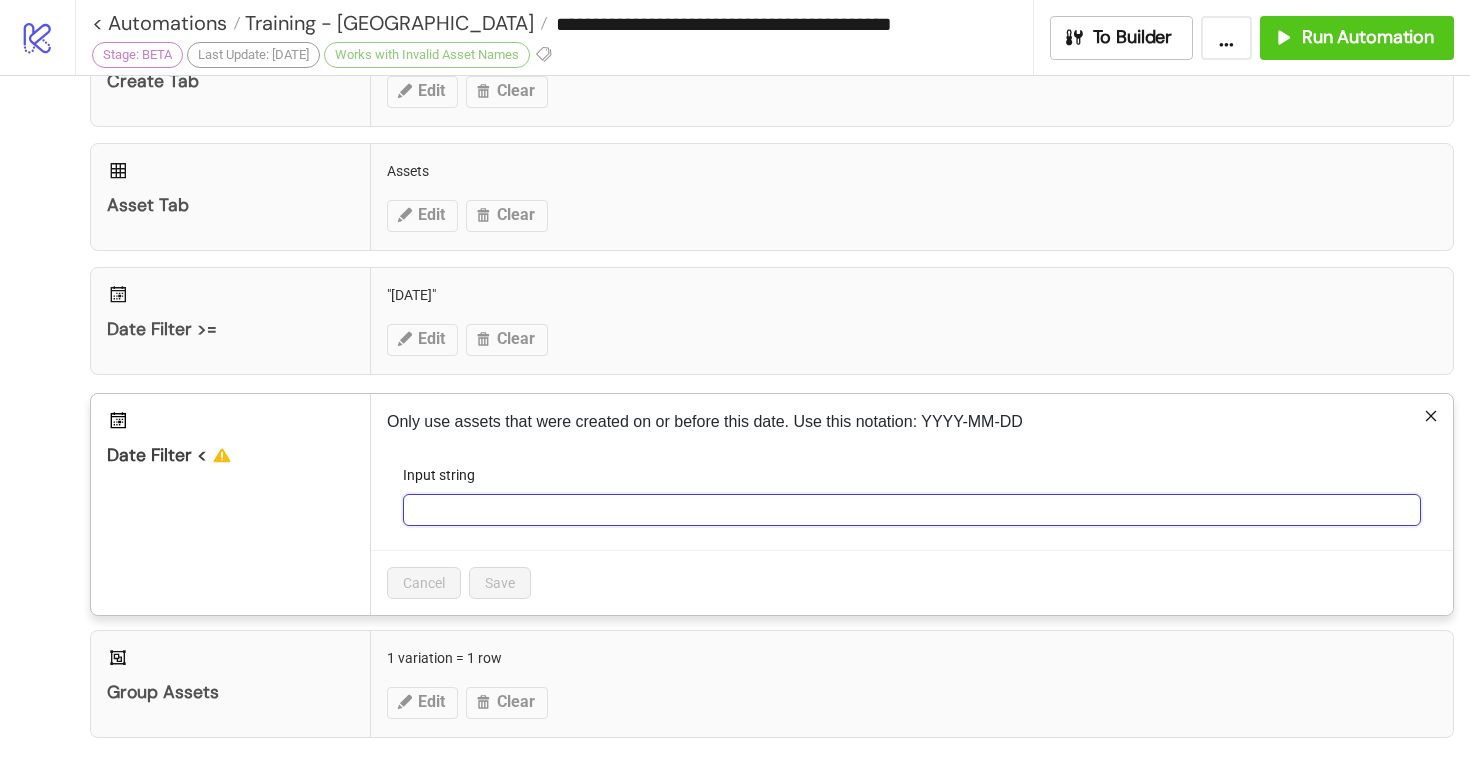 click on "Input string" at bounding box center [912, 510] 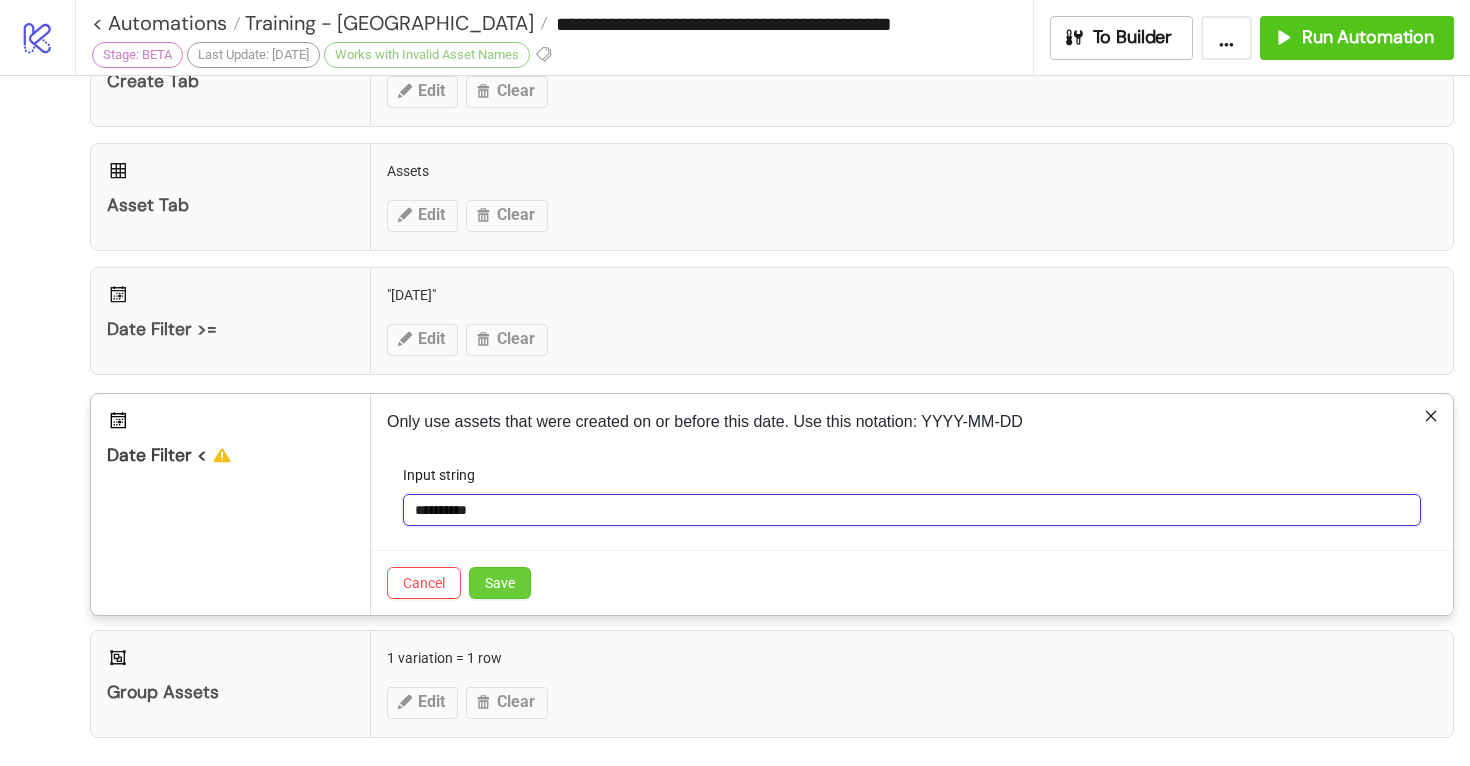 type on "**********" 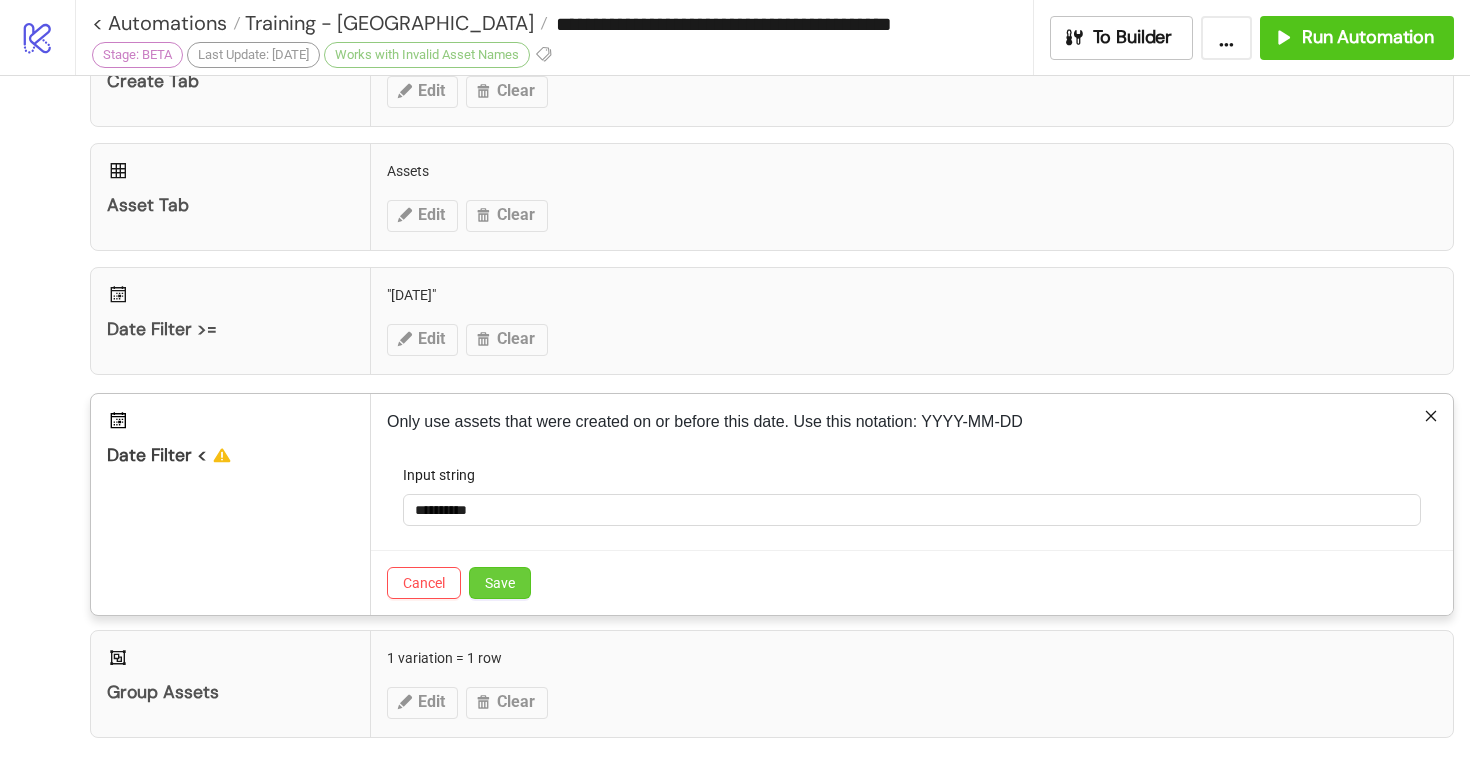 click on "Save" at bounding box center [500, 583] 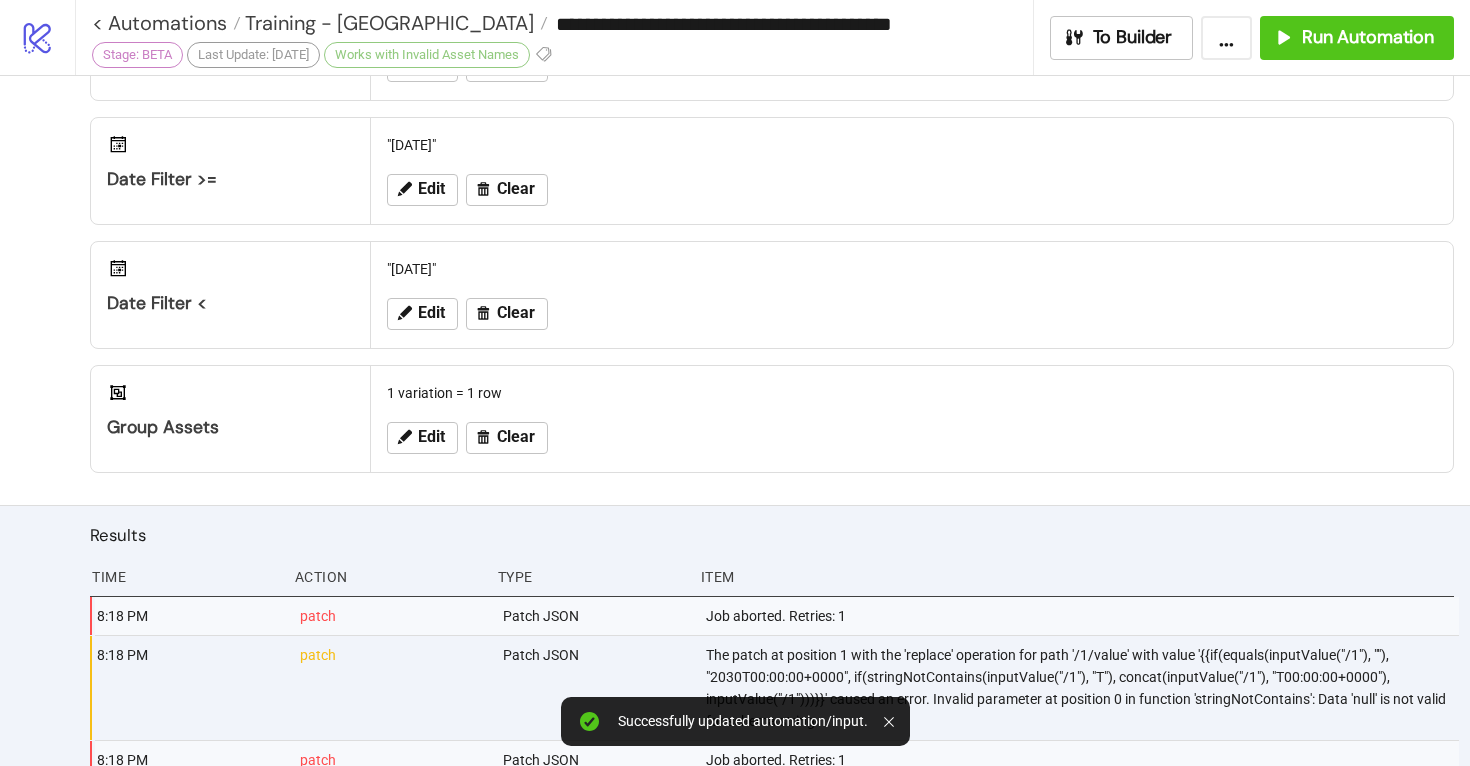 scroll, scrollTop: 720, scrollLeft: 0, axis: vertical 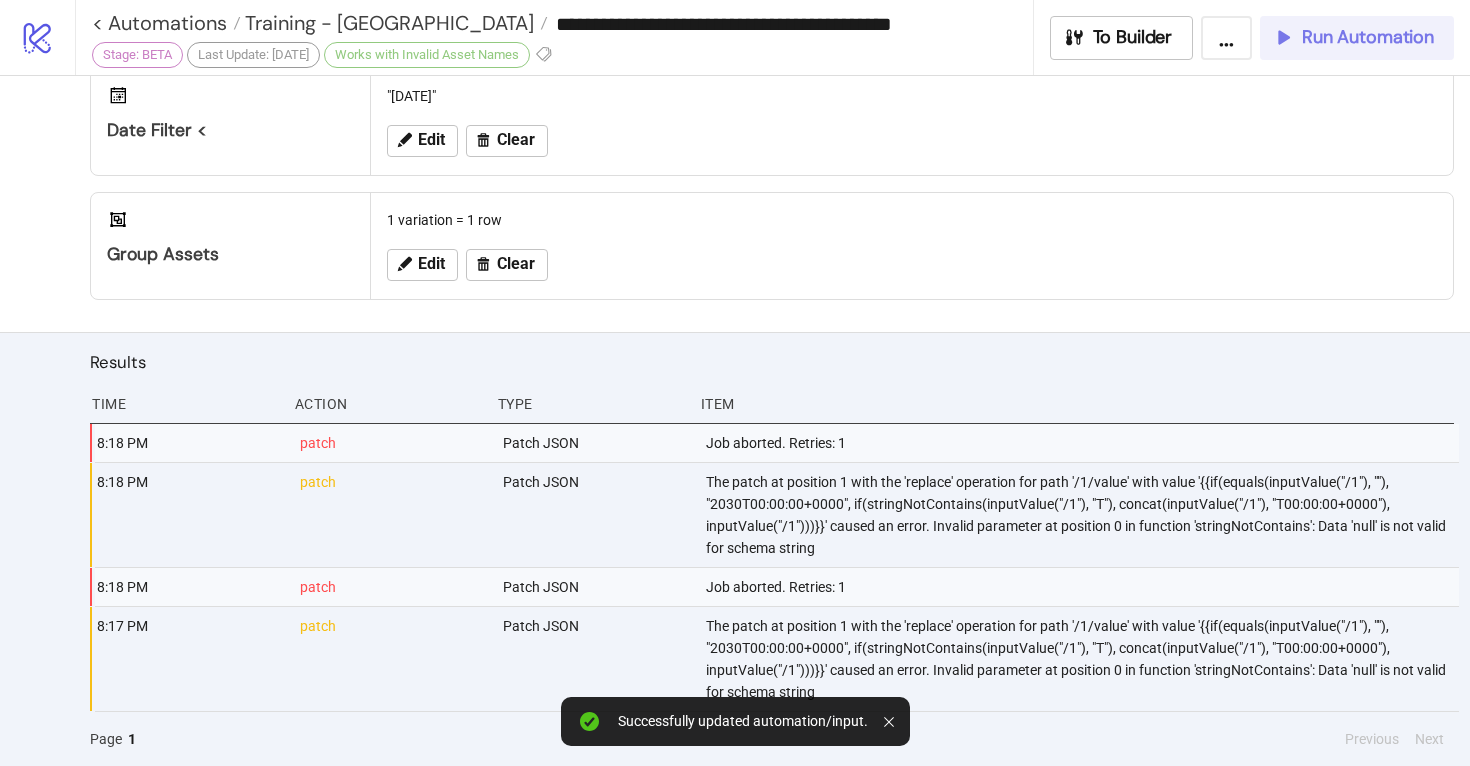 click on "Run Automation" at bounding box center (1368, 37) 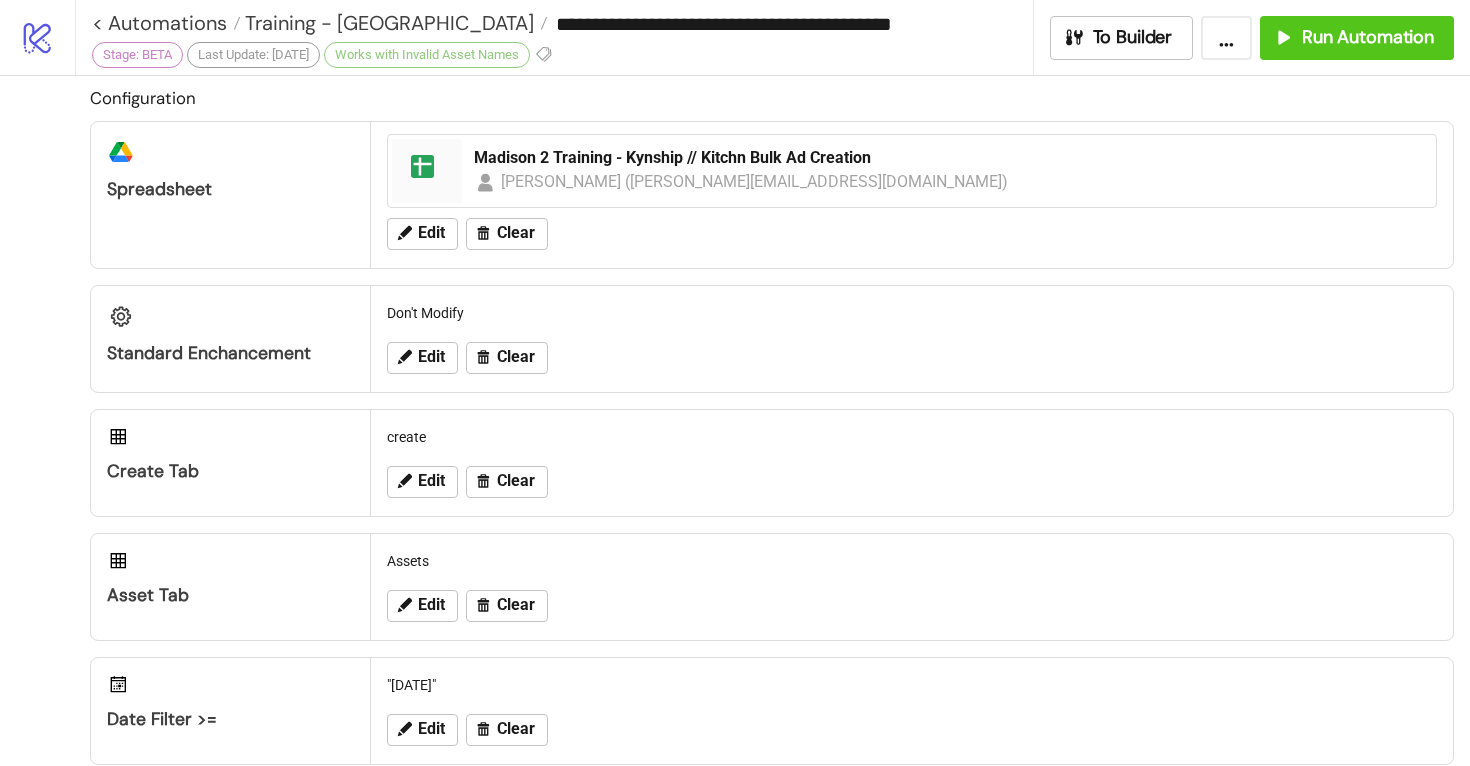 scroll, scrollTop: 0, scrollLeft: 0, axis: both 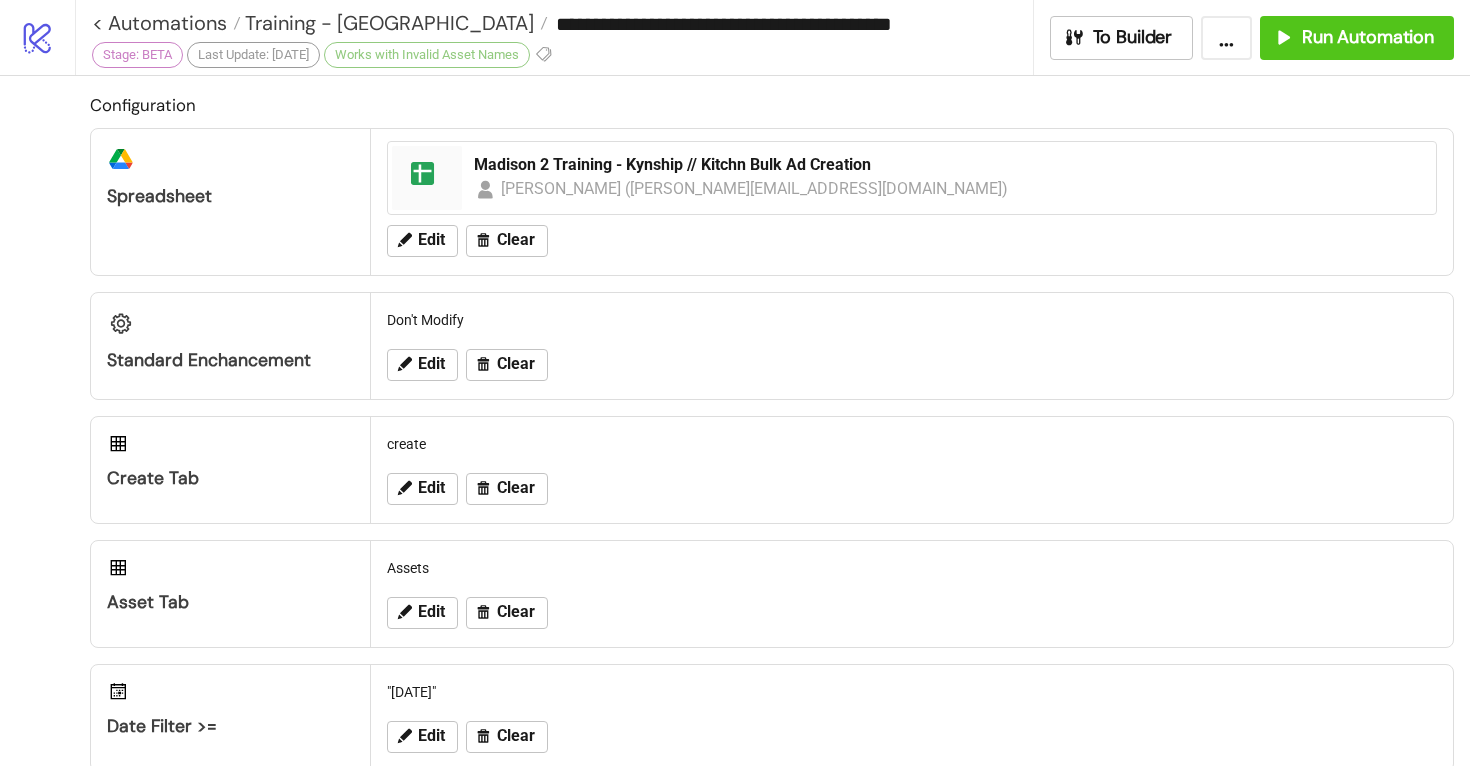 click on "**********" at bounding box center [790, 24] 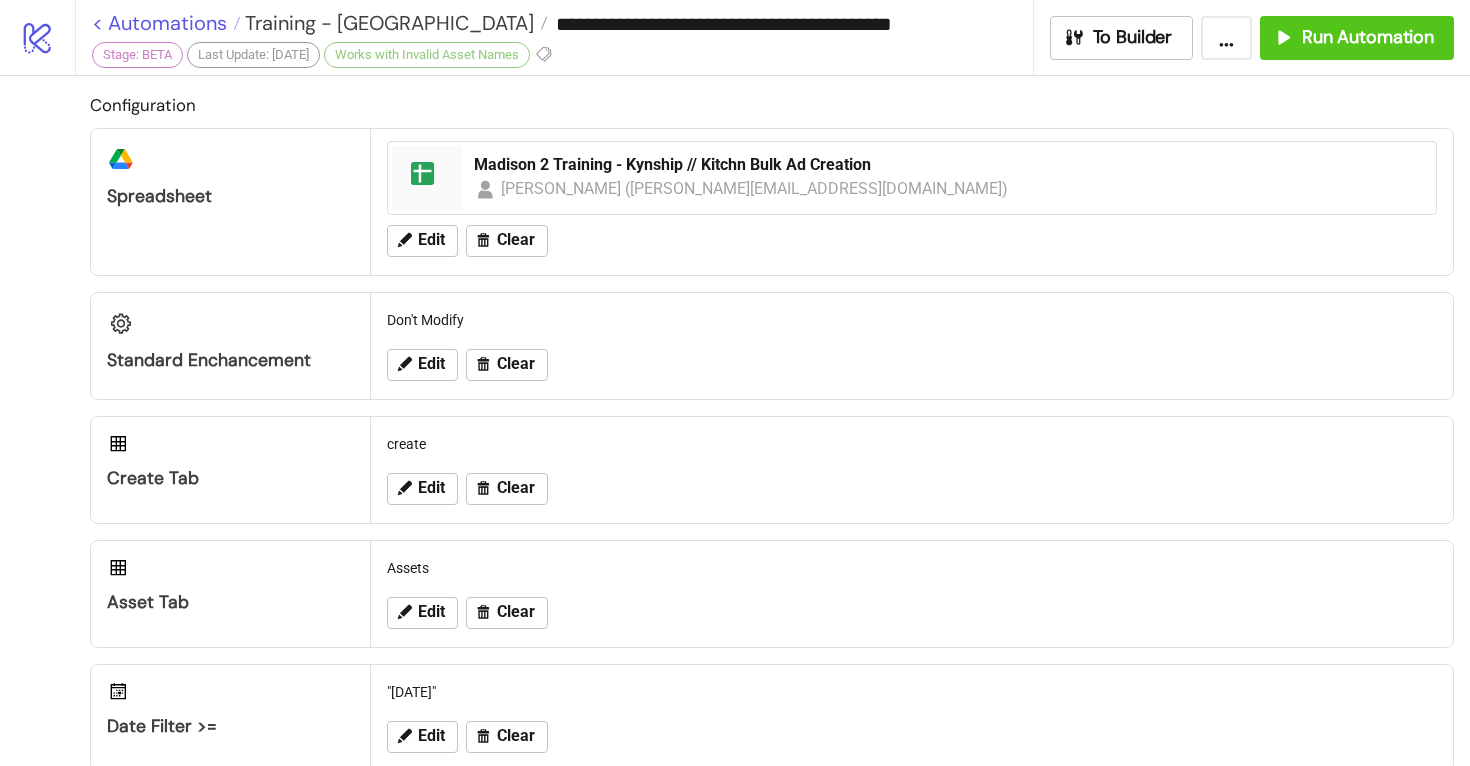 click on "< Automations" at bounding box center [166, 23] 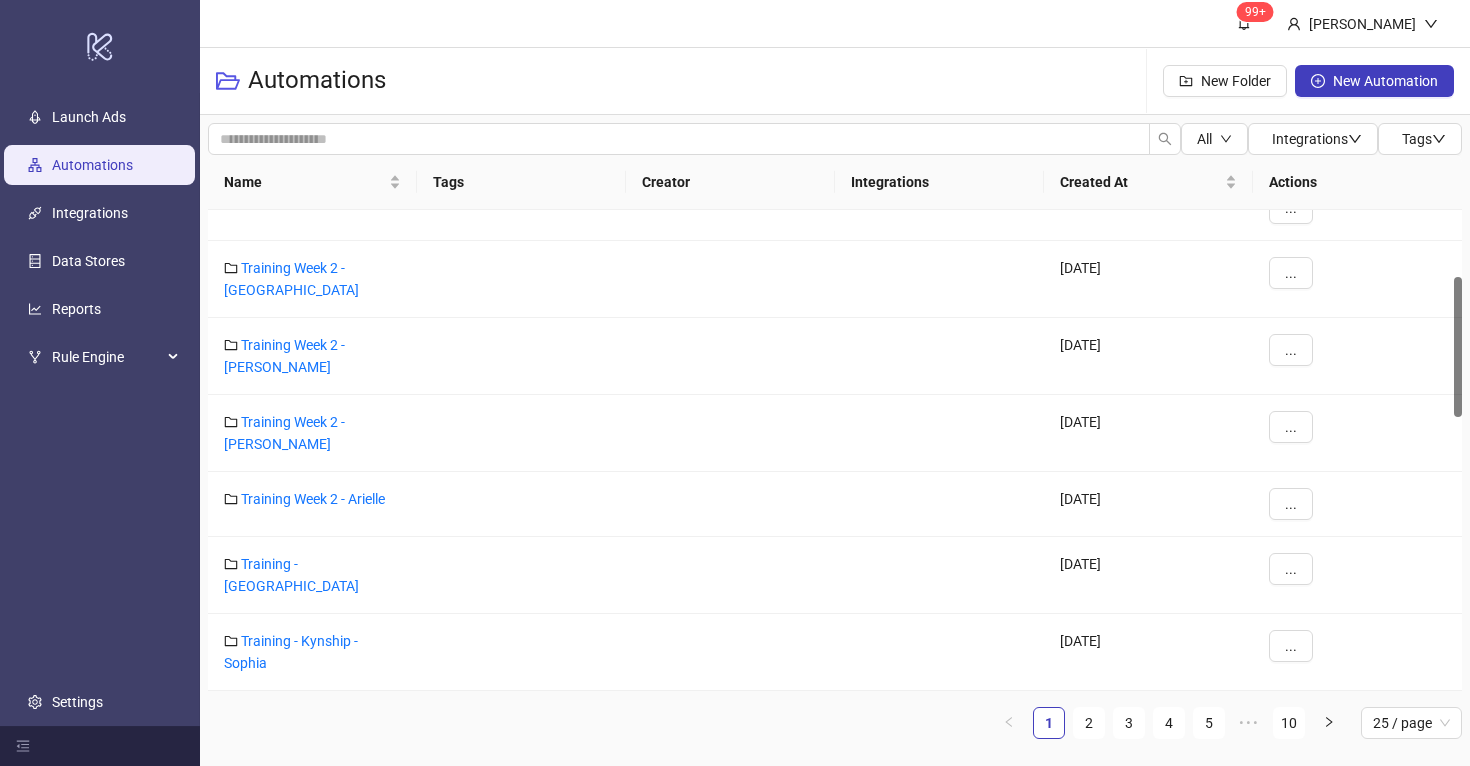 scroll, scrollTop: 234, scrollLeft: 0, axis: vertical 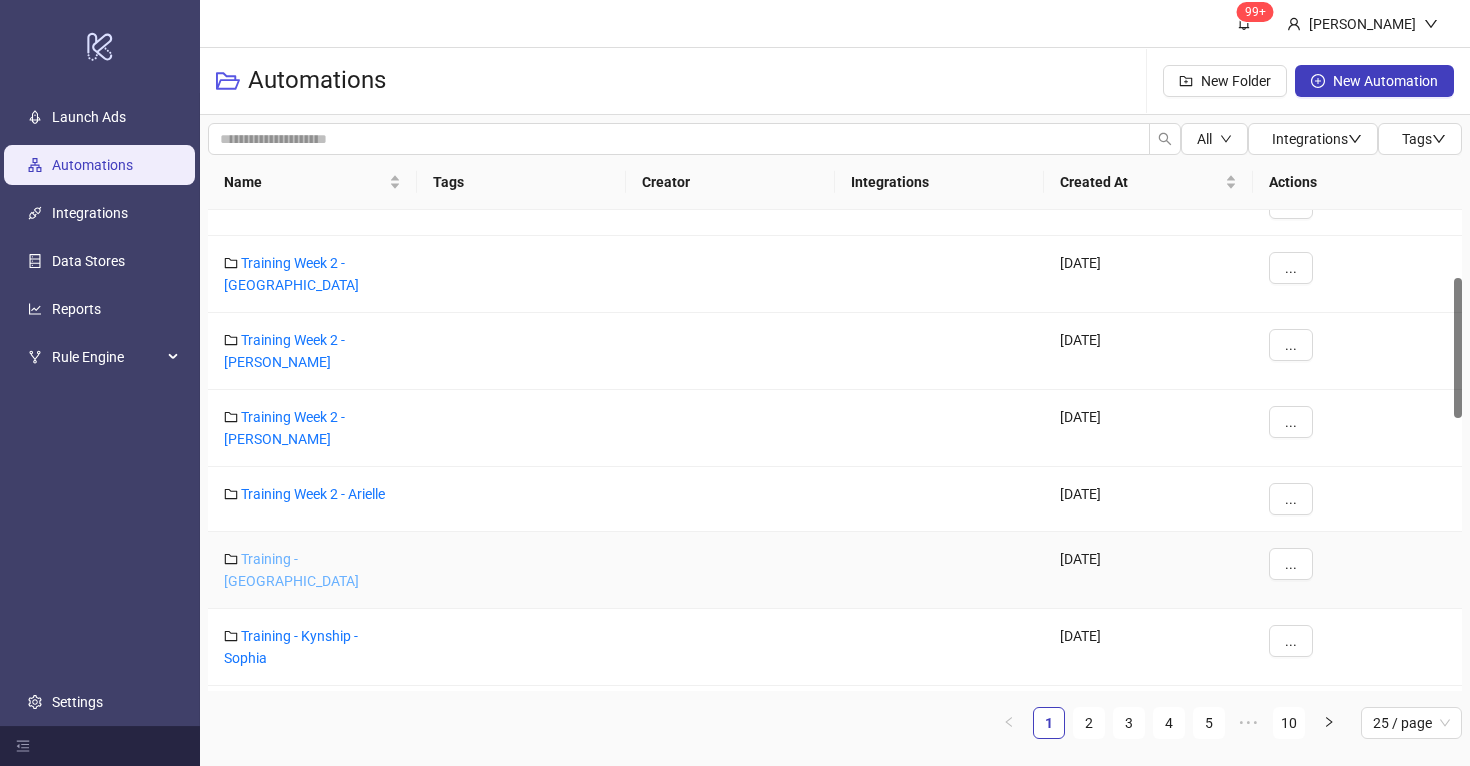 click on "Training - [GEOGRAPHIC_DATA]" at bounding box center (291, 570) 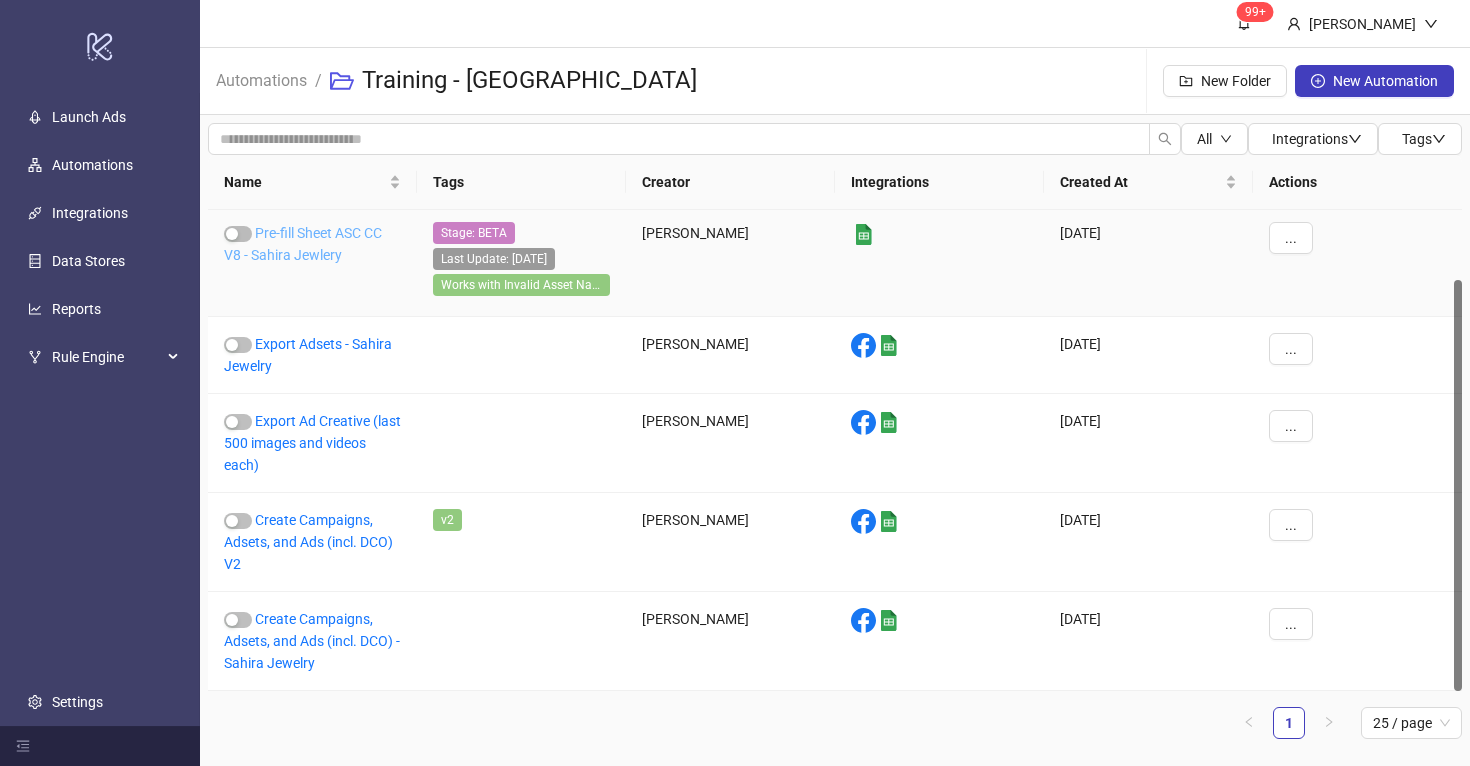 click on "Pre-fill Sheet ASC CC V8 -  Sahira Jewlery" at bounding box center [303, 244] 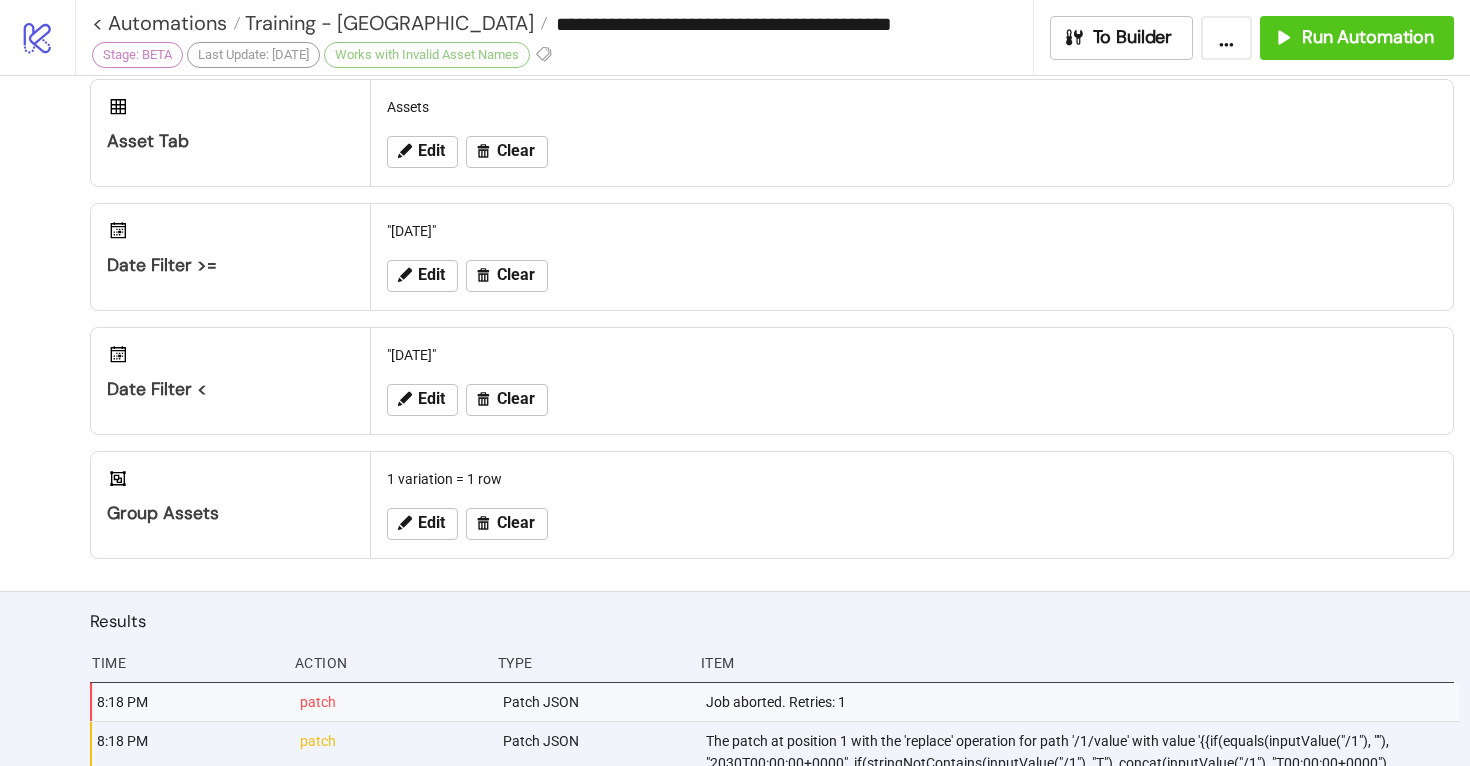 scroll, scrollTop: 458, scrollLeft: 0, axis: vertical 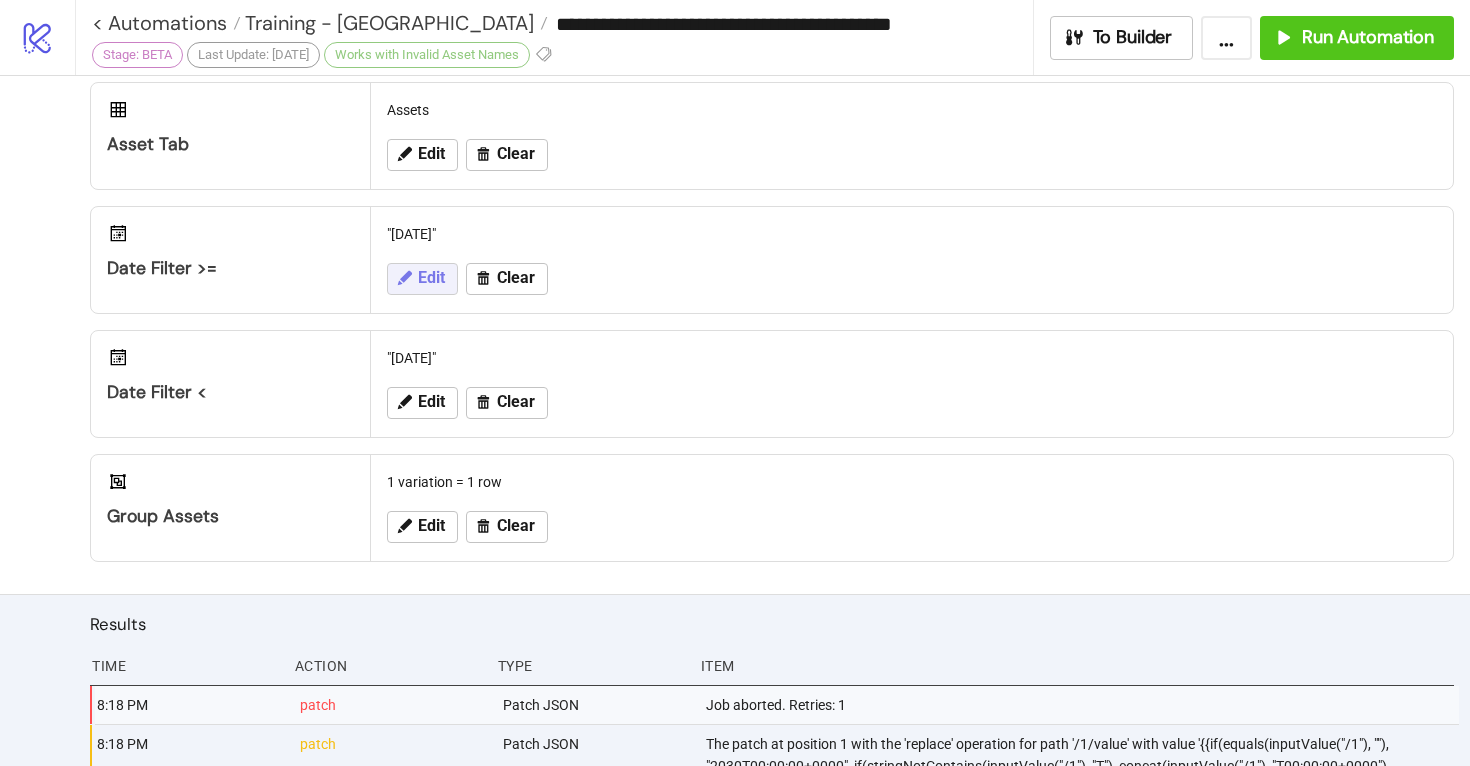 click on "Edit" at bounding box center (431, 278) 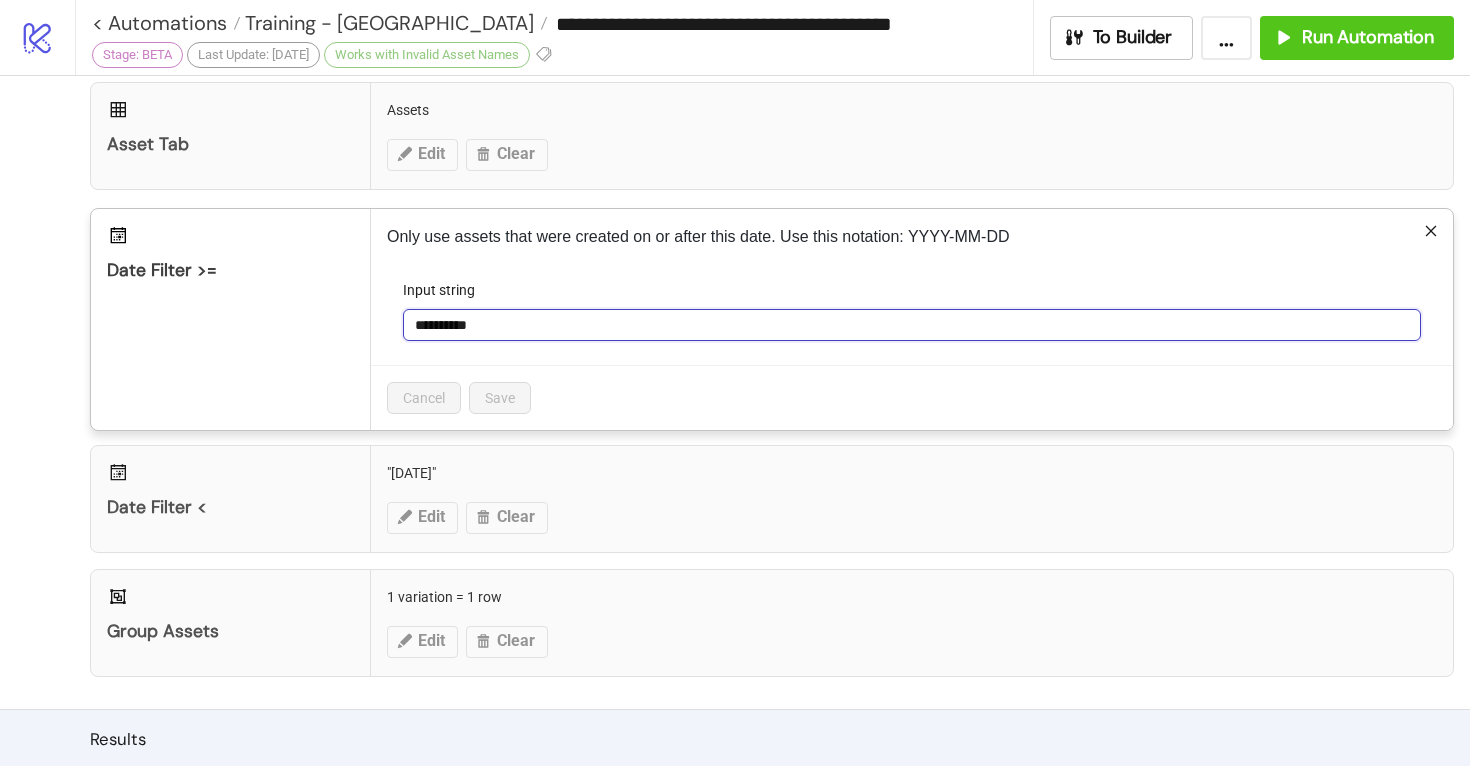 click on "**********" at bounding box center (912, 325) 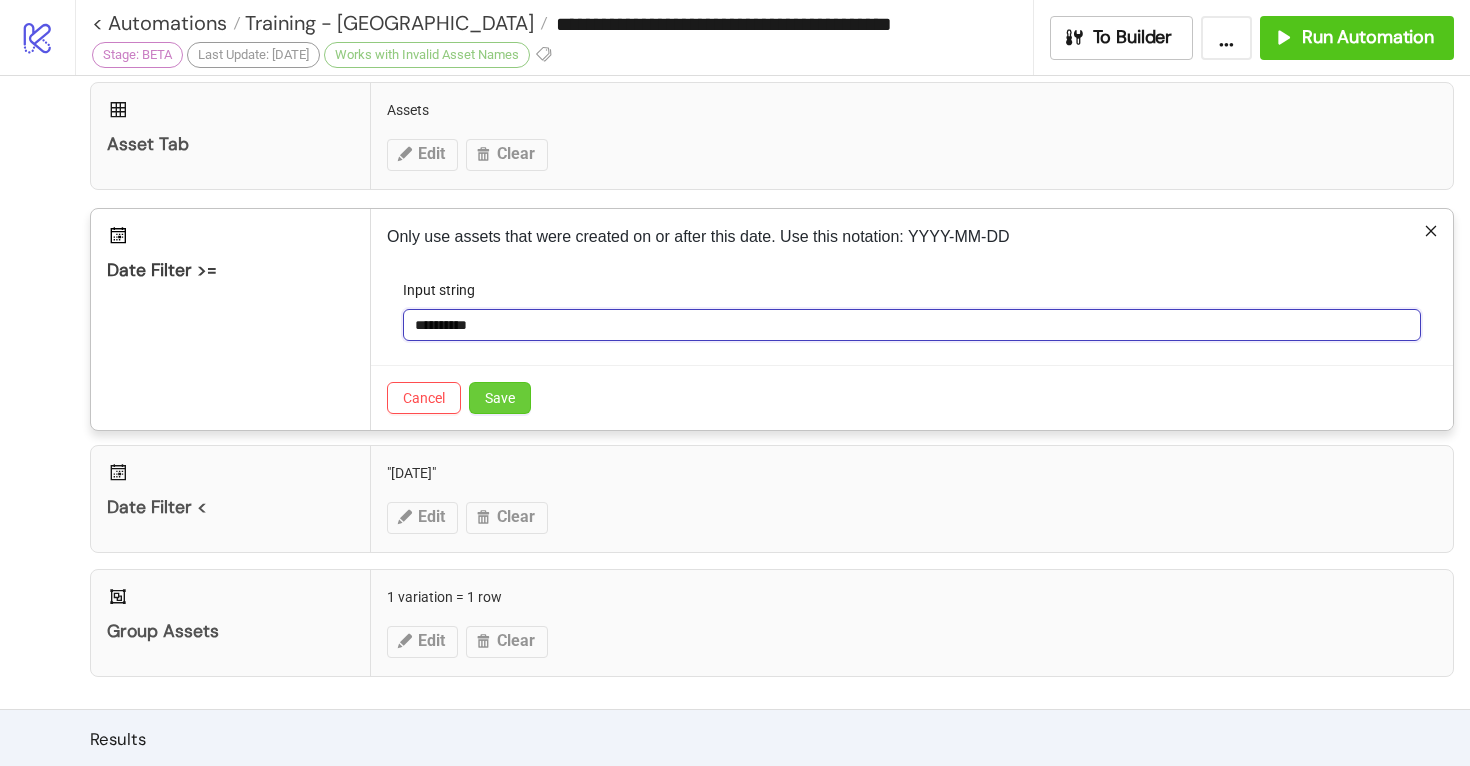 type on "**********" 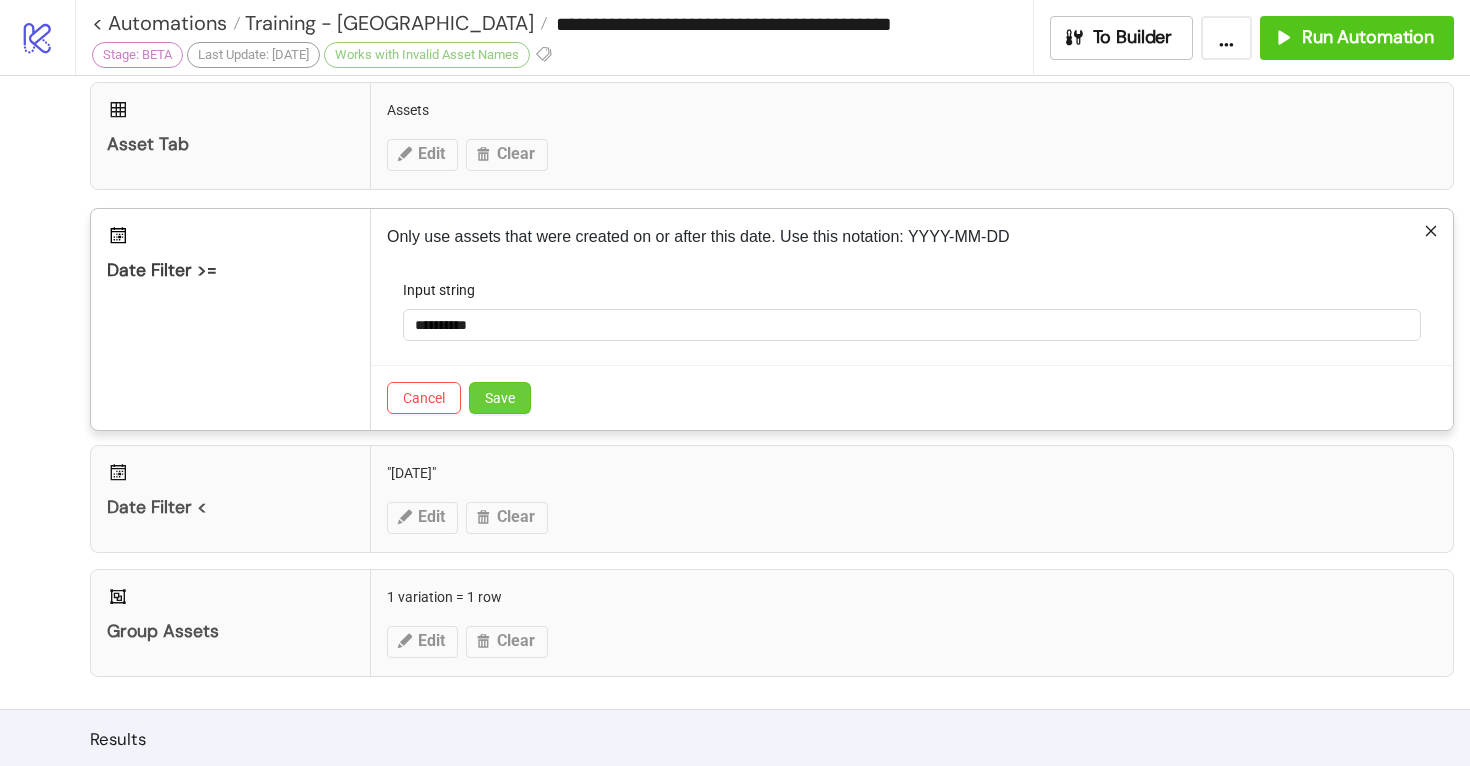 click on "Save" at bounding box center (500, 398) 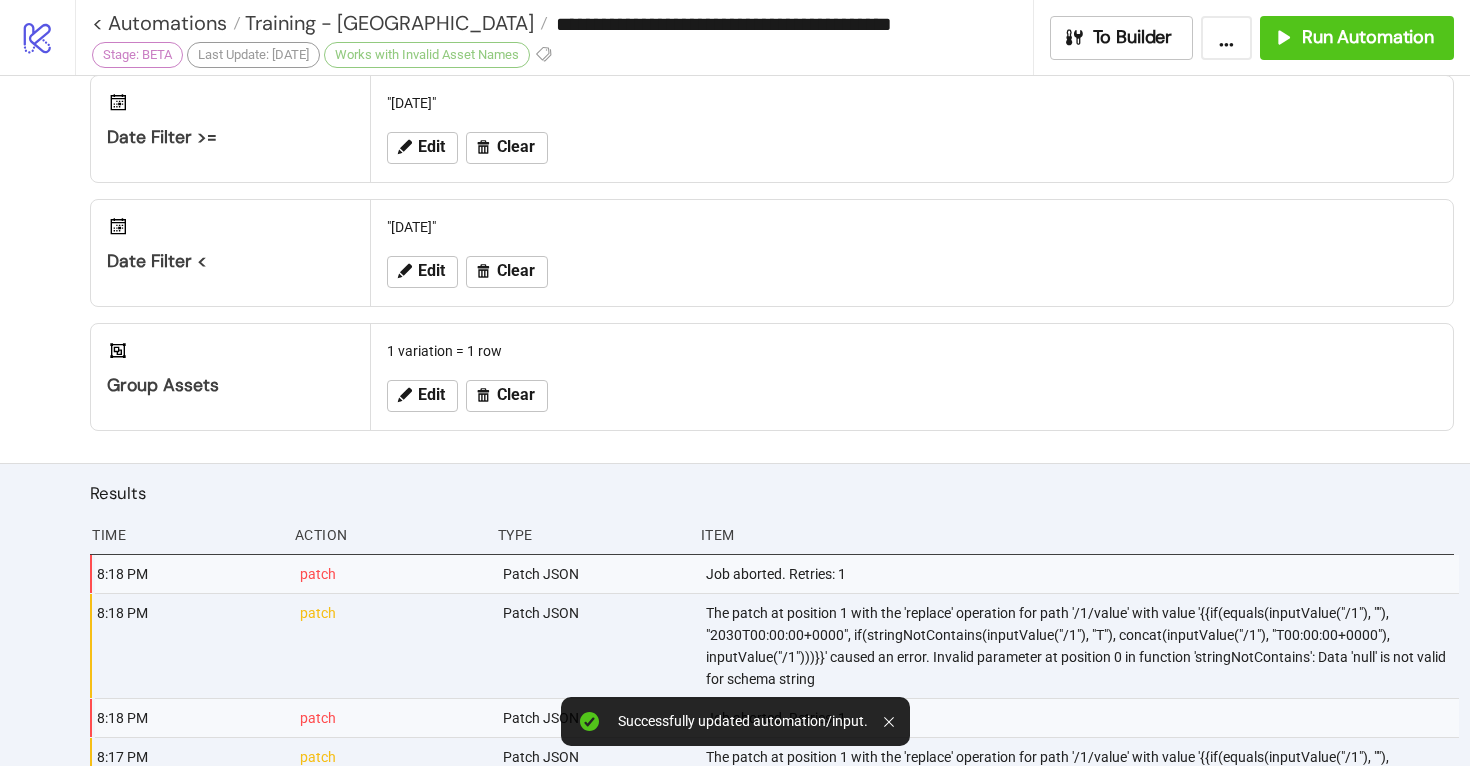 scroll, scrollTop: 720, scrollLeft: 0, axis: vertical 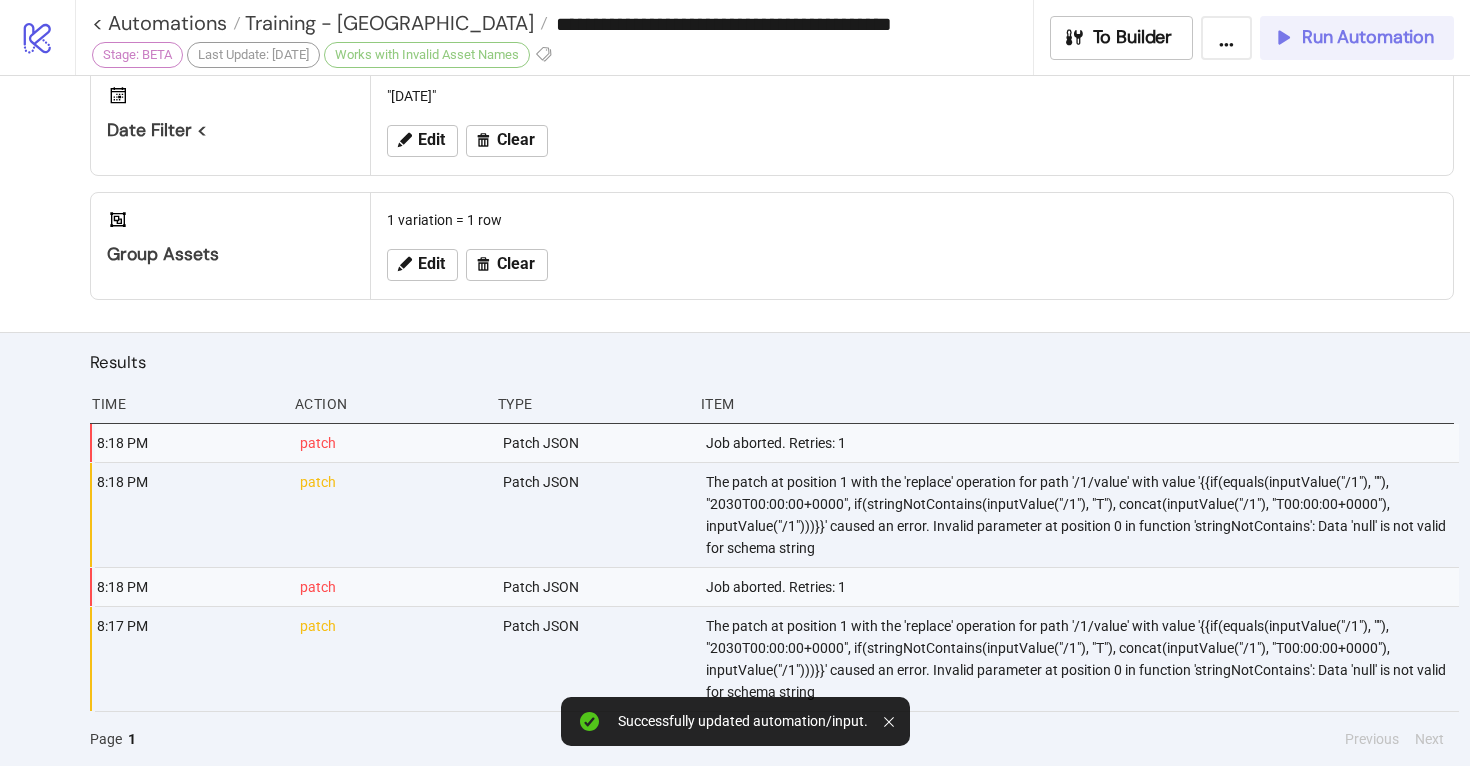 click on "Run Automation" at bounding box center [1368, 37] 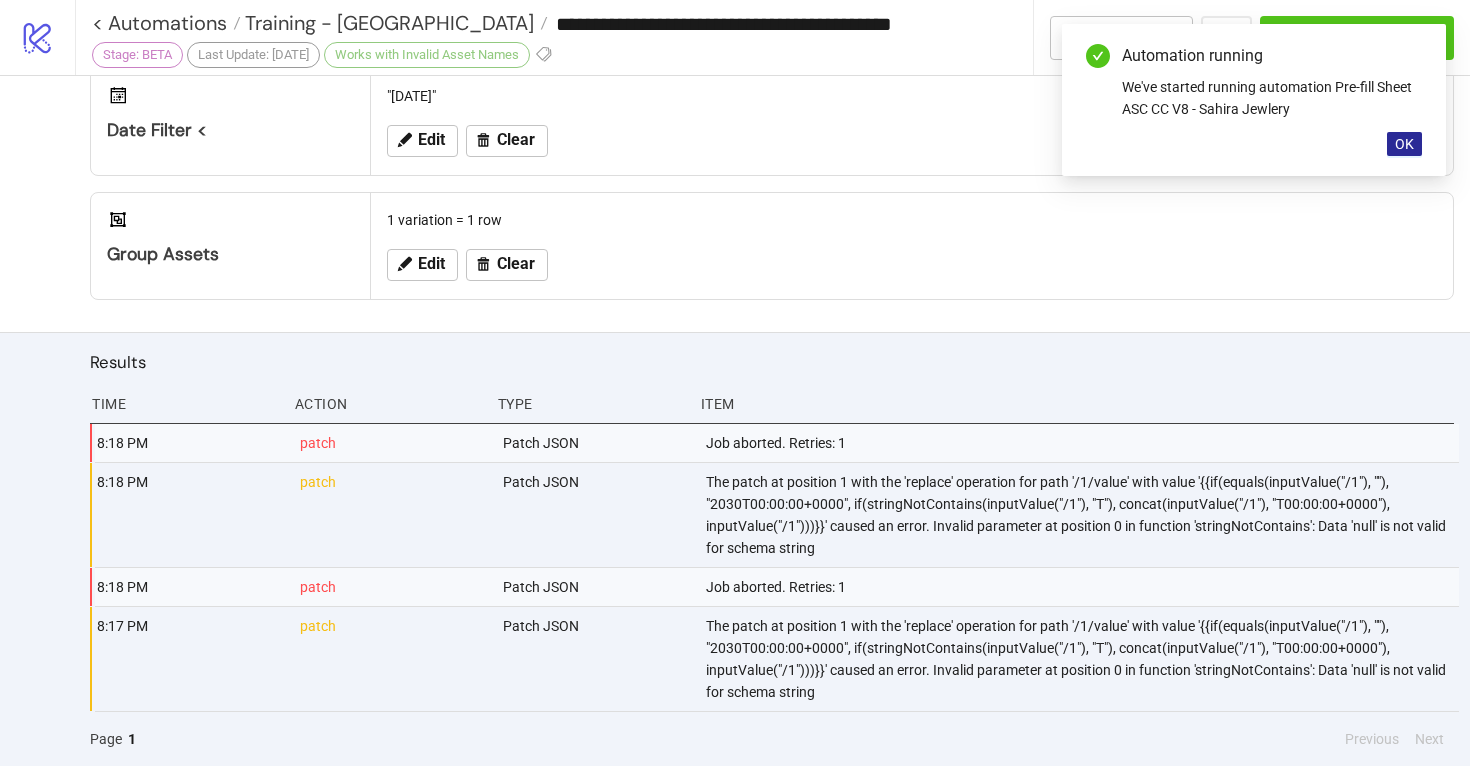click on "OK" at bounding box center (1404, 144) 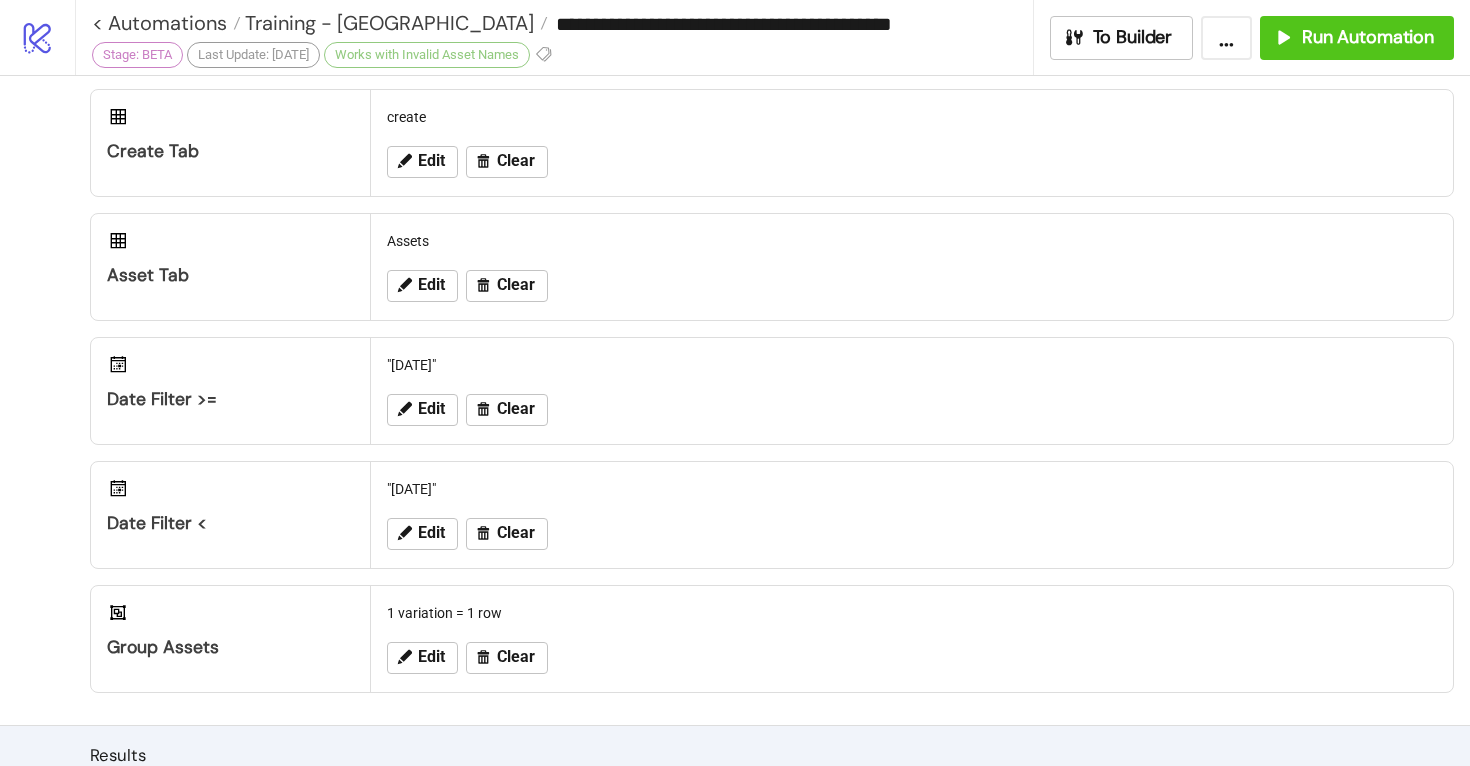 scroll, scrollTop: 0, scrollLeft: 0, axis: both 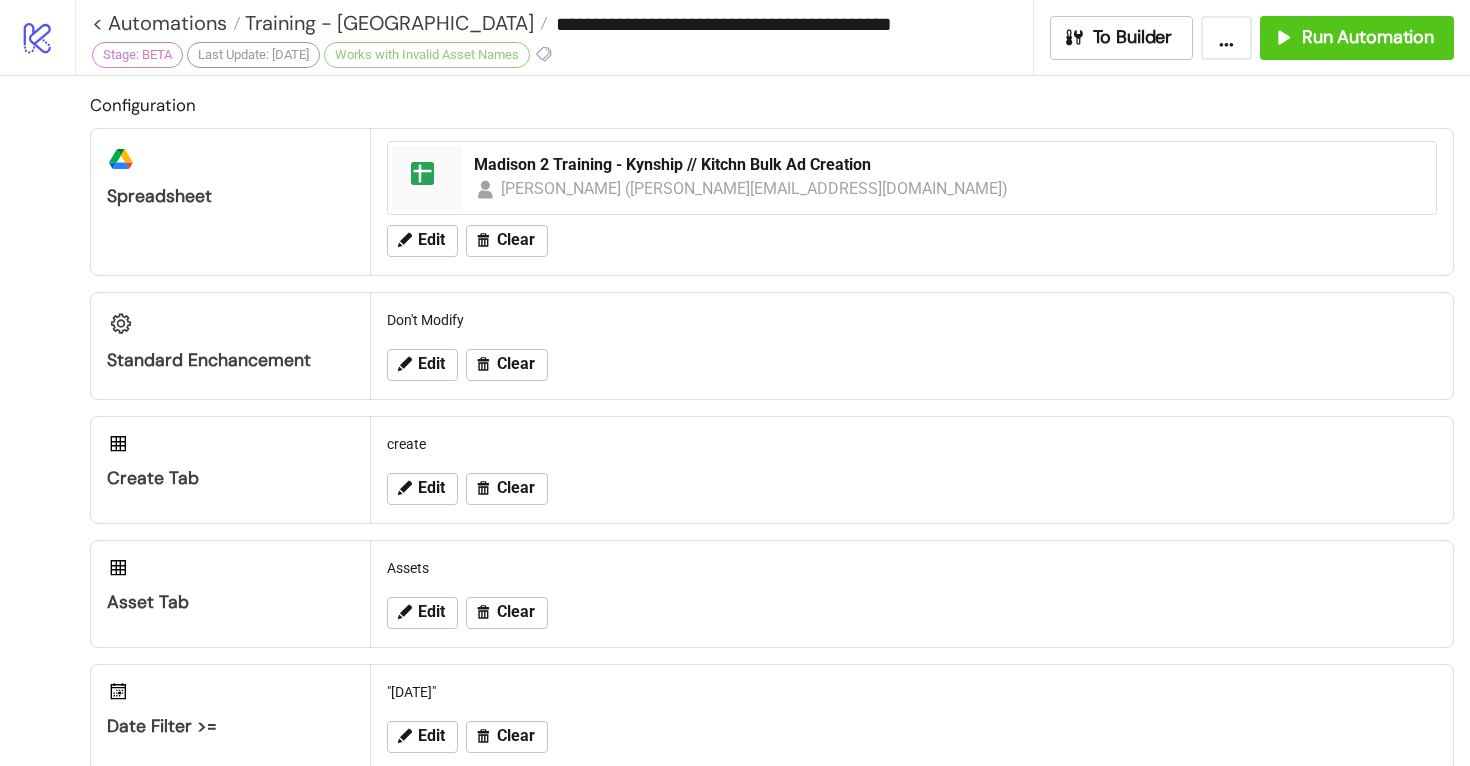 click on "..." at bounding box center [1226, 38] 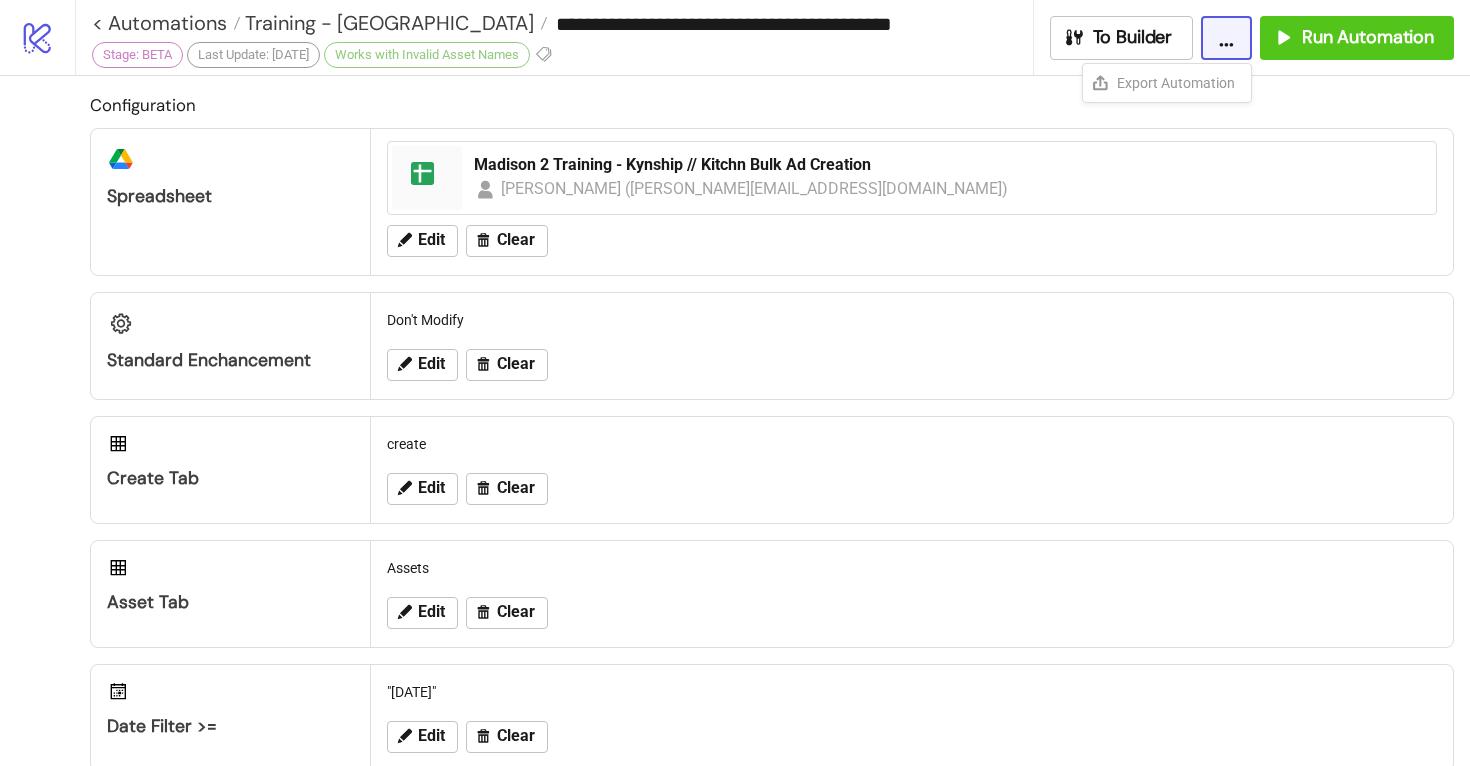 click on "Configuration platform/google_drive Spreadsheet spreadsheet Madison 2 Training - Kynship // Kitchn Bulk Ad Creation  sophia (sophia@kynship.co) Edit Clear Standard Enchancement Don't Modify Edit Clear Create Tab create Edit Clear Asset Tab Assets Edit Clear Date Filter >= "2025-07-09" Edit Clear Date Filter < "2025-07-09" Edit Clear Group Assets 1 variation = 1 row Edit Clear" at bounding box center (735, 564) 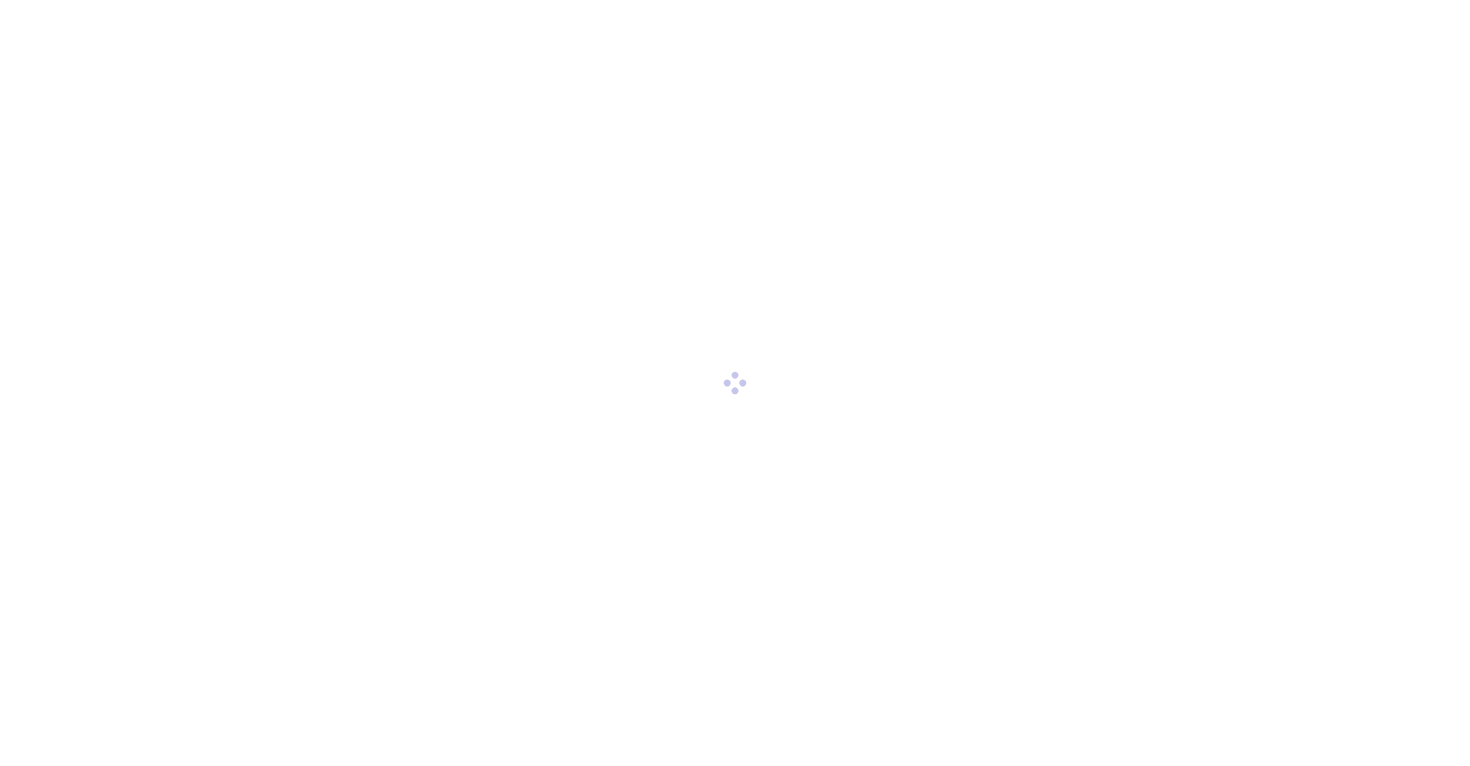scroll, scrollTop: 0, scrollLeft: 0, axis: both 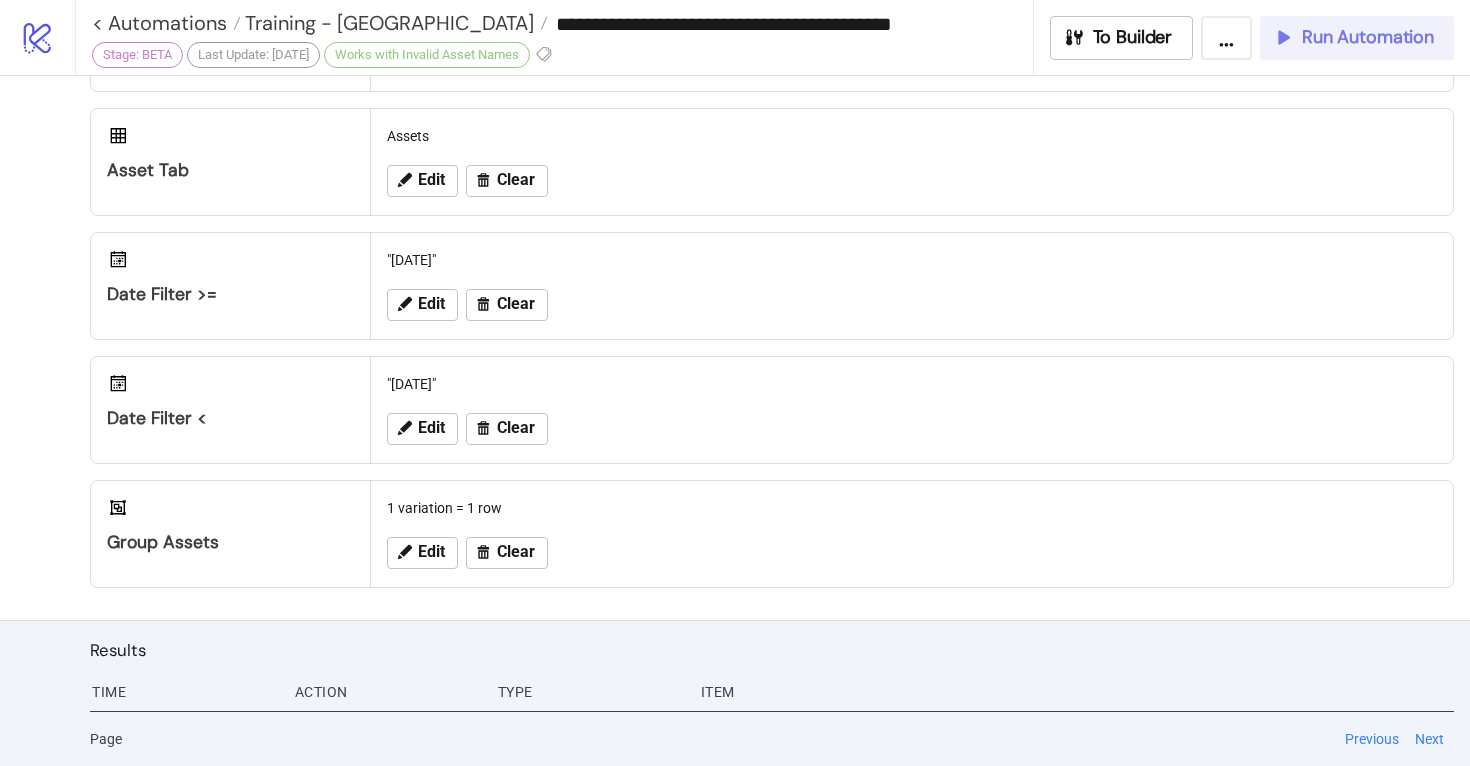click on "Run Automation" at bounding box center (1368, 37) 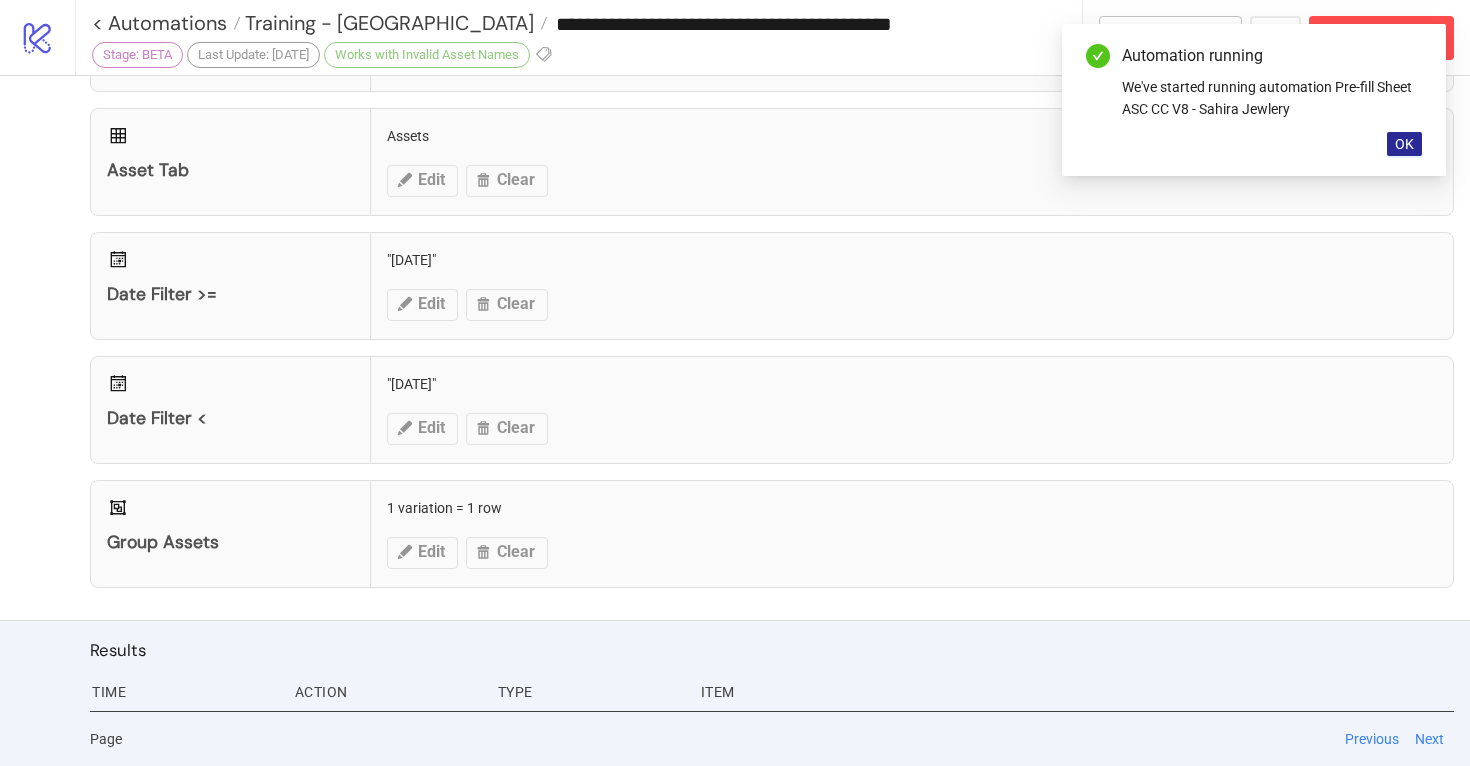 click on "OK" at bounding box center (1404, 144) 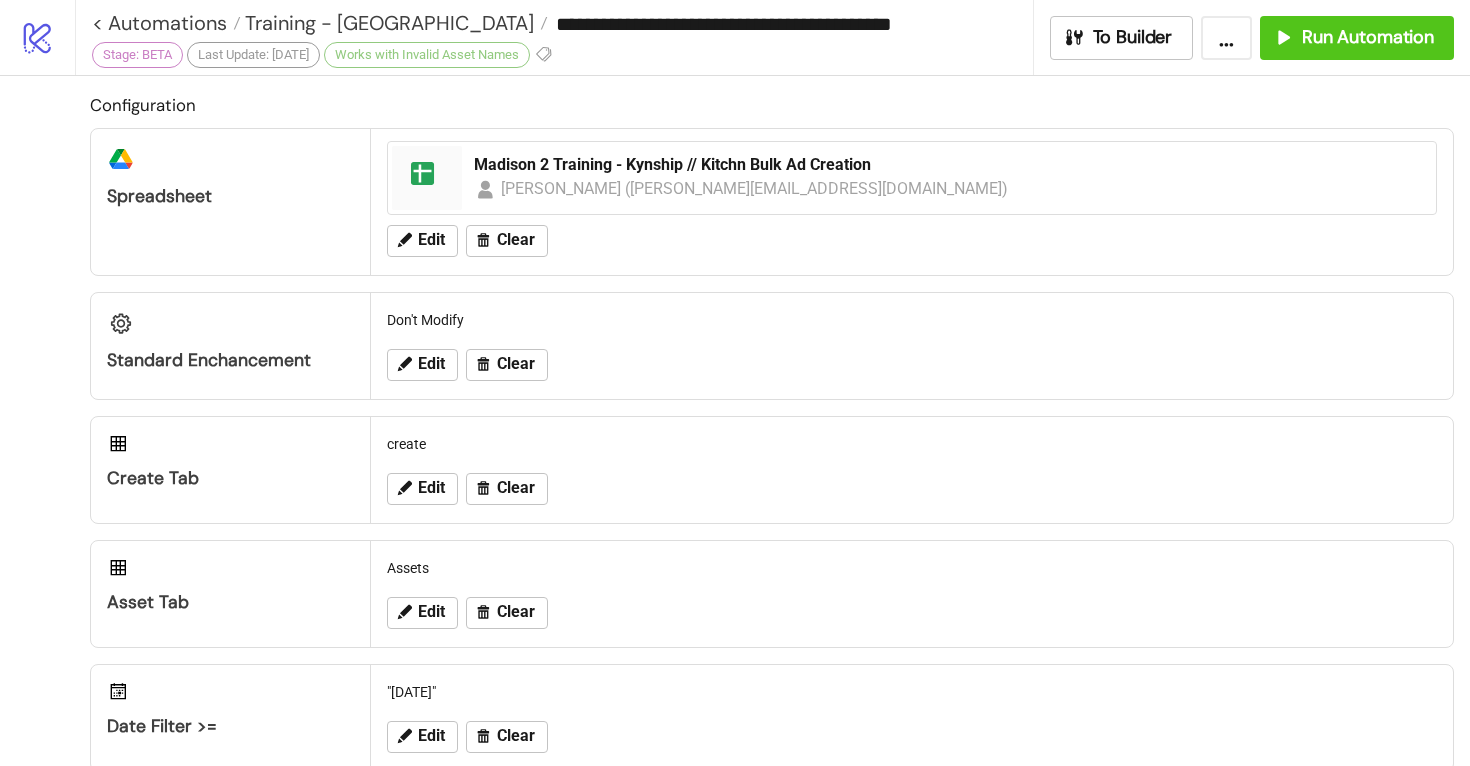 scroll, scrollTop: 432, scrollLeft: 0, axis: vertical 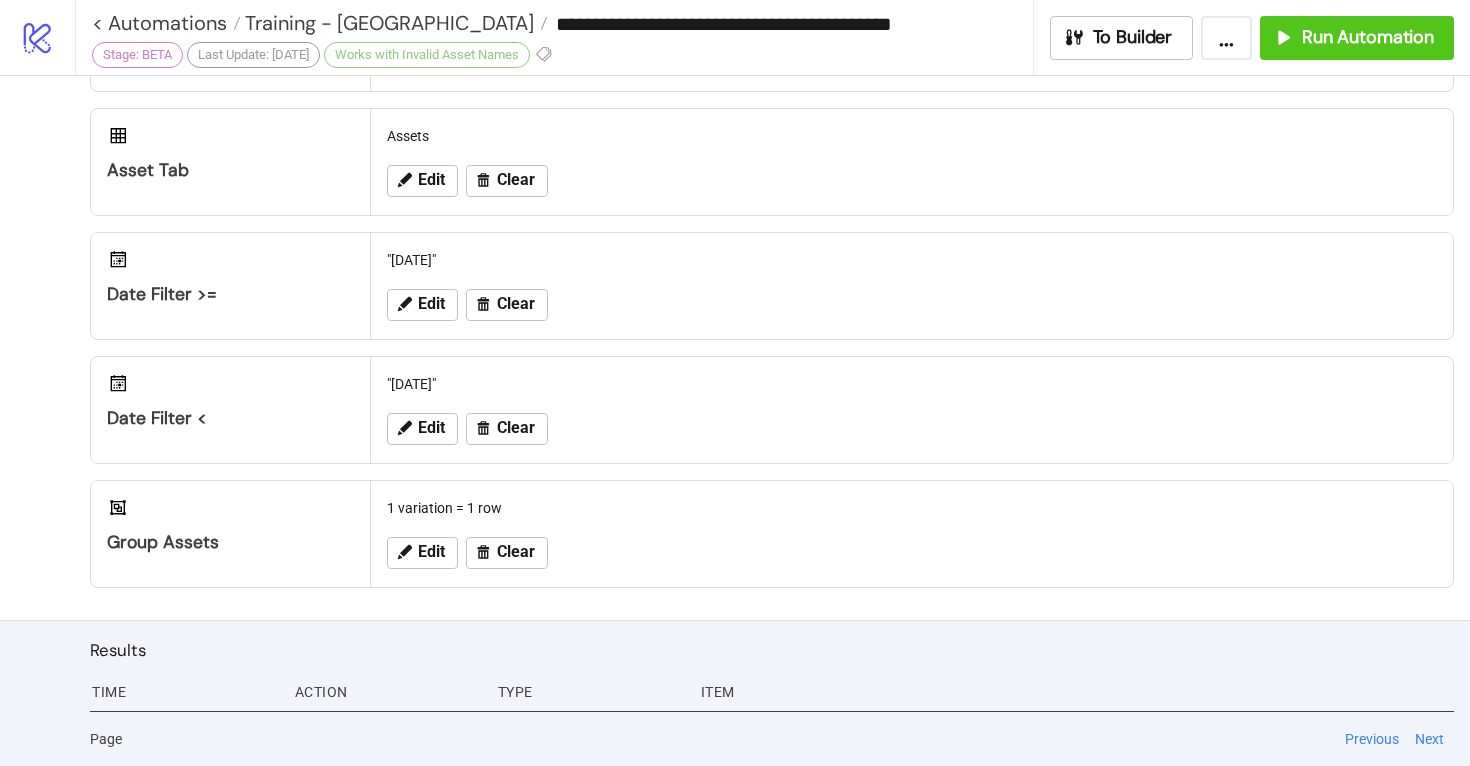 click on "Next" at bounding box center (1429, 739) 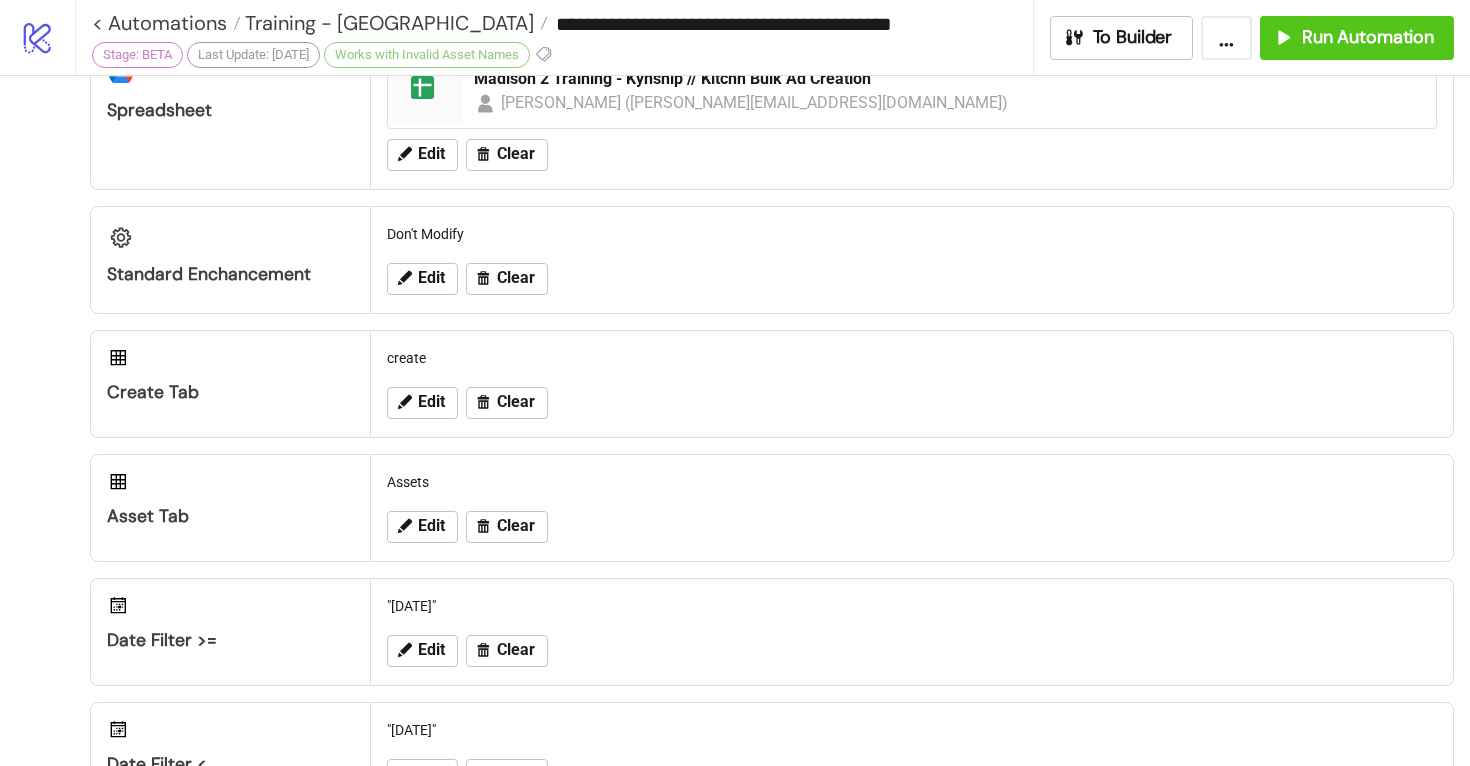 scroll, scrollTop: 0, scrollLeft: 0, axis: both 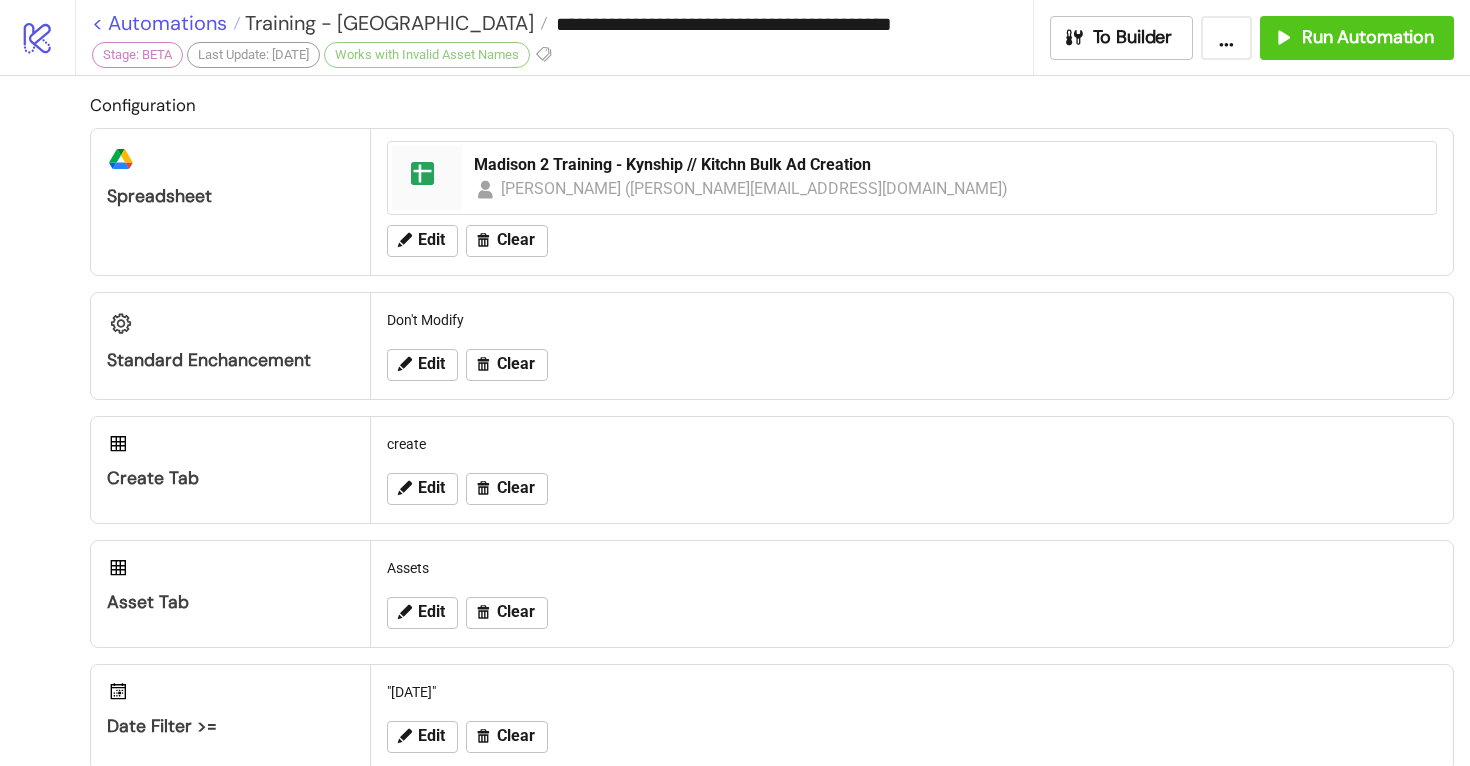 click on "< Automations" at bounding box center (166, 23) 